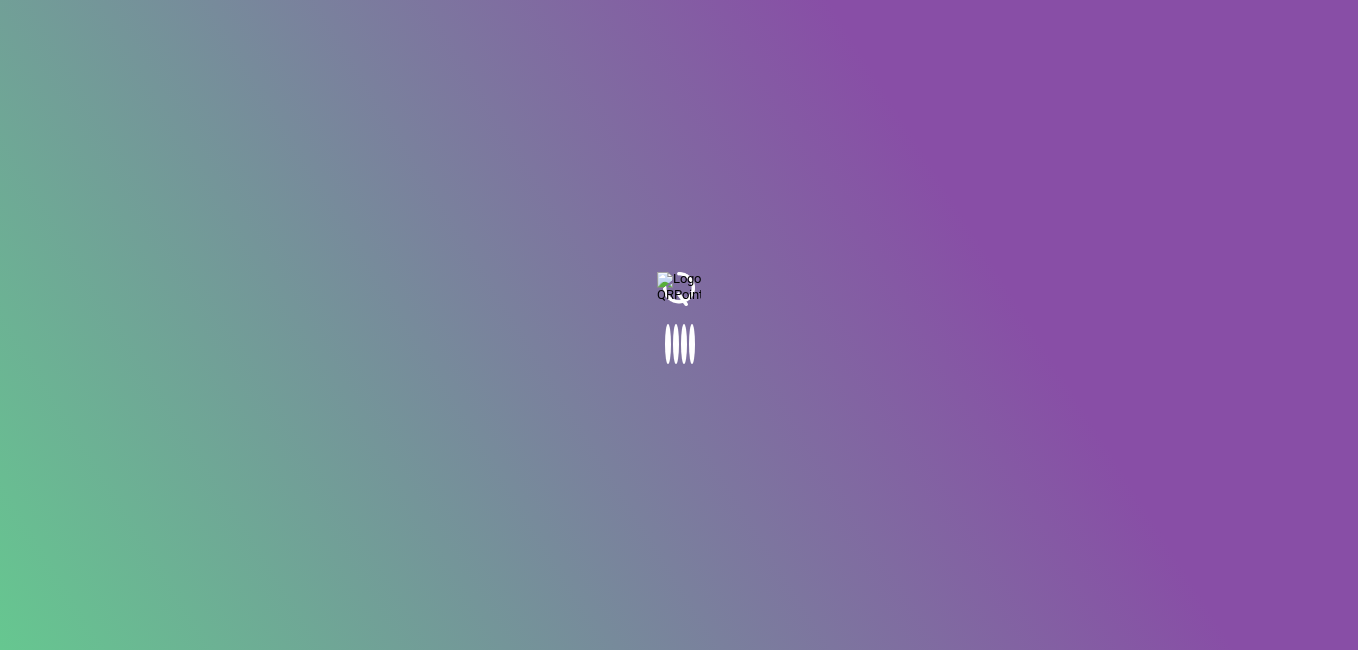 scroll, scrollTop: 0, scrollLeft: 0, axis: both 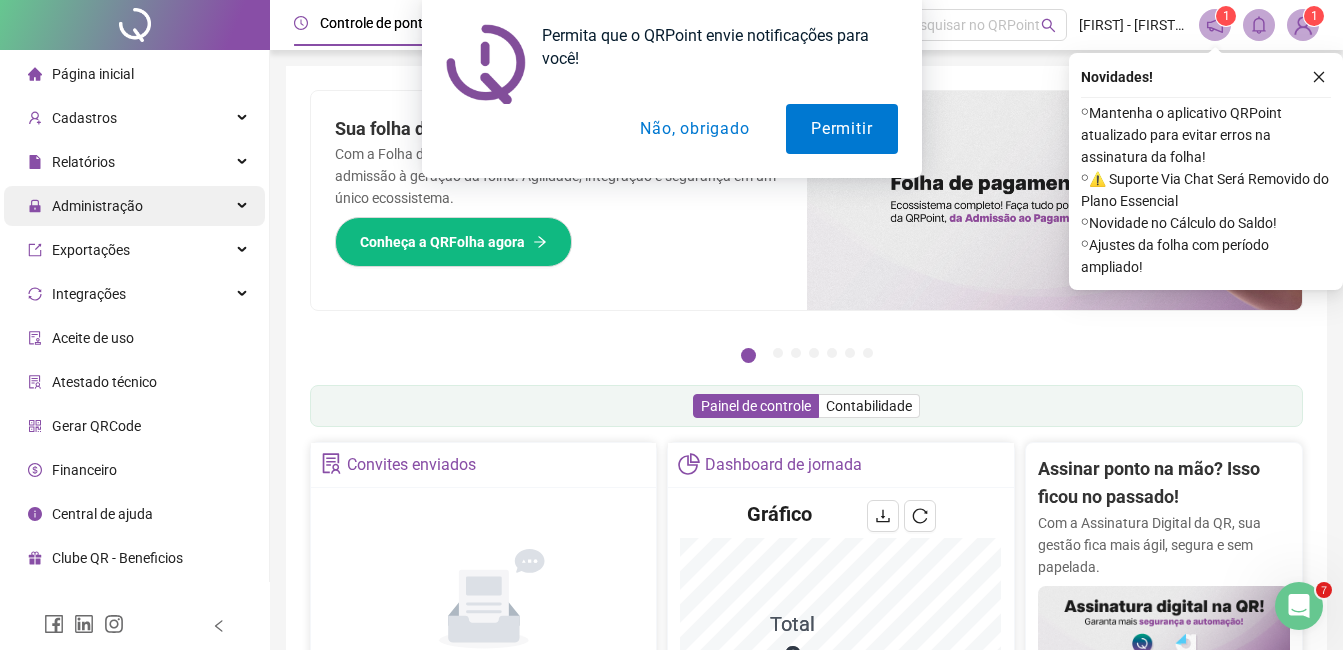 click on "Administração" at bounding box center (134, 206) 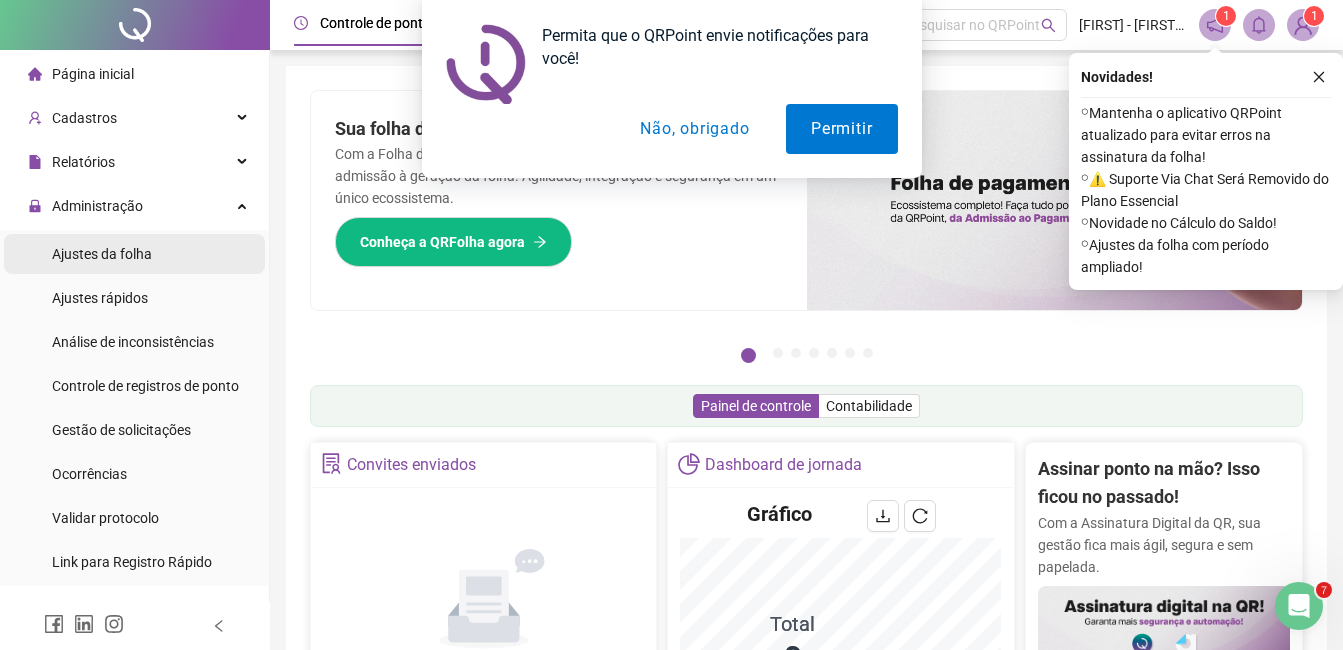 click on "Ajustes da folha" at bounding box center [102, 254] 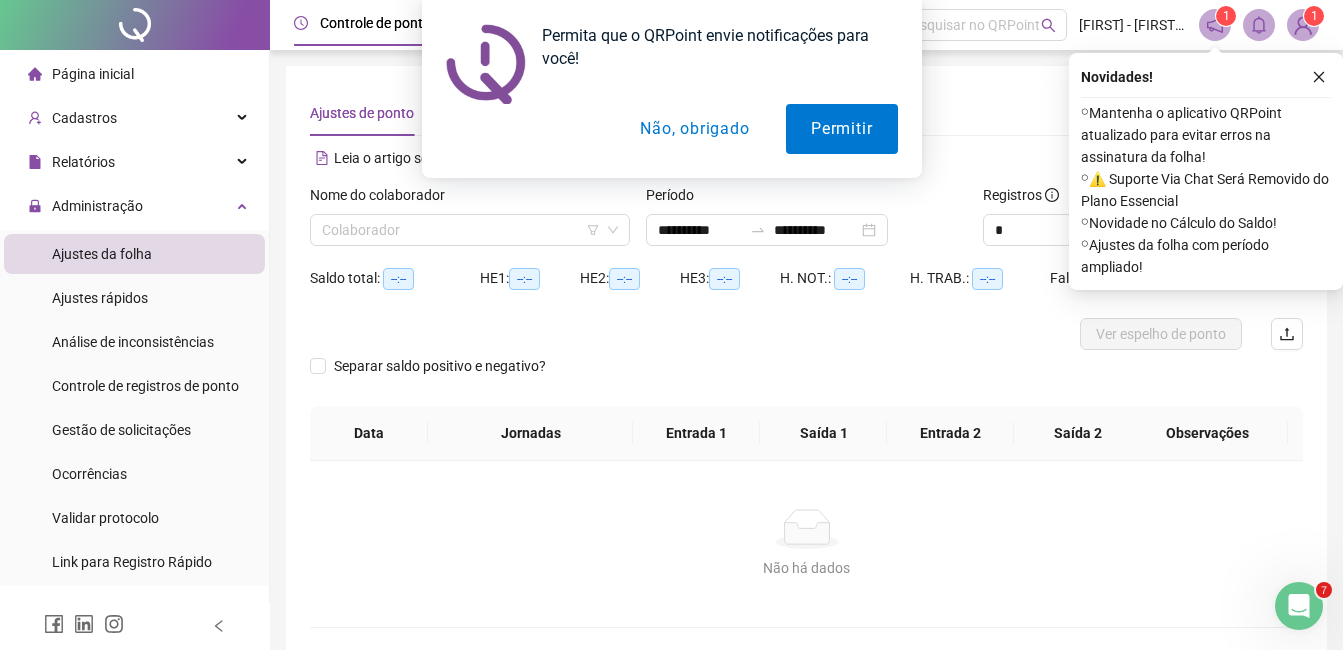 click on "Não, obrigado" at bounding box center [694, 129] 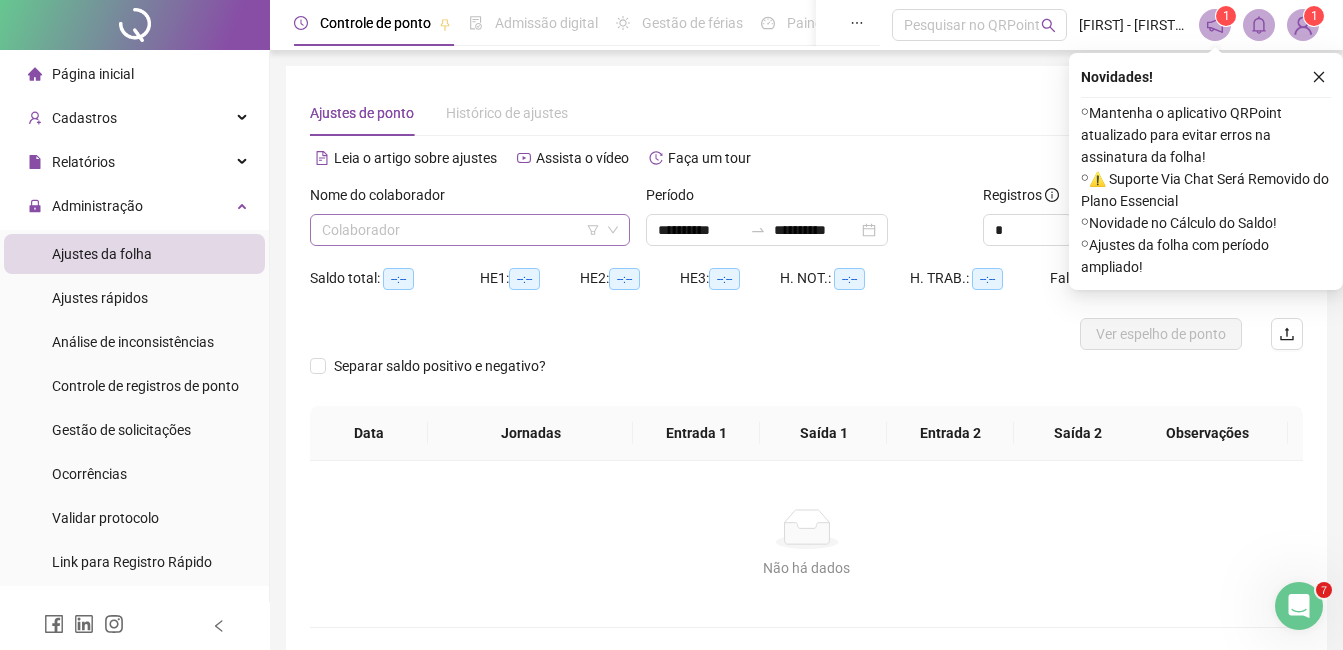 click at bounding box center [461, 230] 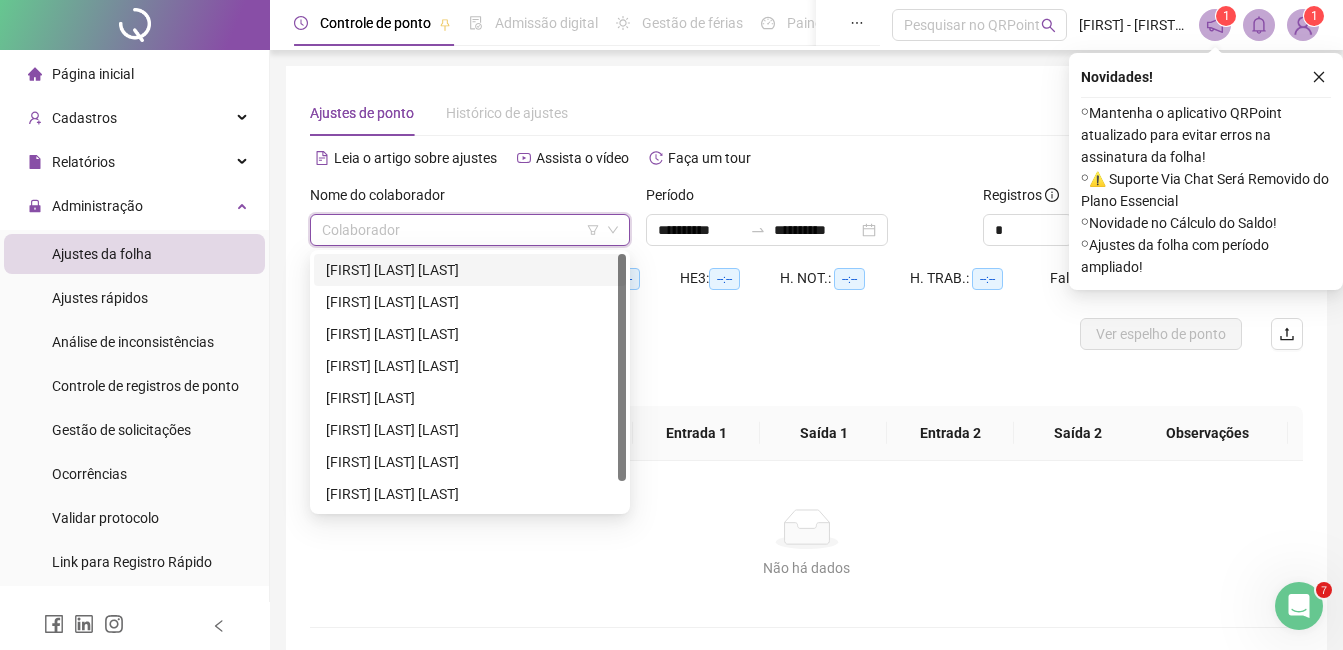 click on "[FIRST] [LAST] [LAST]" at bounding box center [470, 270] 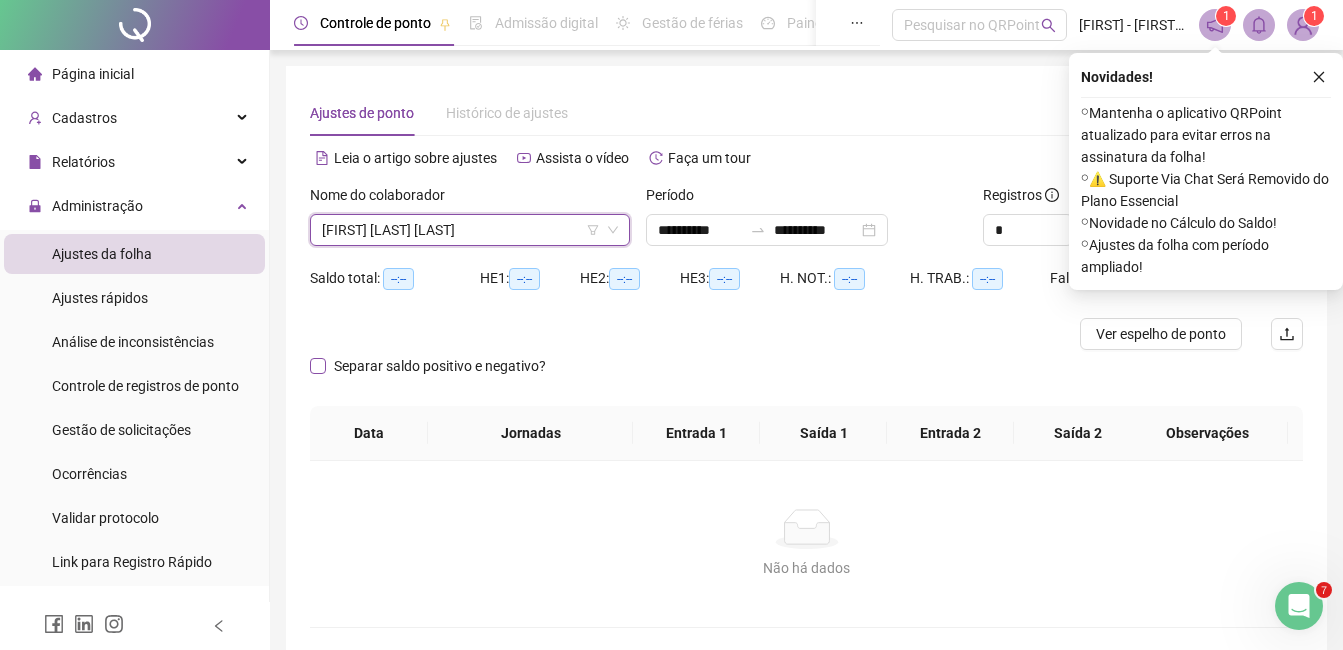 click on "Separar saldo positivo e negativo?" at bounding box center (440, 366) 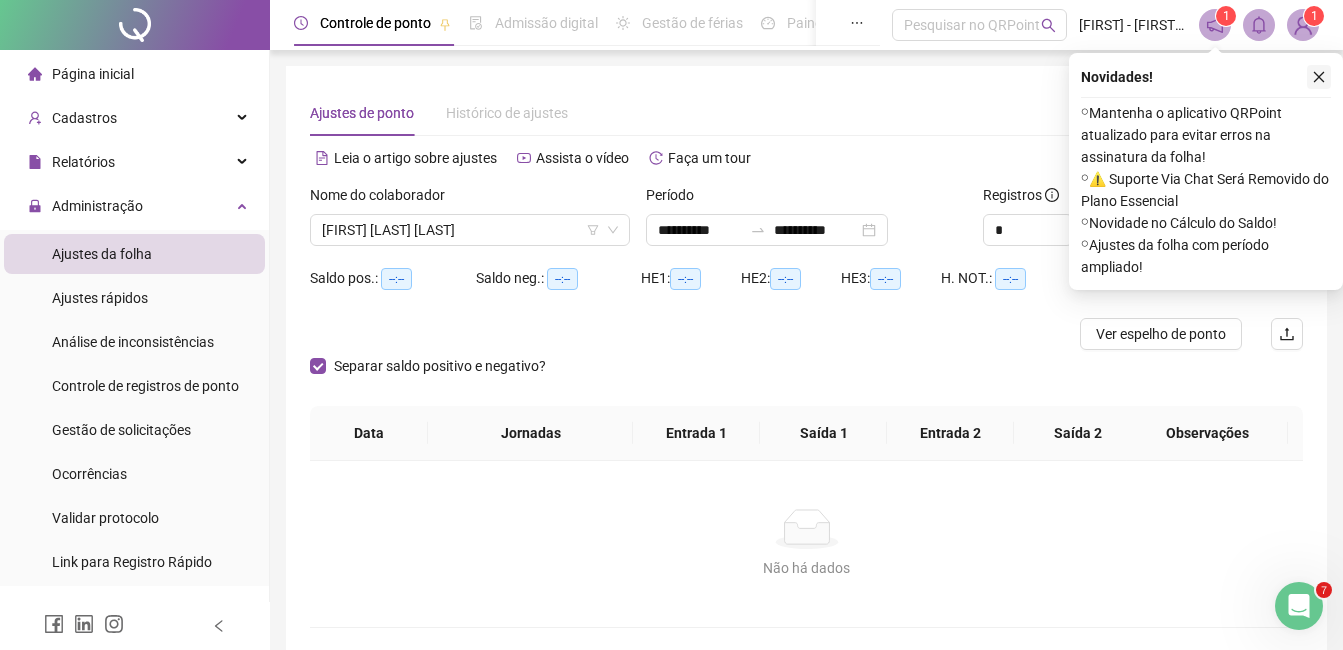 click 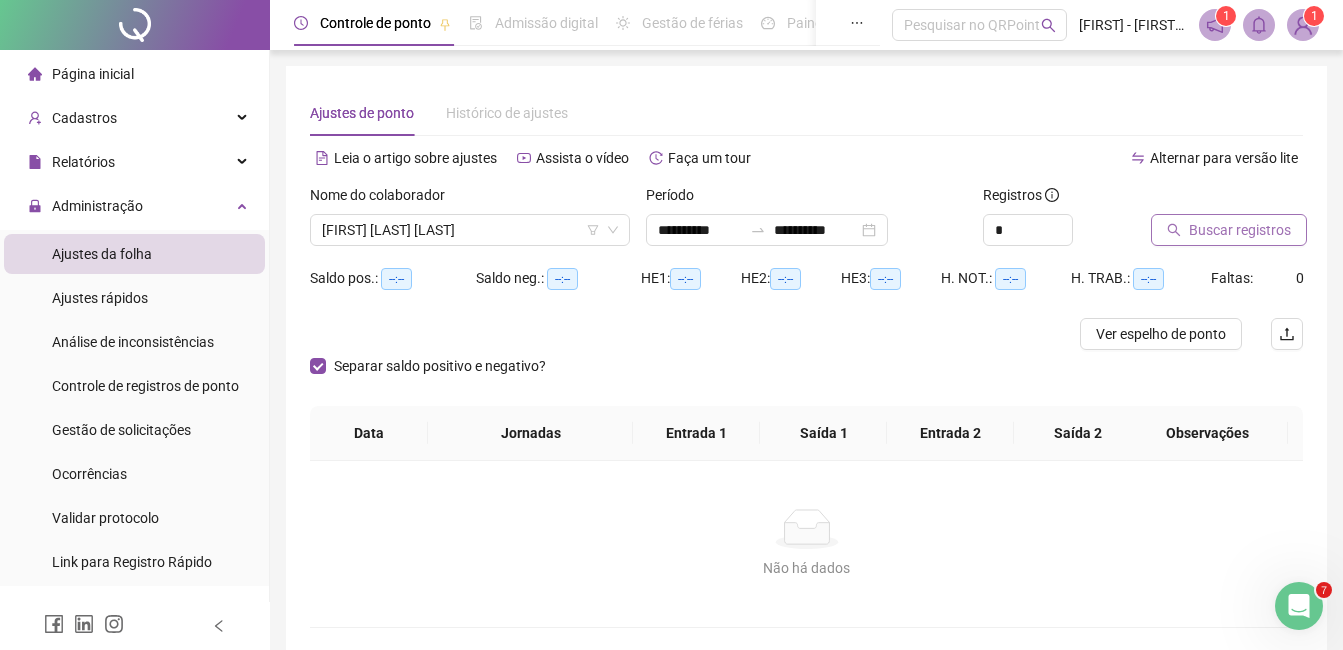 click on "Buscar registros" at bounding box center [1240, 230] 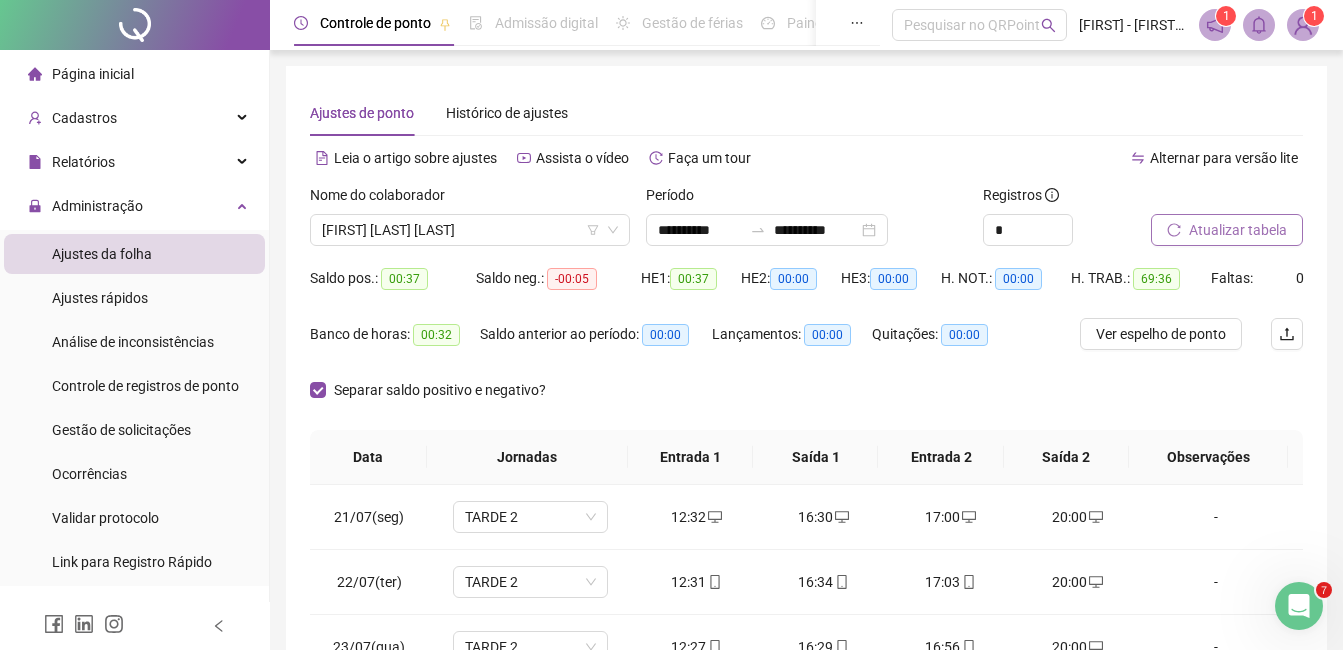scroll, scrollTop: 372, scrollLeft: 0, axis: vertical 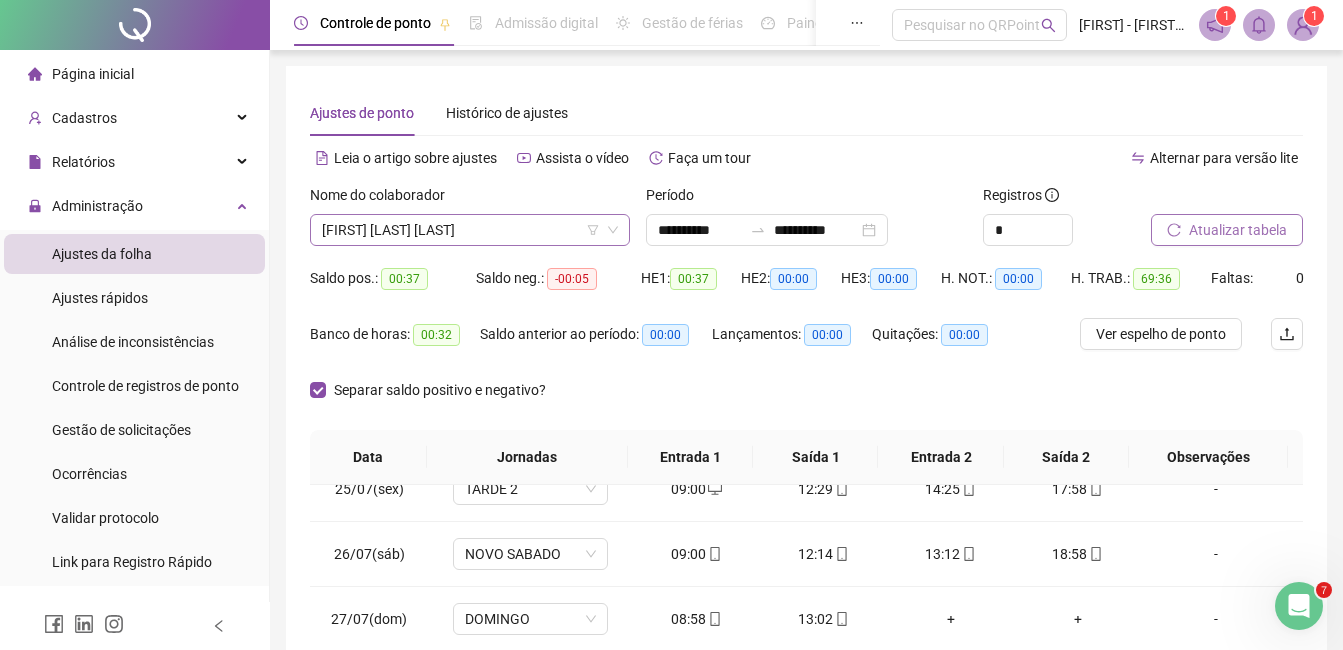 click on "[FIRST] [LAST] [LAST]" at bounding box center (470, 230) 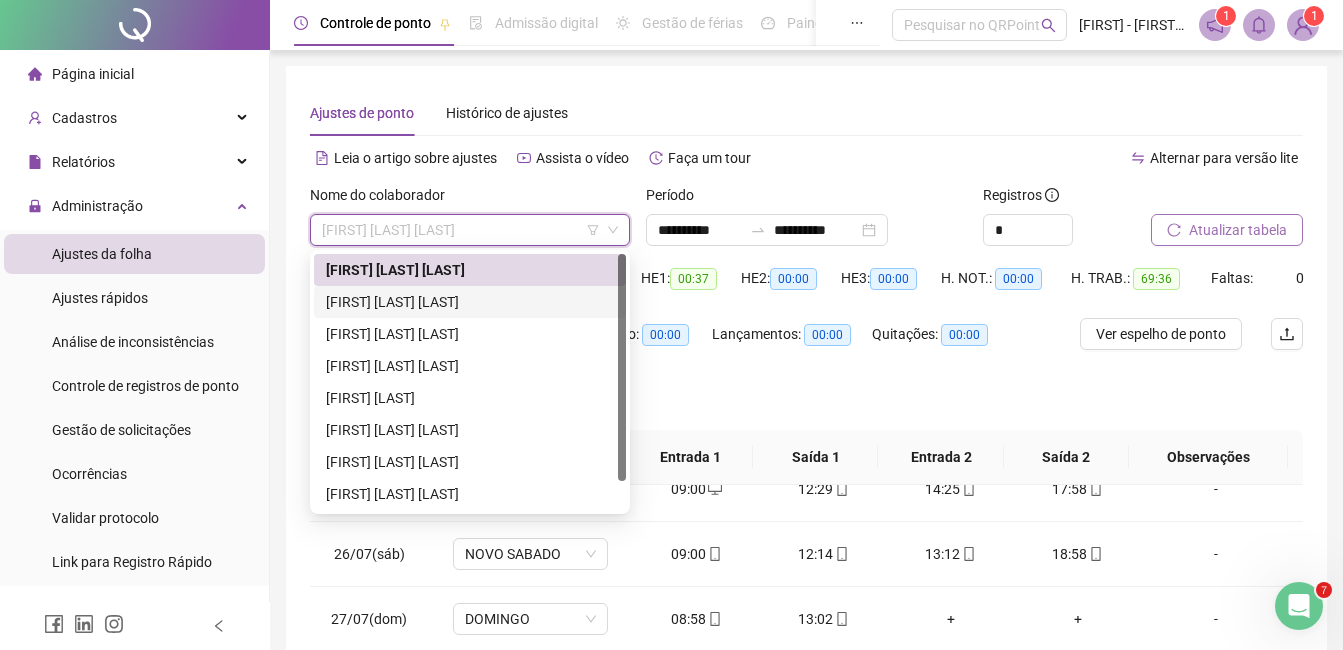 click on "[FIRST] [LAST] [LAST]" at bounding box center (470, 302) 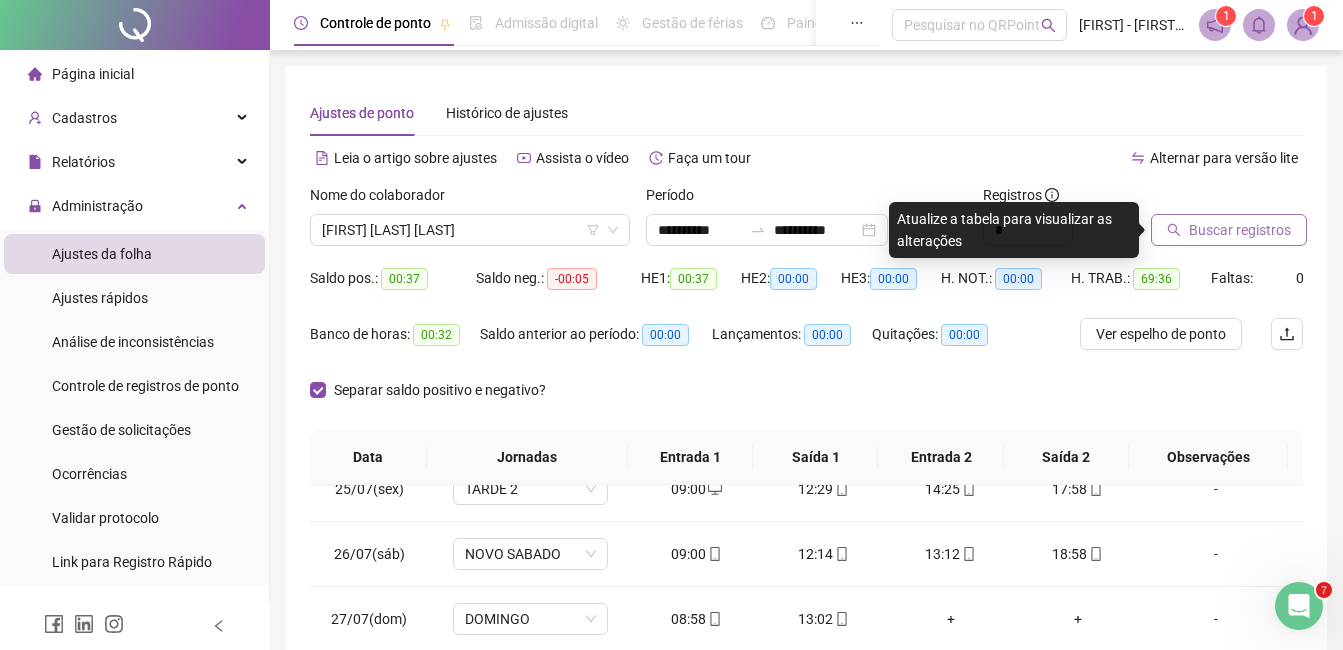 click on "Buscar registros" at bounding box center (1240, 230) 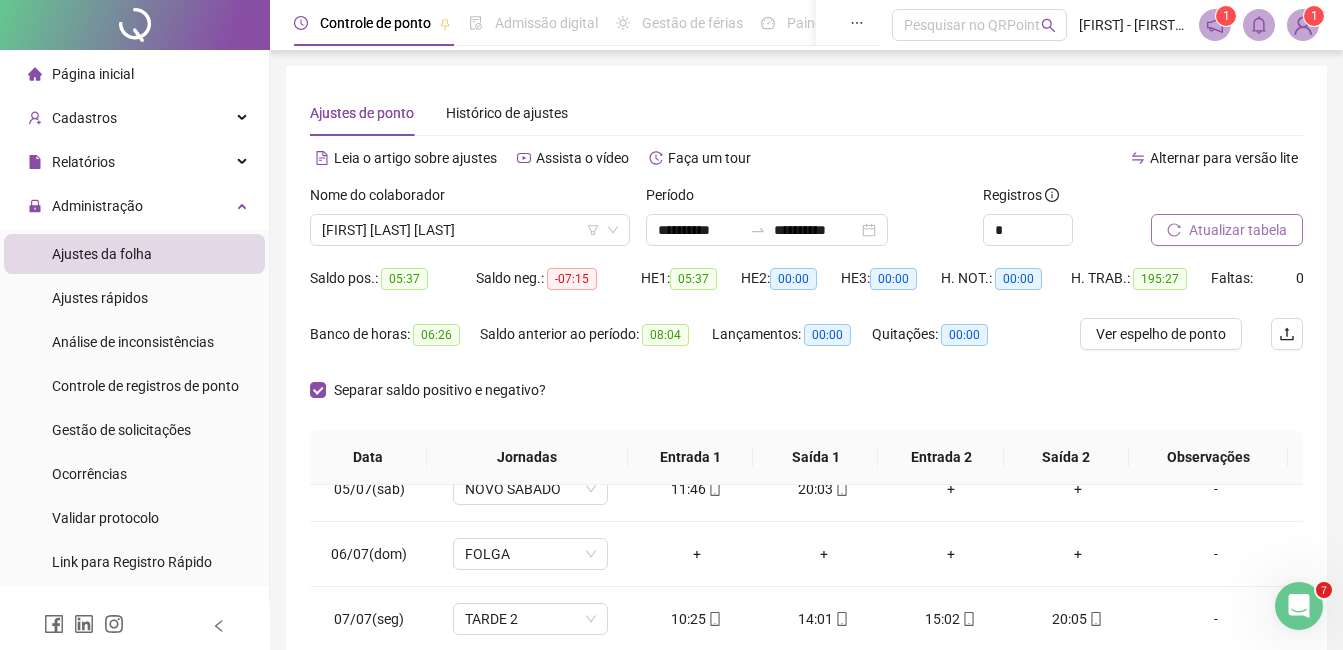scroll, scrollTop: 372, scrollLeft: 0, axis: vertical 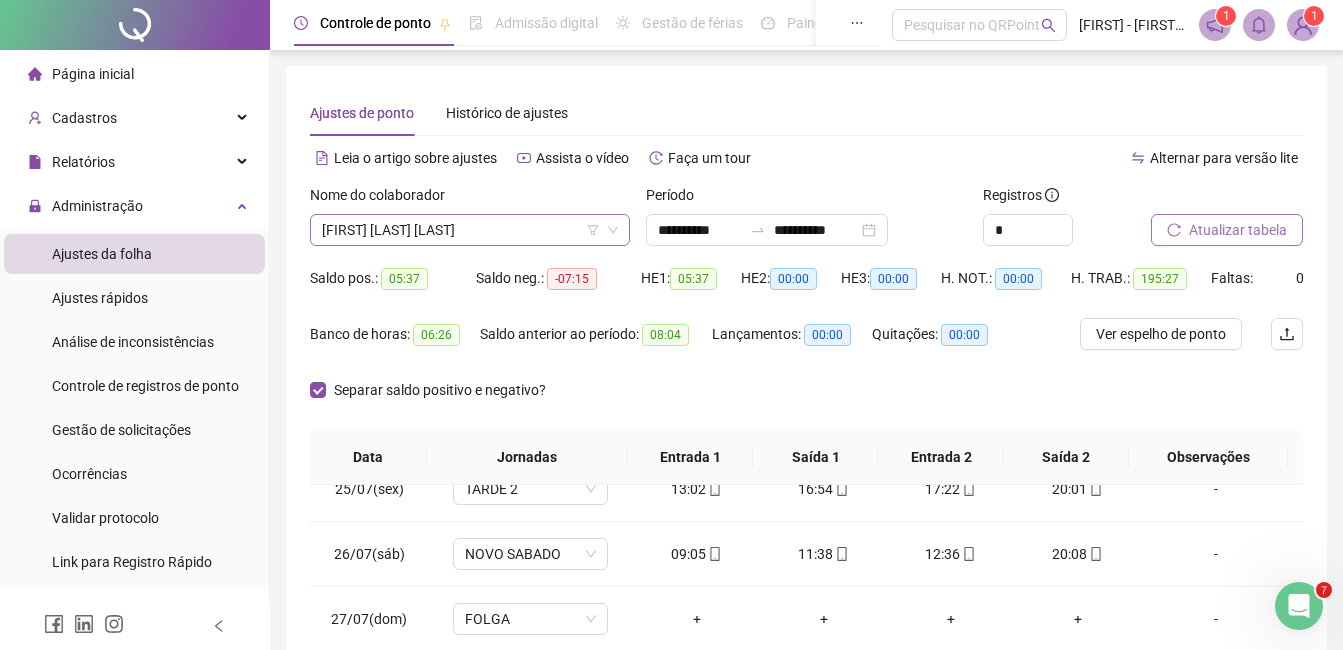 click 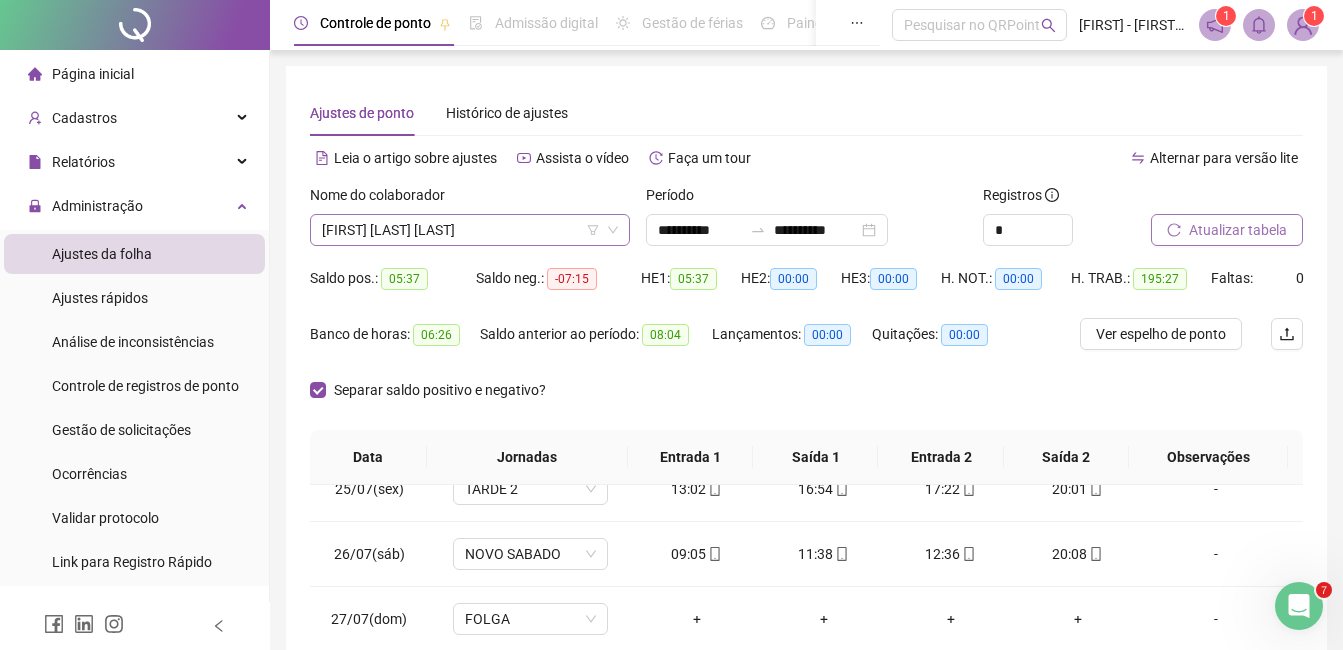 click 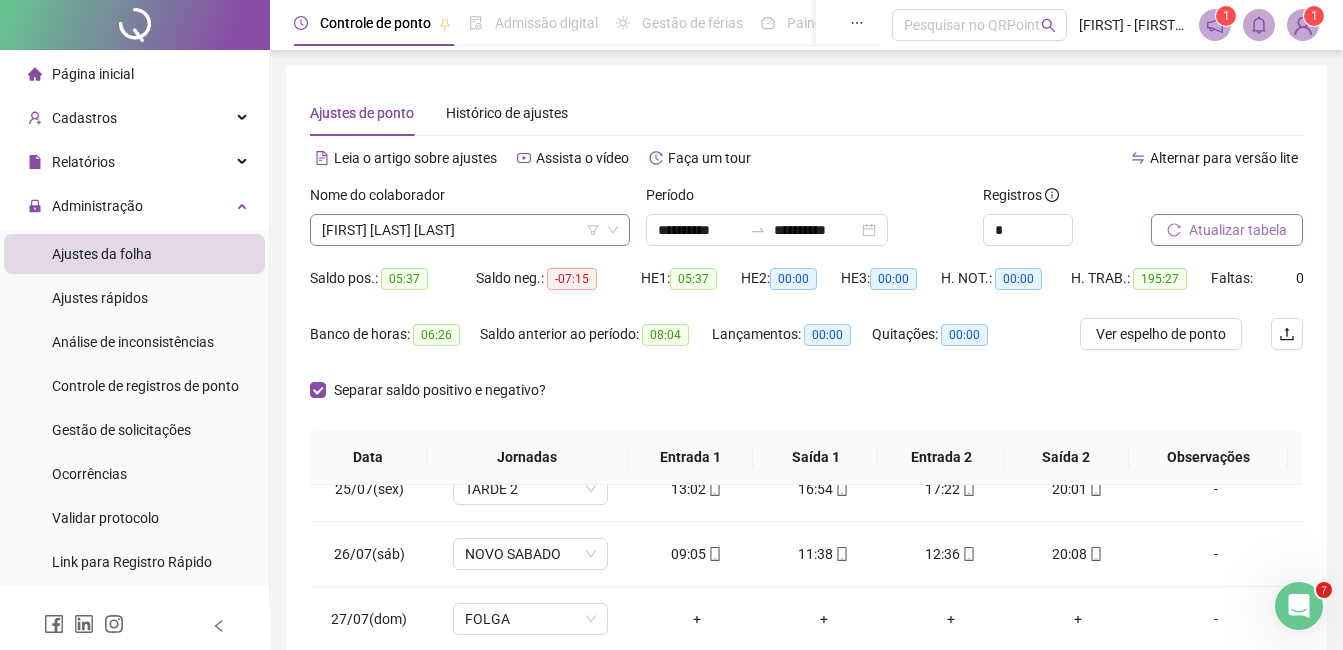 click on "[FIRST] [LAST] [LAST]" at bounding box center (470, 230) 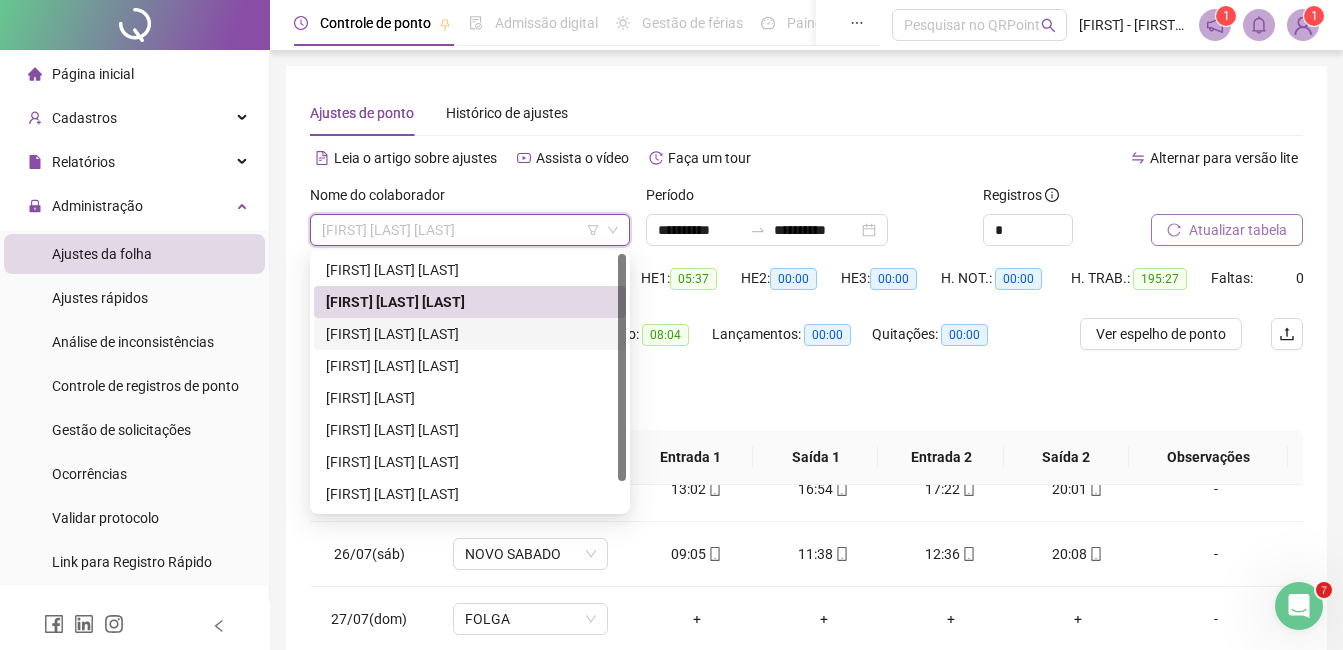 click on "[FIRST] [LAST] [LAST]" at bounding box center [470, 334] 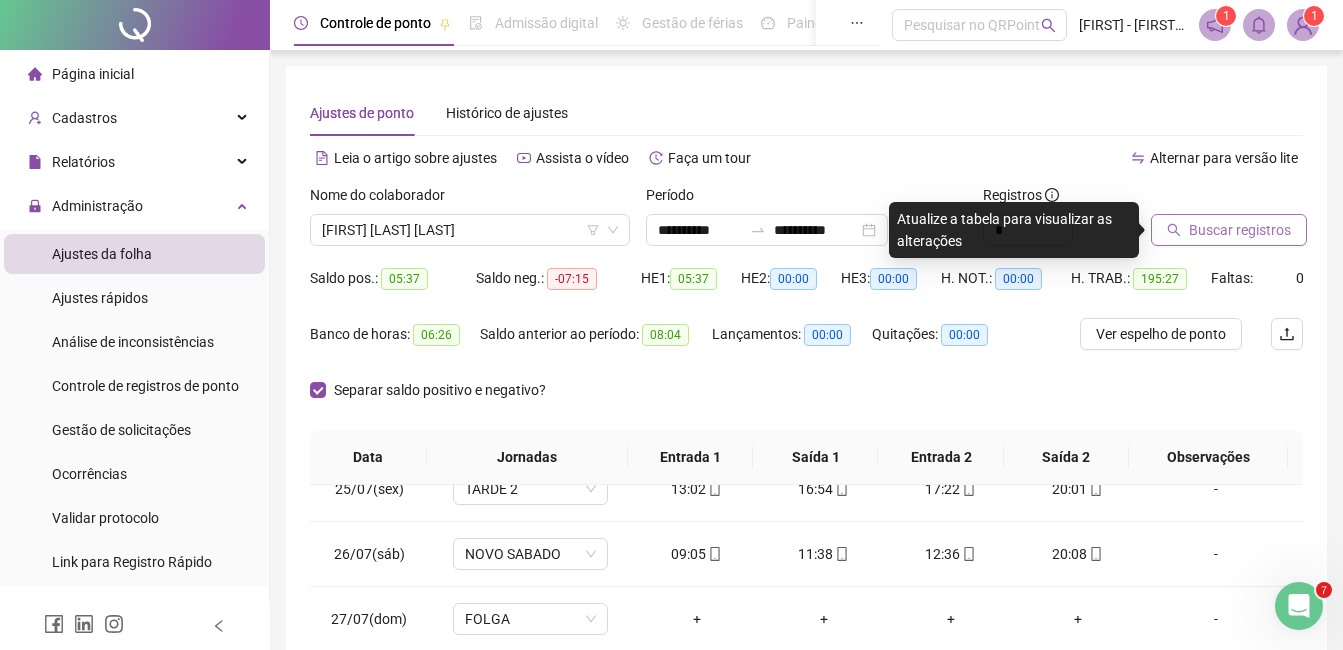 click on "Buscar registros" at bounding box center (1240, 230) 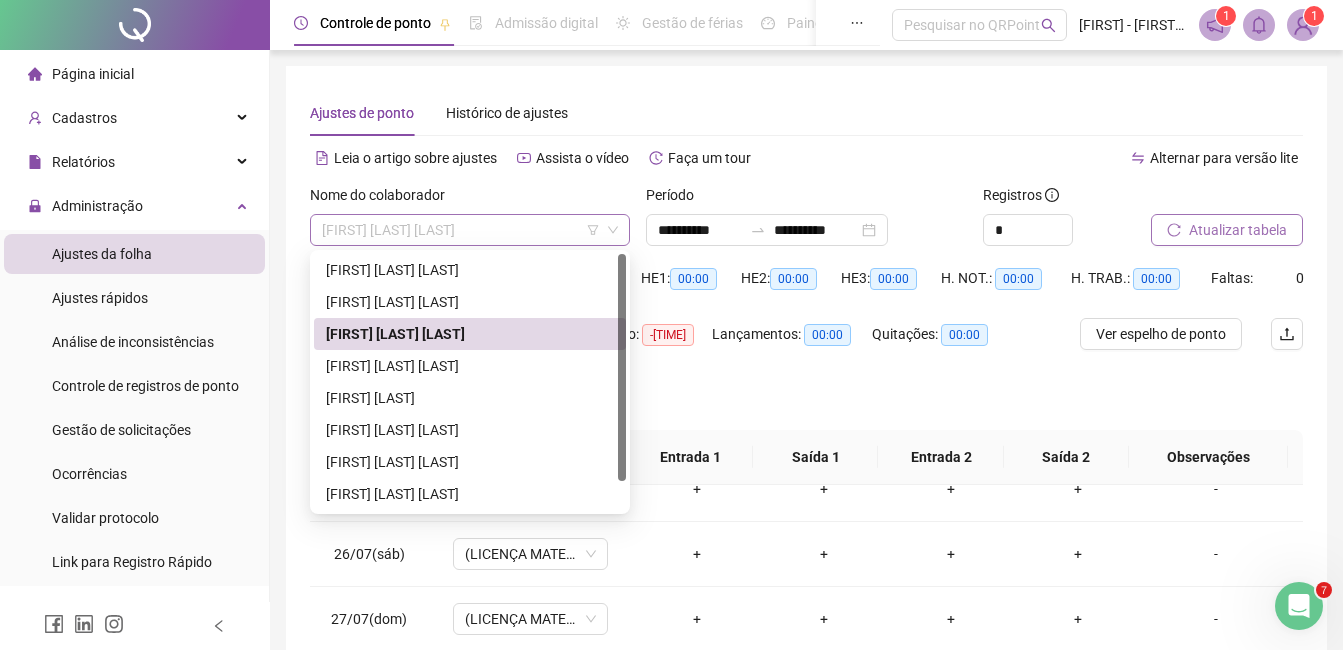 click on "[FIRST] [LAST] [LAST]" at bounding box center (470, 230) 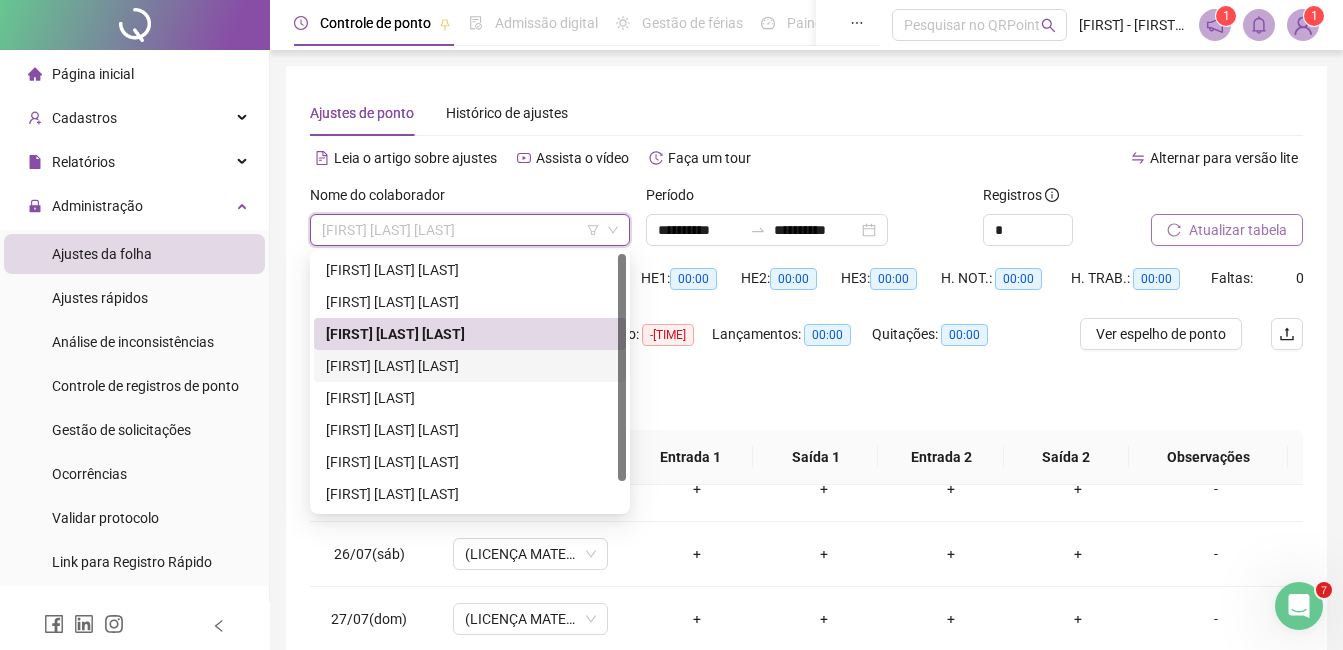 click on "[FIRST] [LAST] [LAST]" at bounding box center (470, 366) 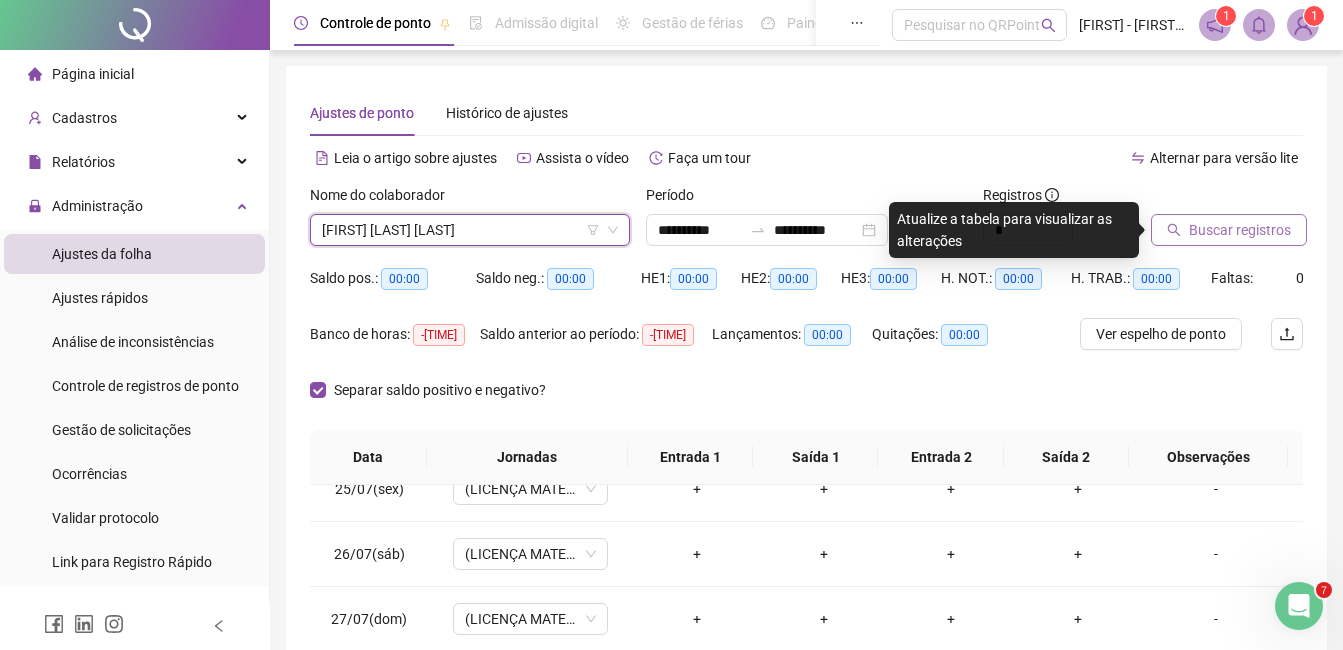 click on "Buscar registros" at bounding box center [1240, 230] 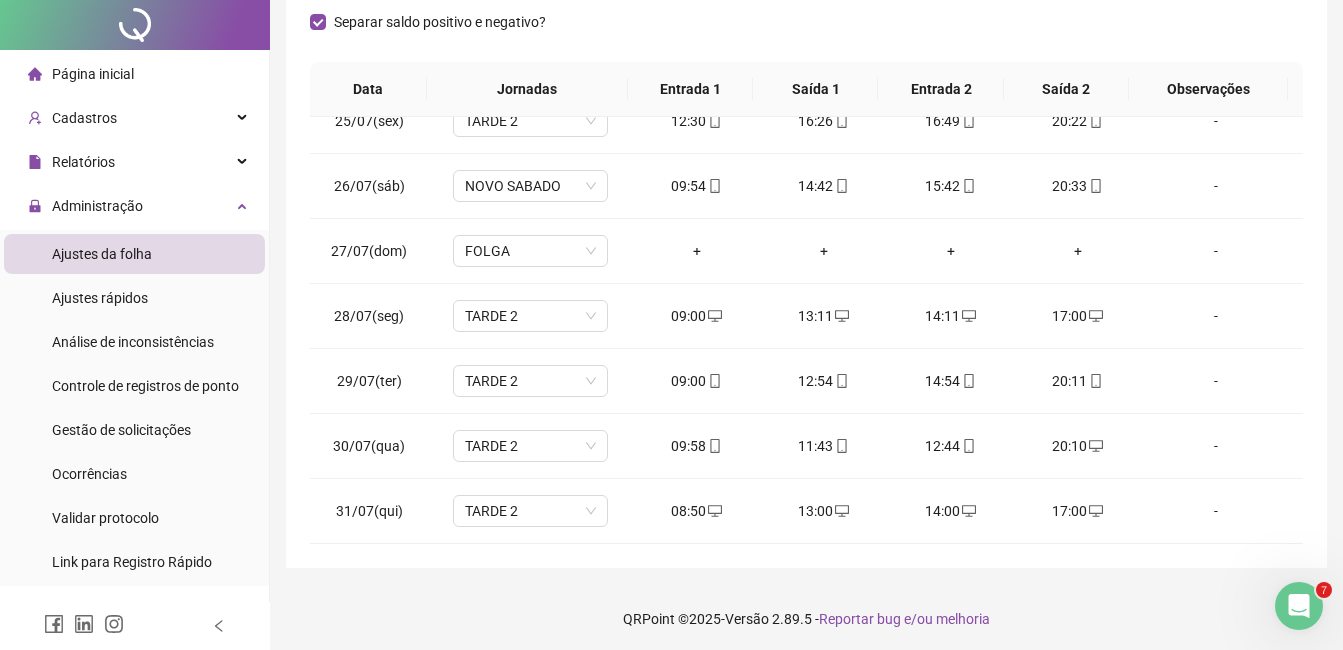 scroll, scrollTop: 372, scrollLeft: 0, axis: vertical 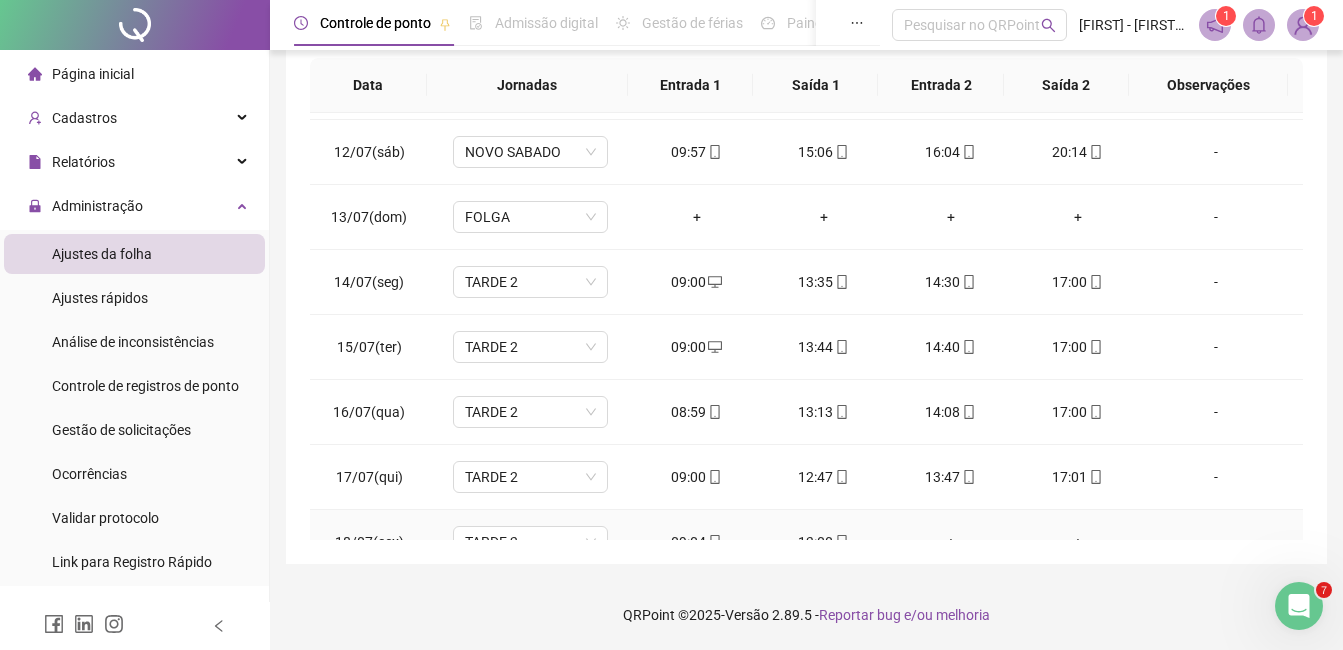 click on "-" at bounding box center [1222, 542] 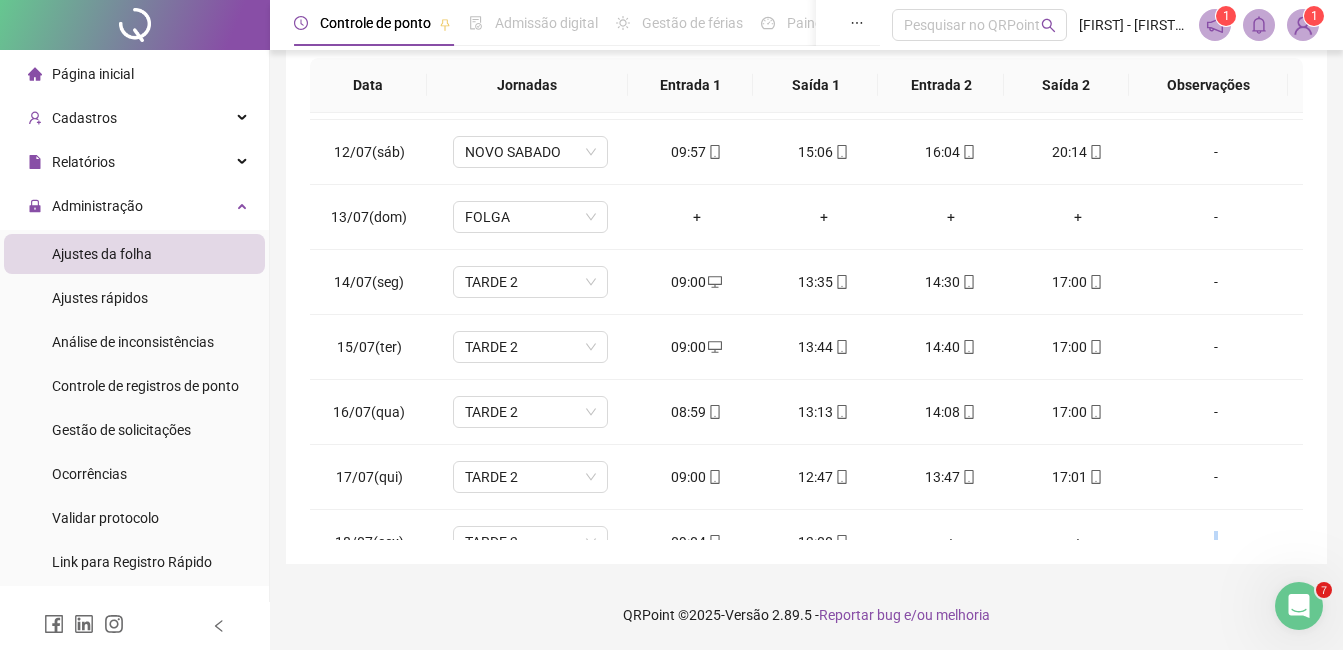 click on "-" at bounding box center [1222, 542] 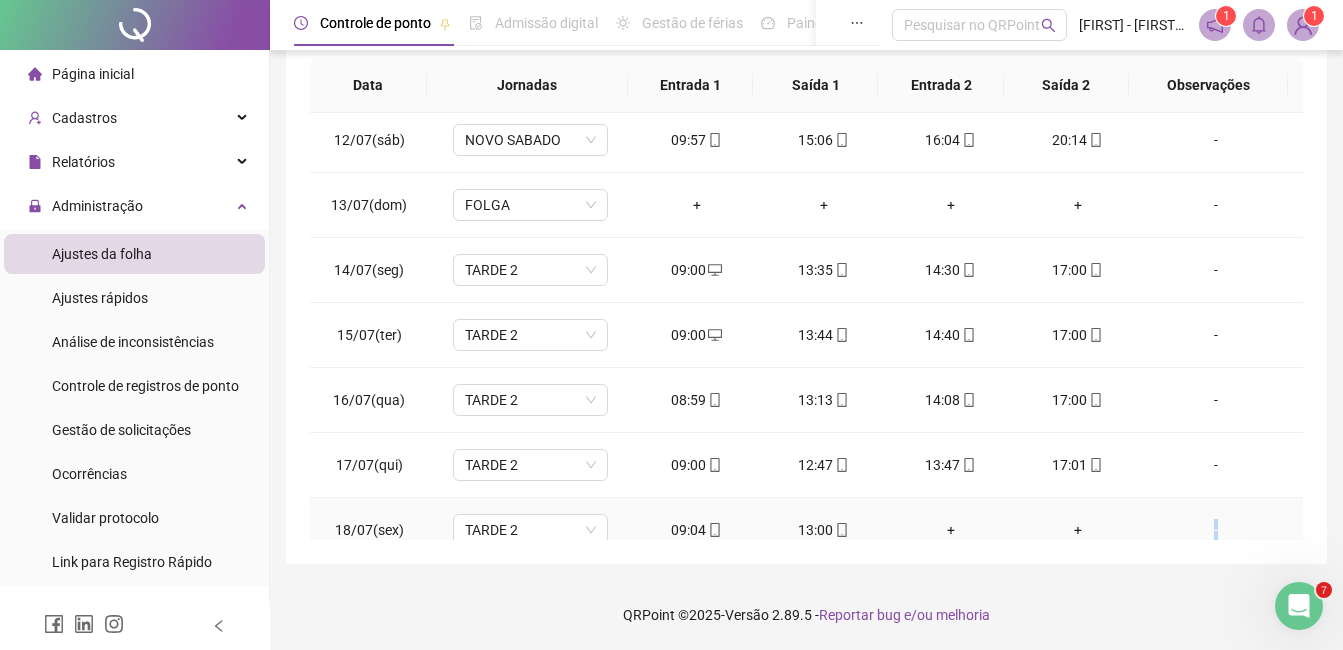 click on "-" at bounding box center [1222, 530] 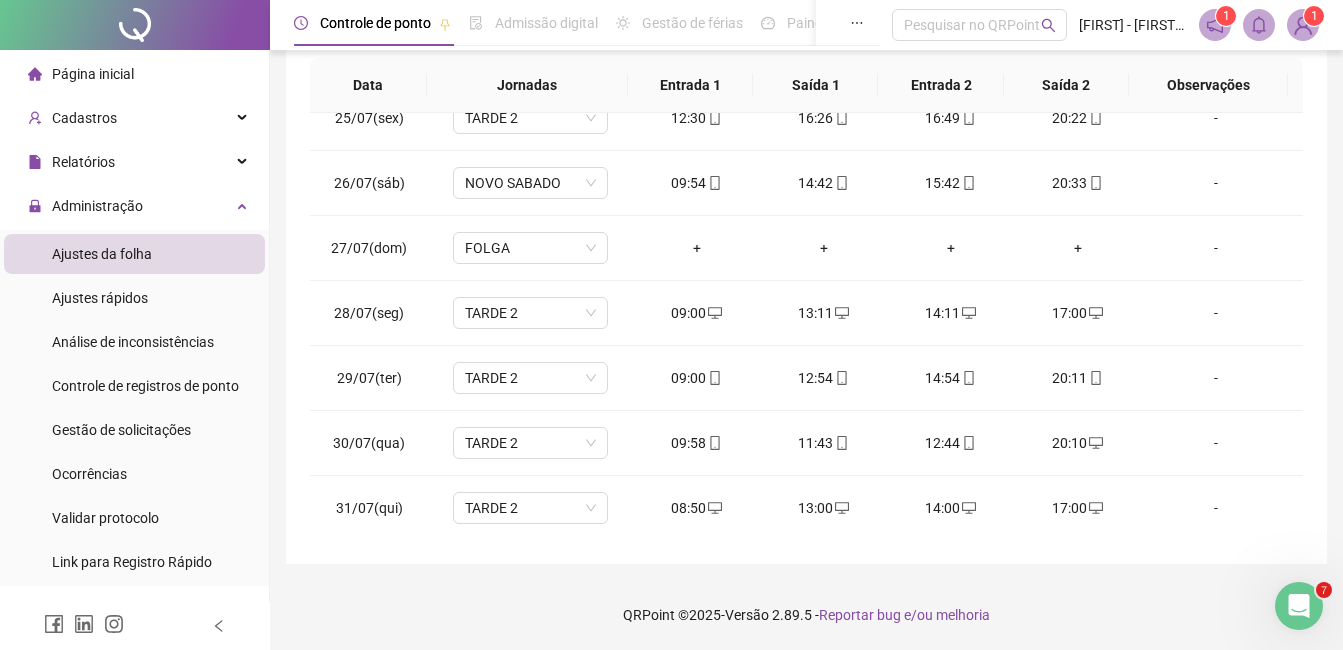 scroll, scrollTop: 1588, scrollLeft: 0, axis: vertical 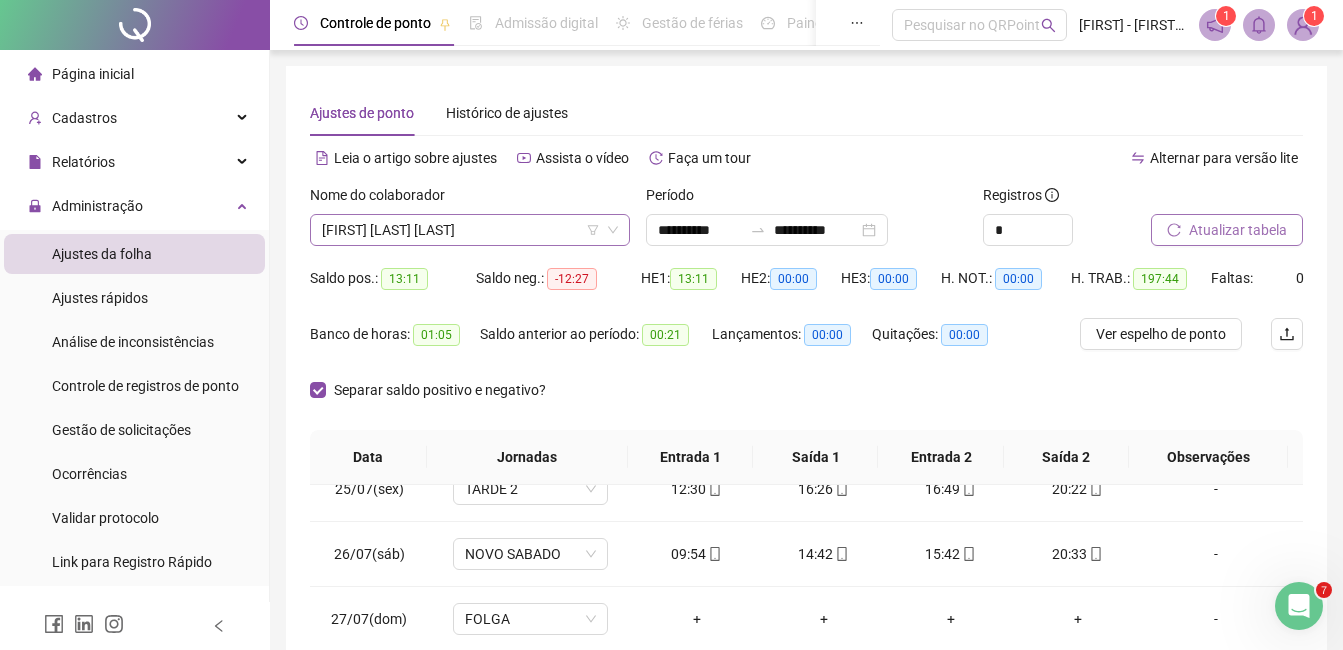 click on "[FIRST] [LAST] [LAST]" at bounding box center (470, 230) 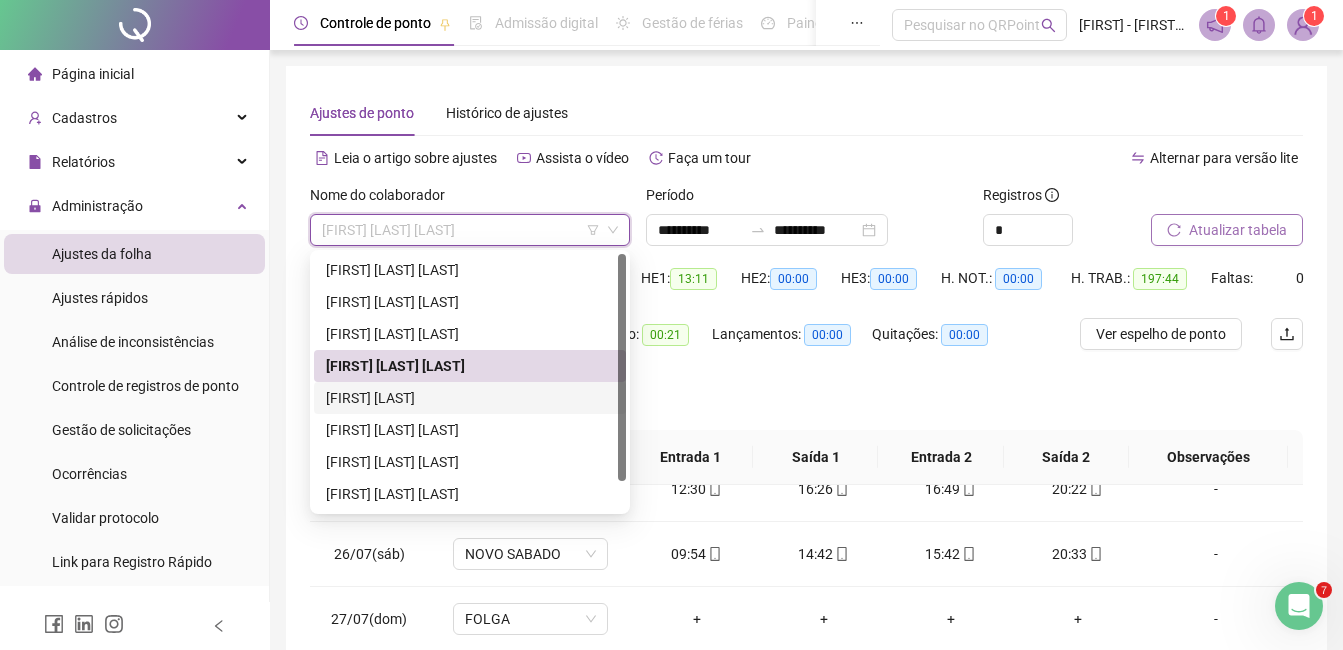click on "[FIRST] [LAST] [LAST]" at bounding box center [470, 398] 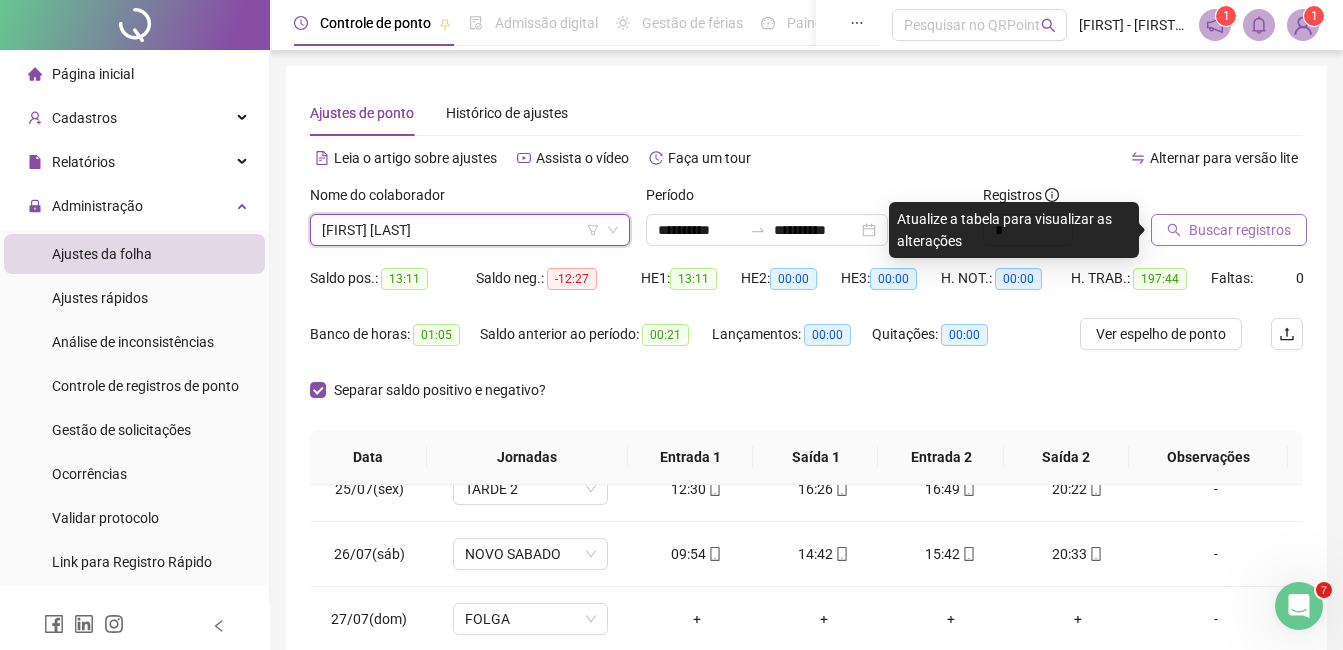 click on "Buscar registros" at bounding box center [1240, 230] 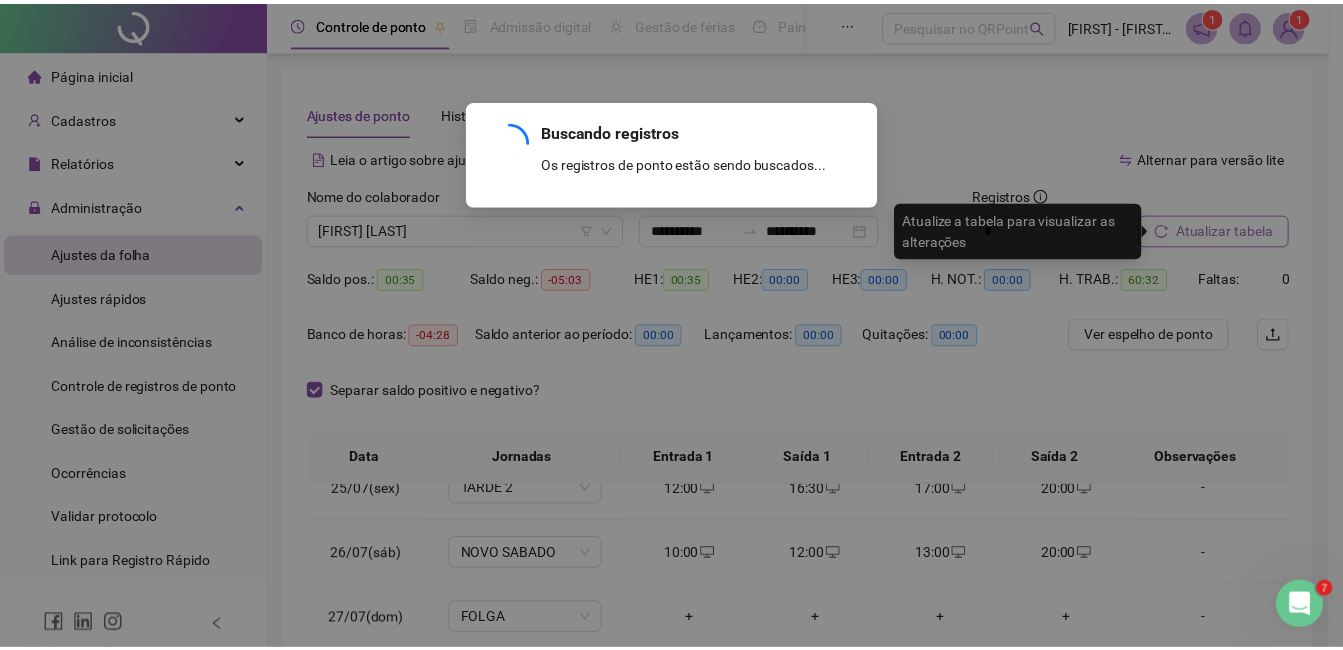 scroll, scrollTop: 223, scrollLeft: 0, axis: vertical 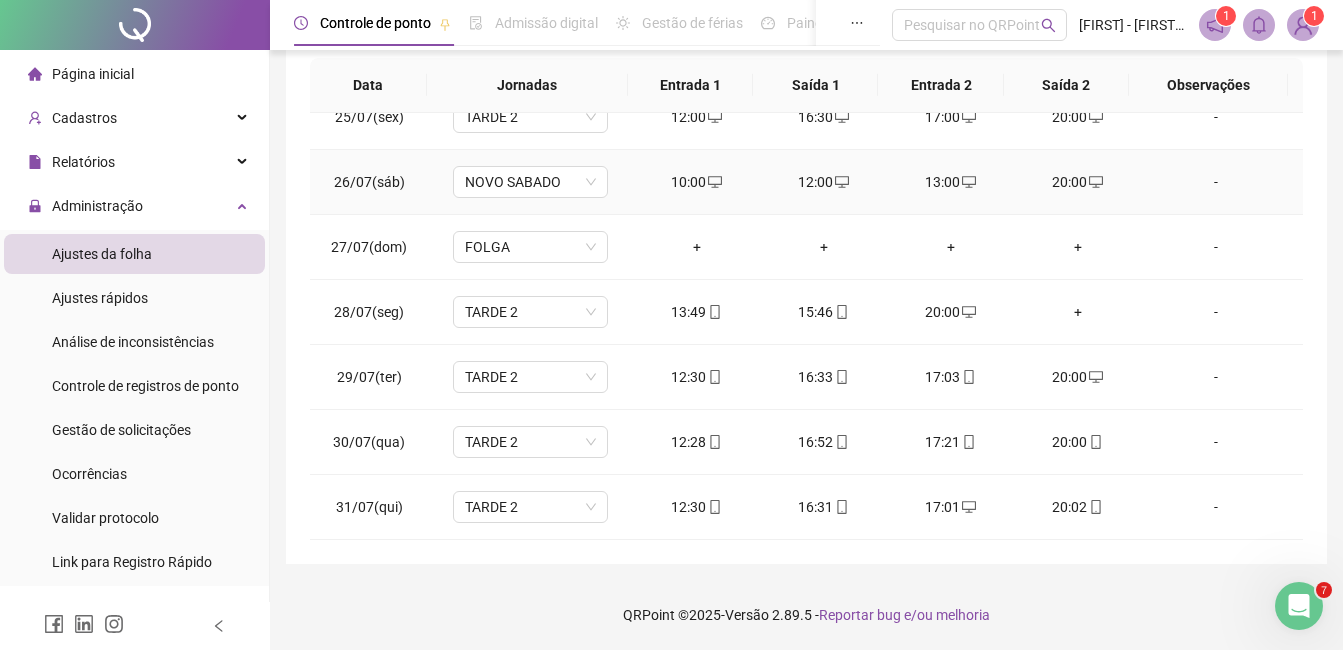 click on "-" at bounding box center (1222, 182) 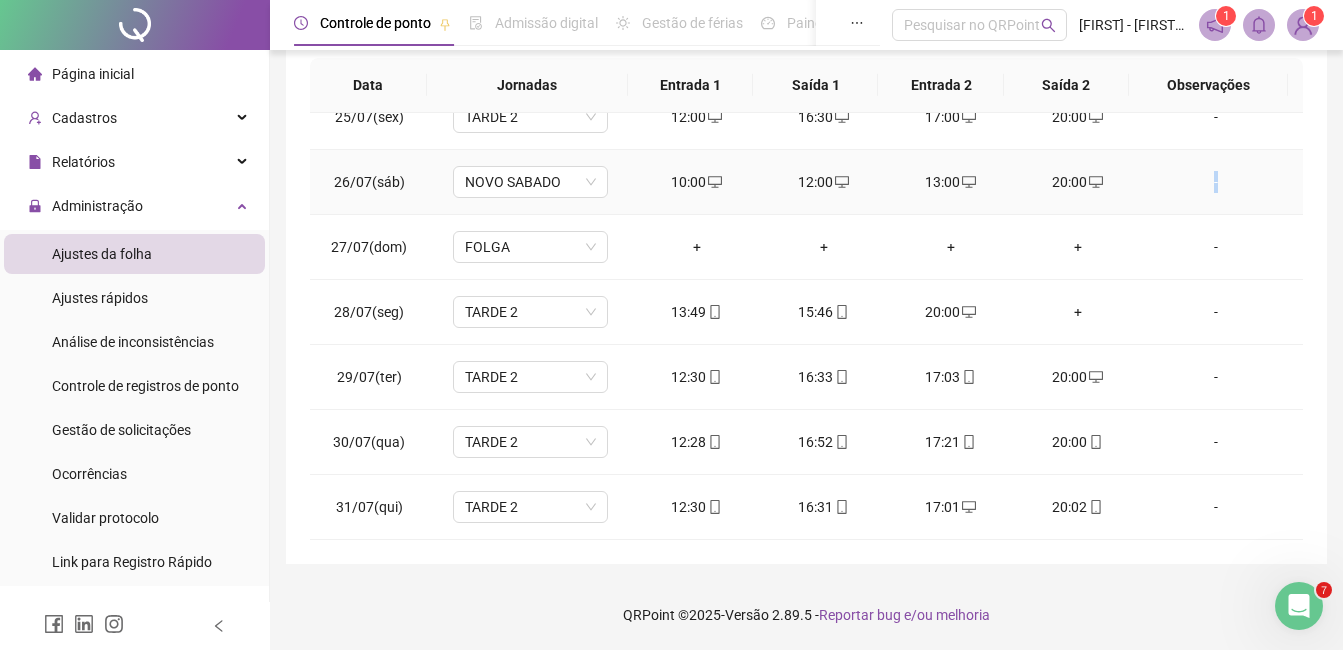 click on "-" at bounding box center [1222, 182] 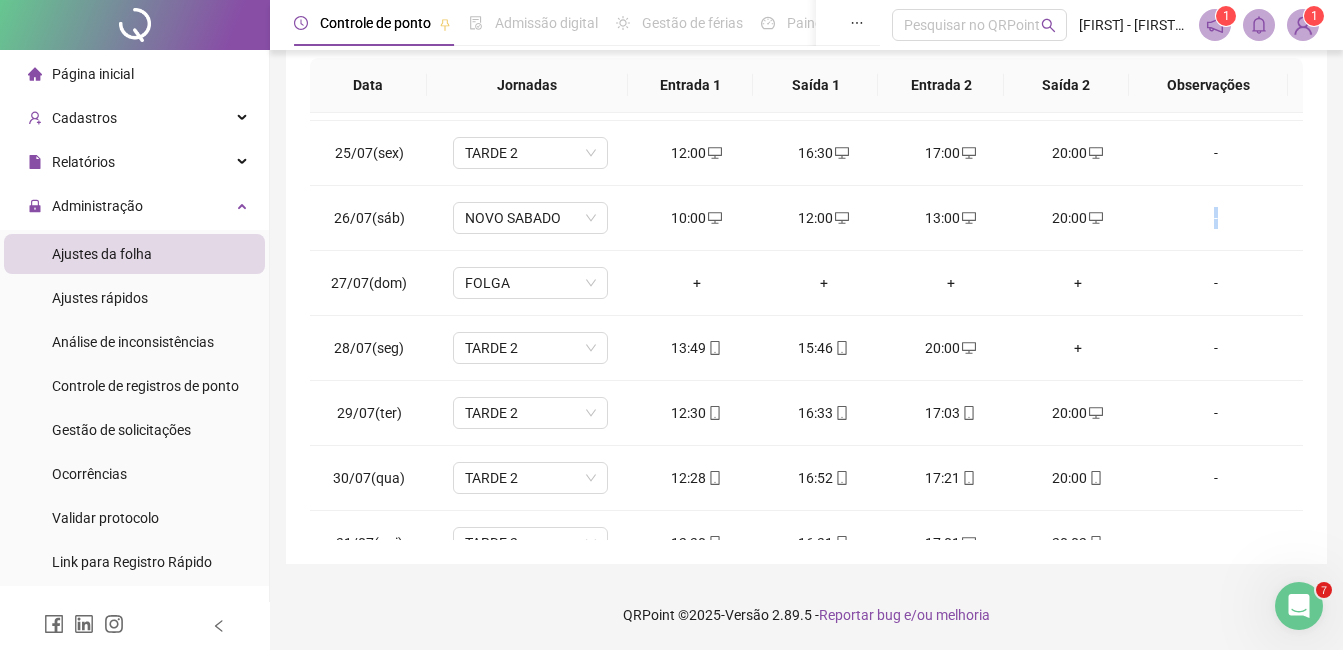scroll, scrollTop: 223, scrollLeft: 0, axis: vertical 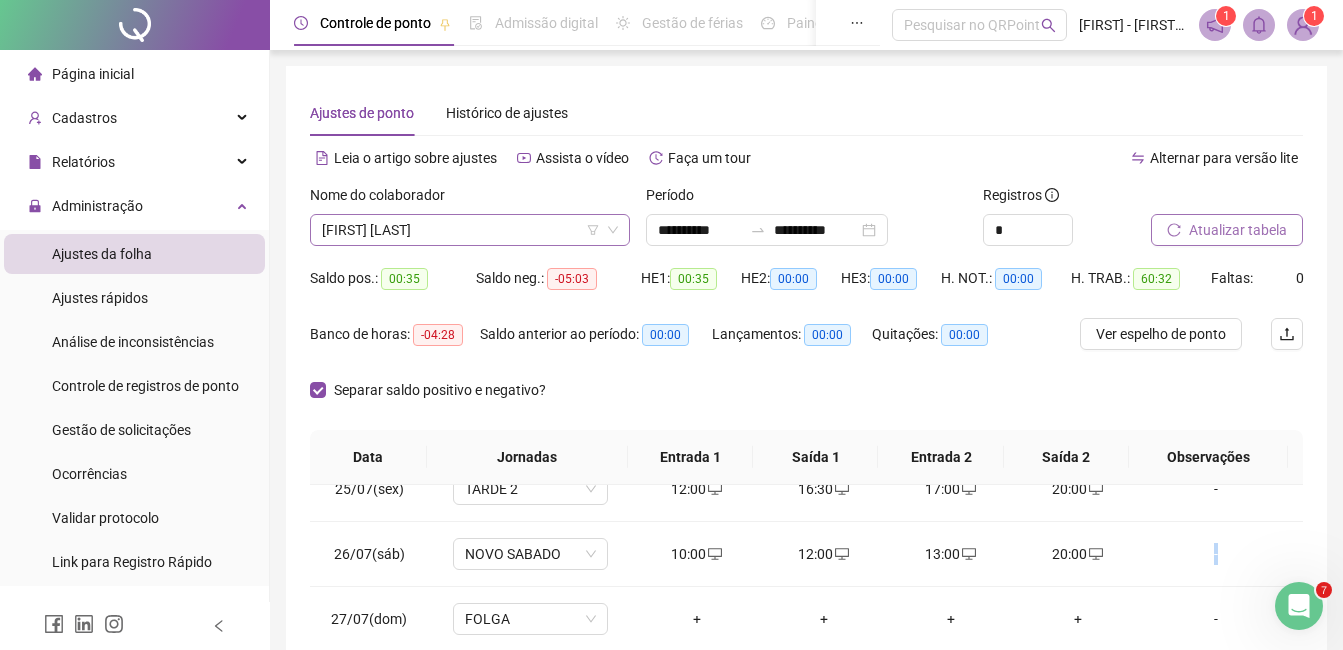click on "[FIRST] [LAST] [LAST]" at bounding box center [470, 230] 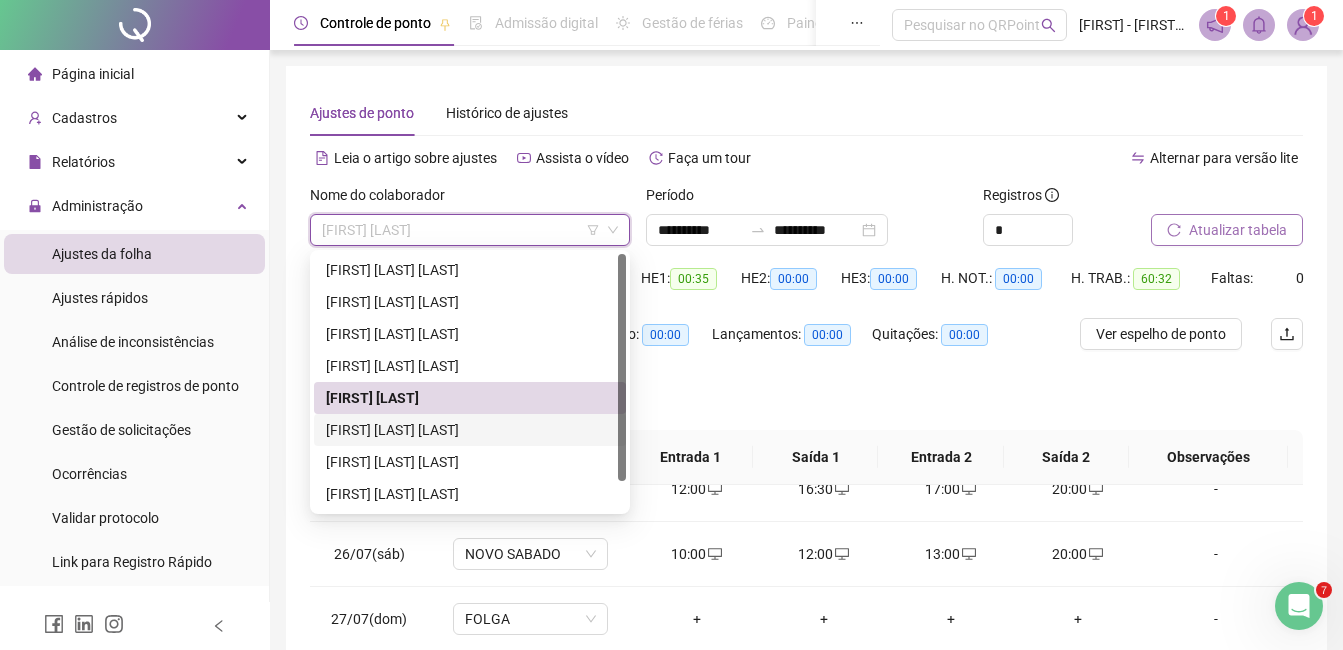 click on "[FIRST] [LAST] [LAST]" at bounding box center [470, 430] 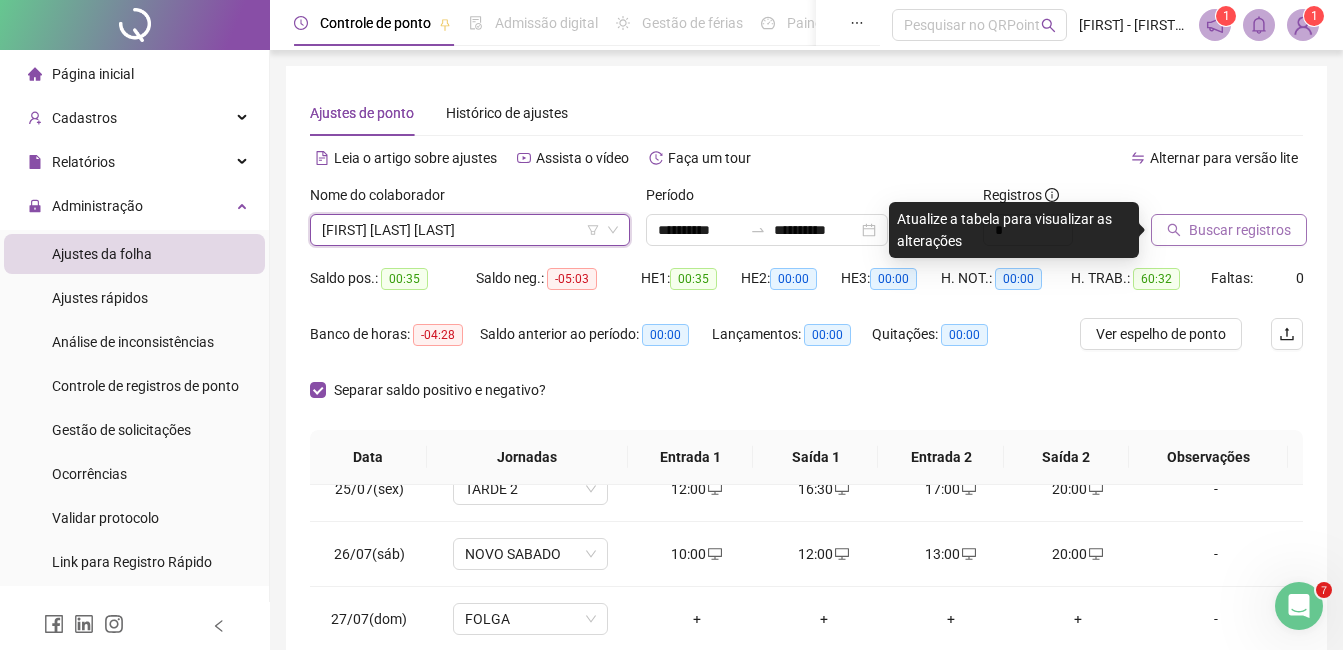 click on "Buscar registros" at bounding box center [1229, 230] 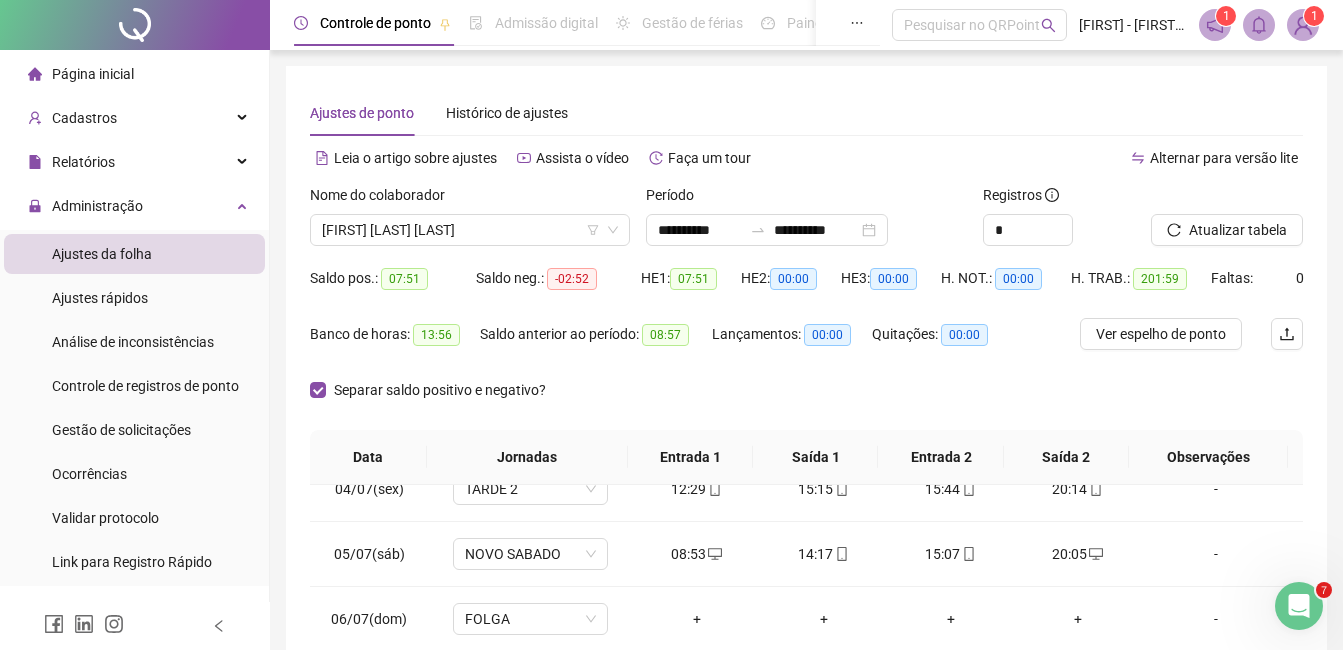 scroll, scrollTop: 372, scrollLeft: 0, axis: vertical 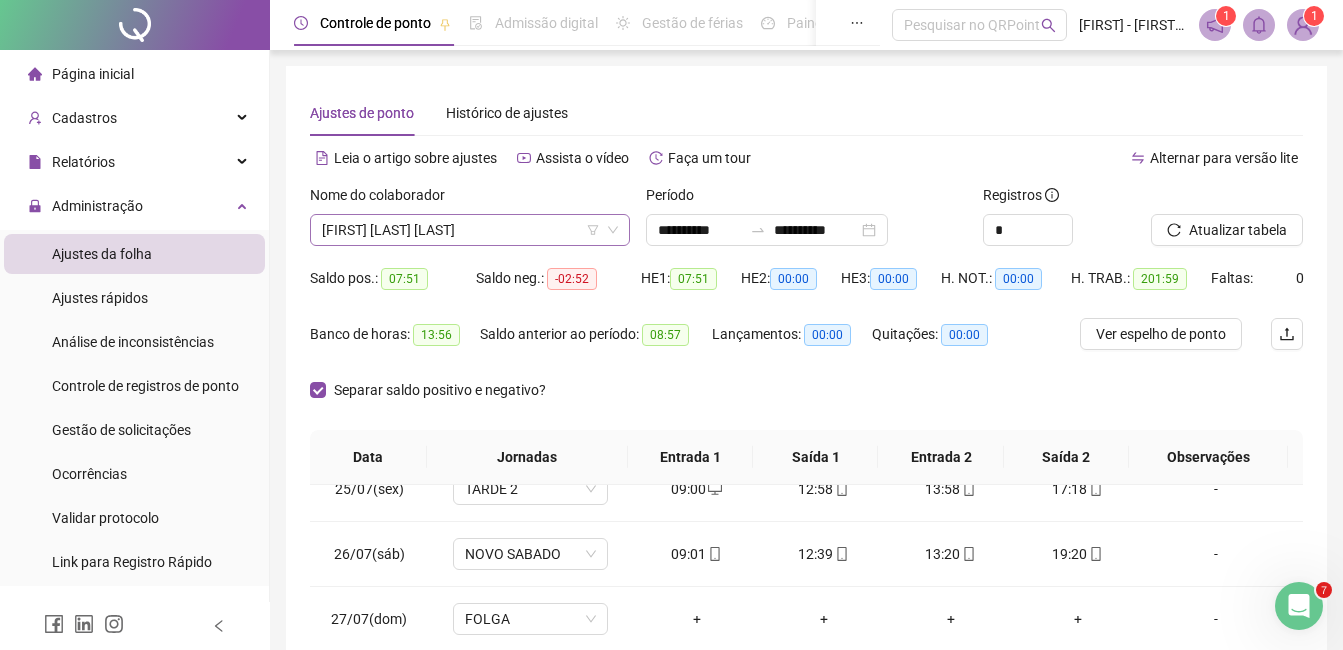 click on "[FIRST] [LAST] [LAST]" at bounding box center (470, 230) 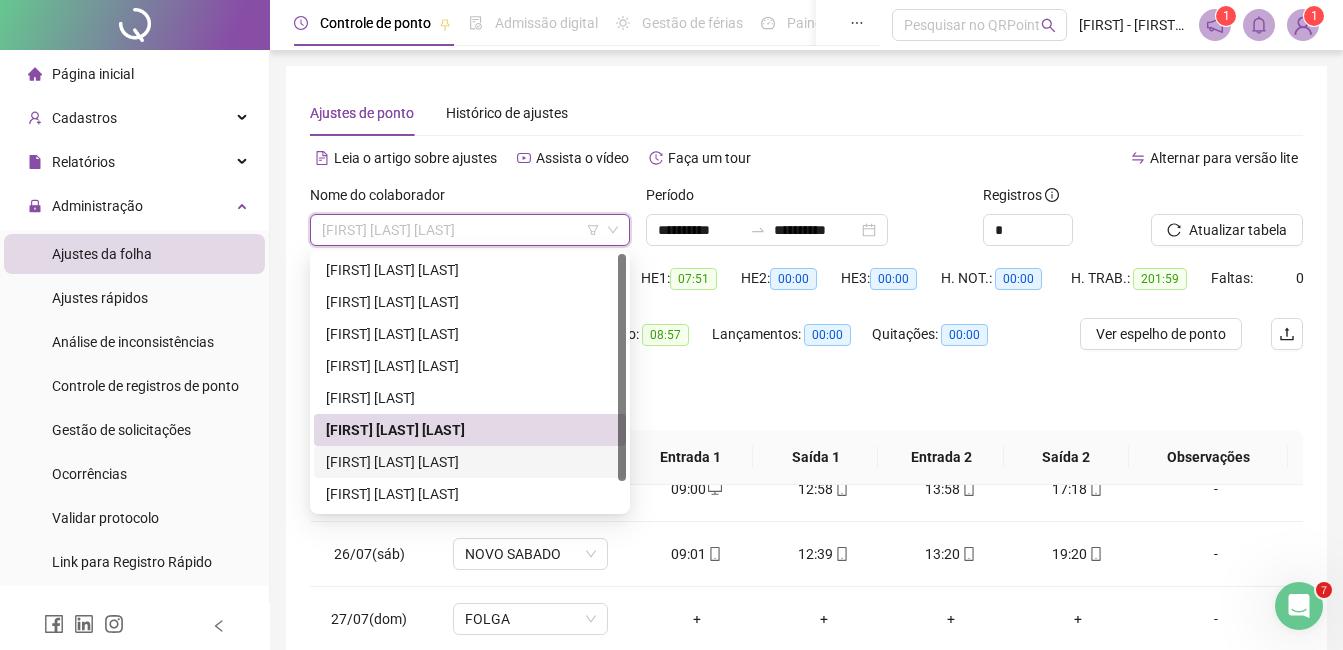 click on "[FIRST] [LAST] [LAST]" at bounding box center (470, 462) 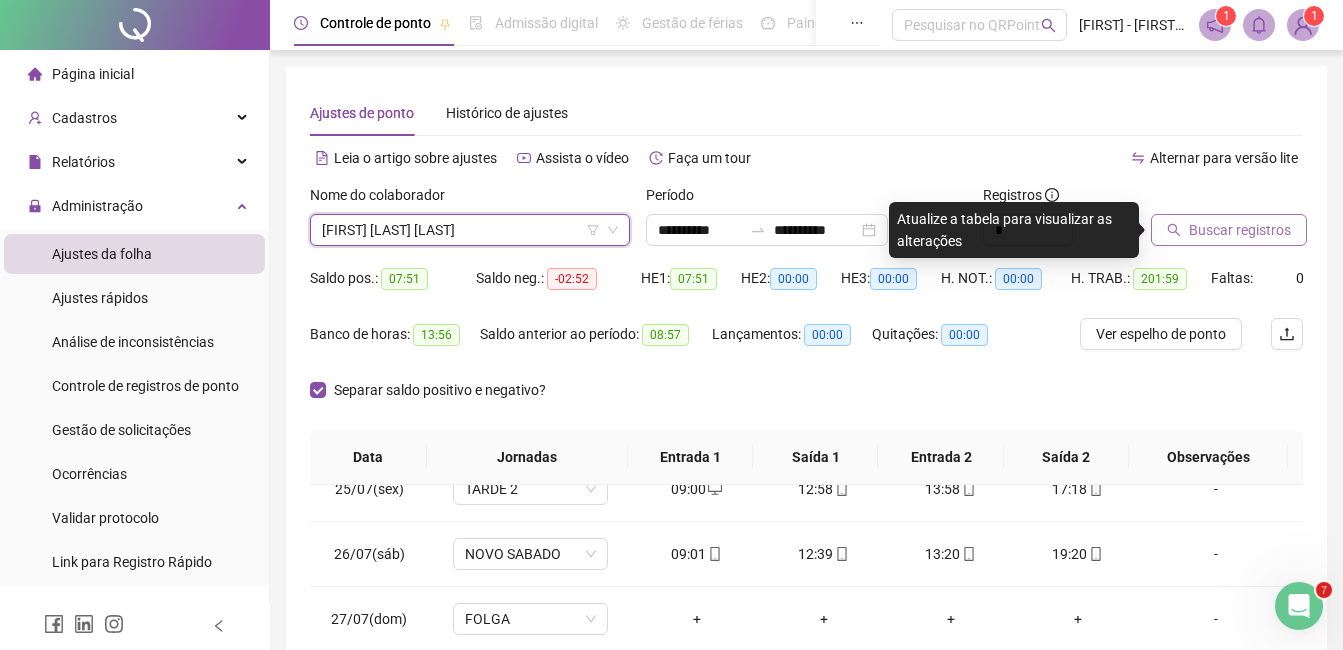 click on "Buscar registros" at bounding box center [1229, 230] 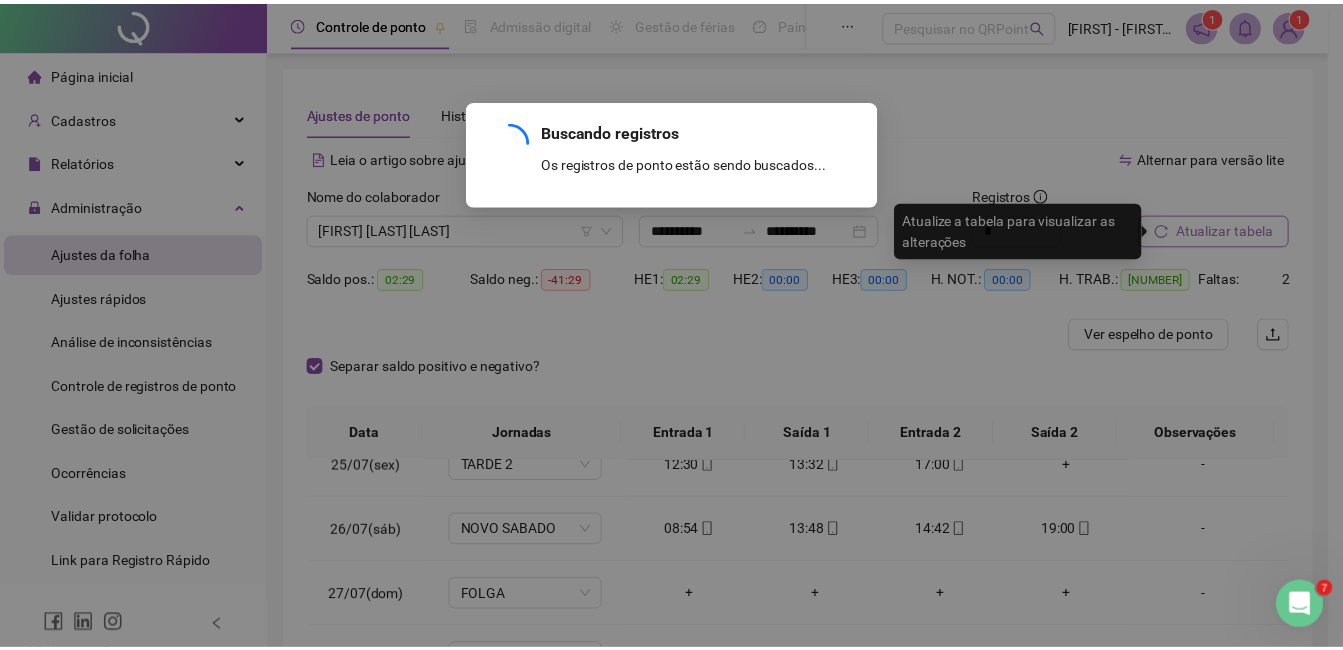 scroll, scrollTop: 1068, scrollLeft: 0, axis: vertical 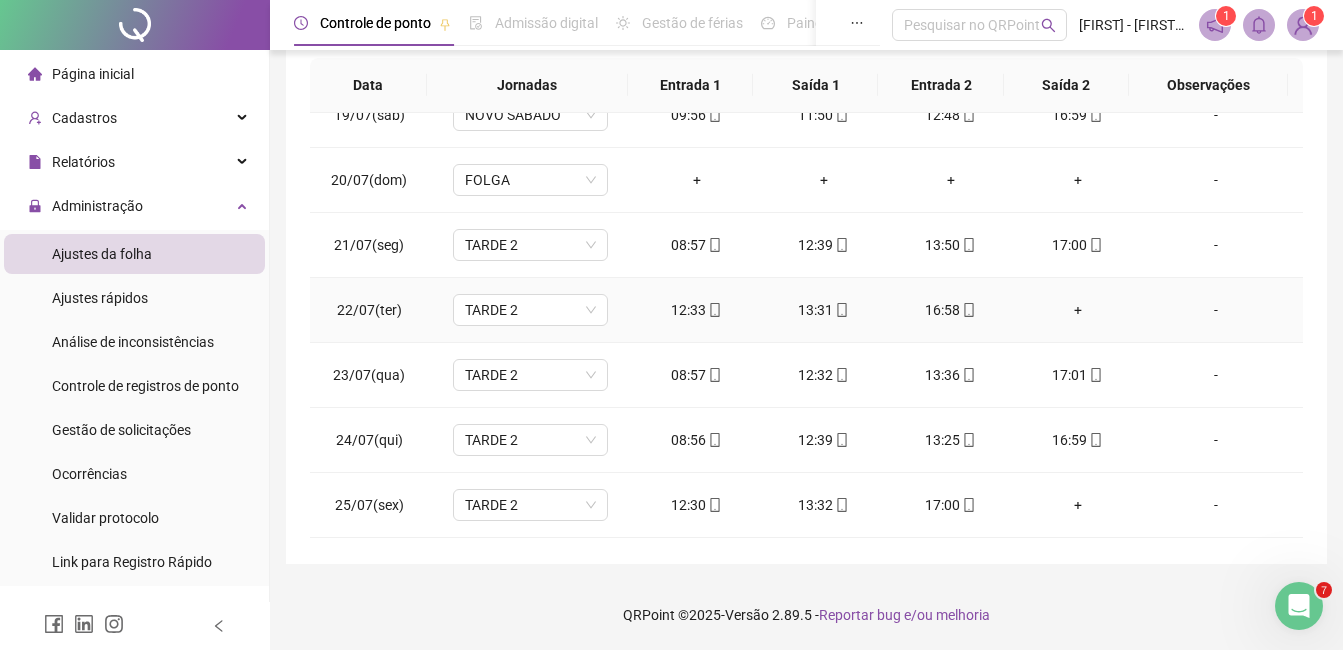 click on "+" at bounding box center (1077, 310) 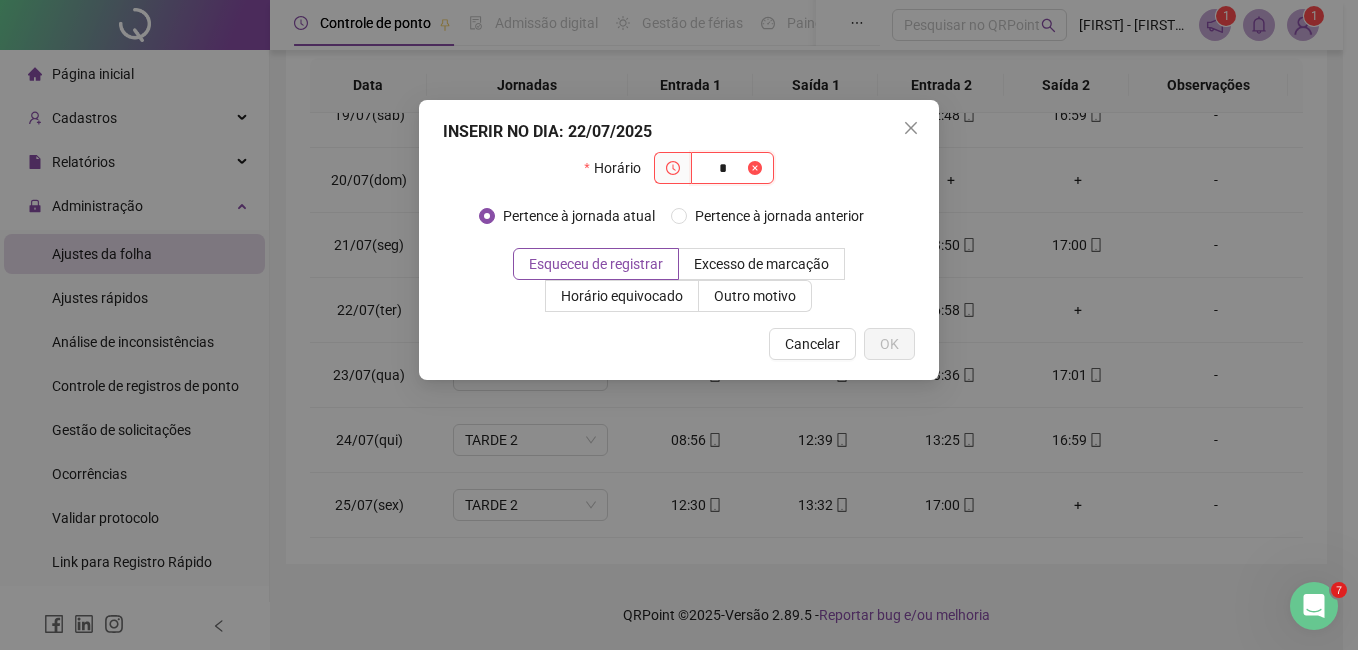 drag, startPoint x: 1070, startPoint y: 303, endPoint x: 732, endPoint y: 171, distance: 362.86084 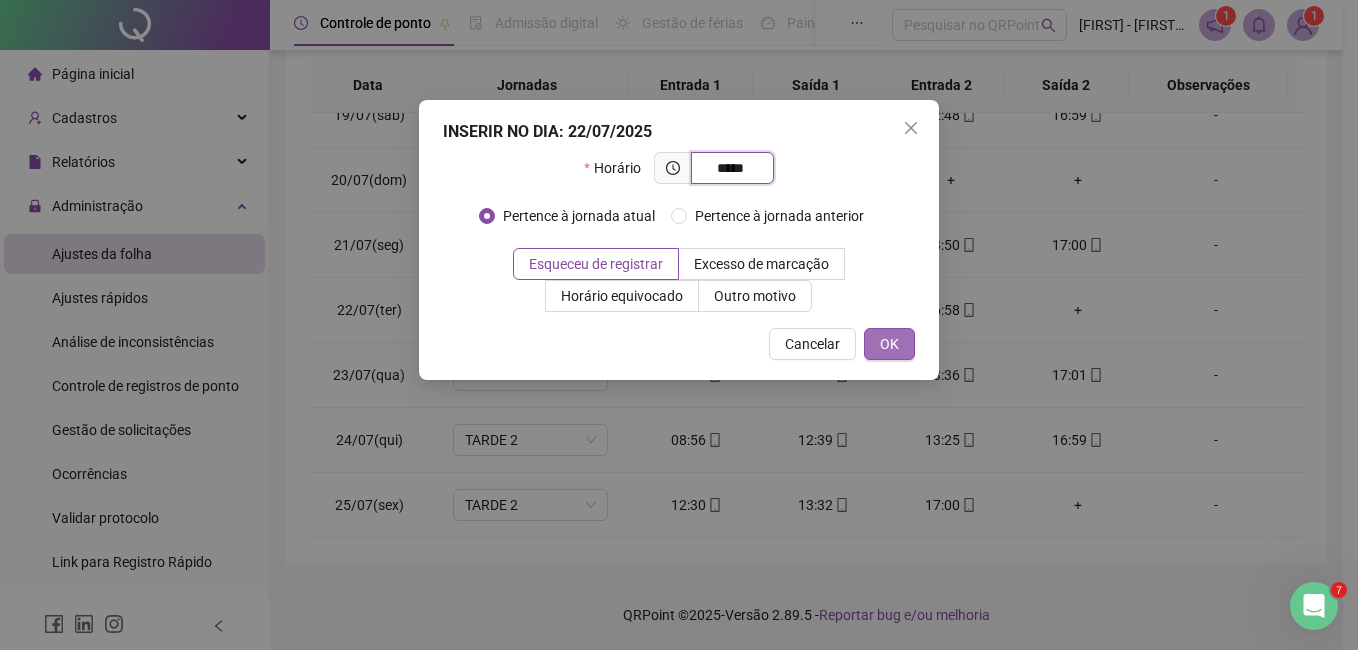 type on "*****" 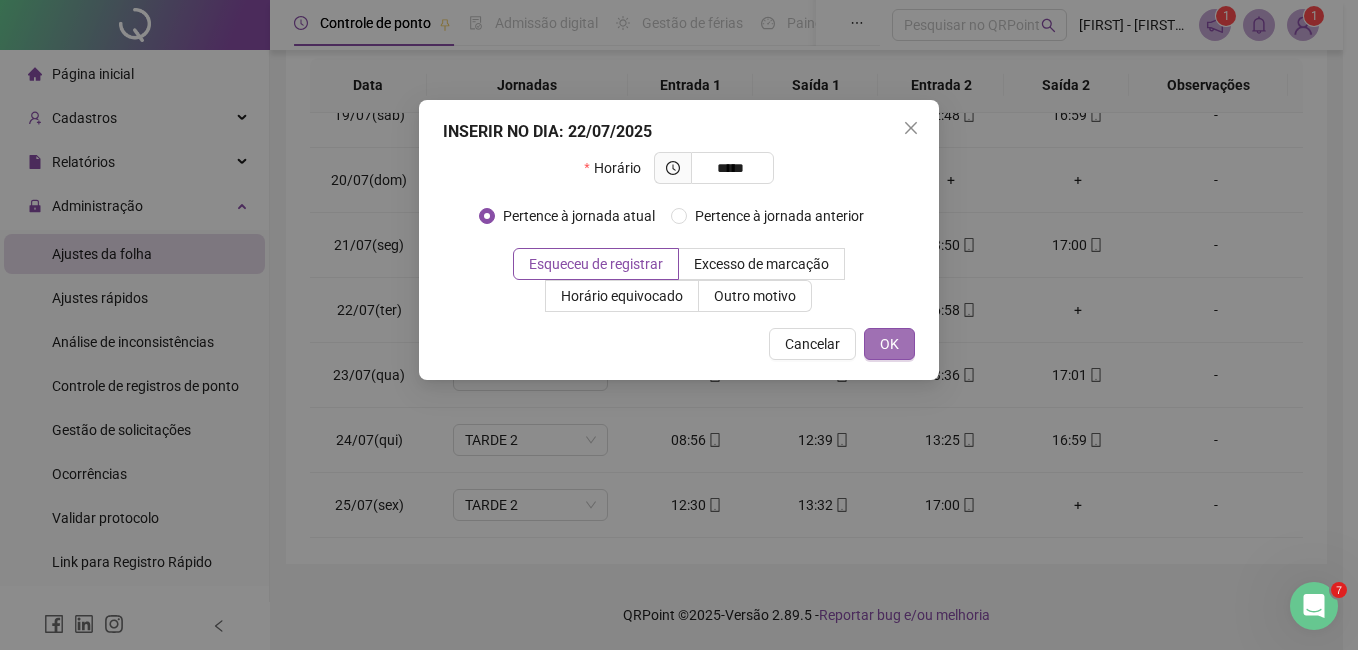 click on "OK" at bounding box center [889, 344] 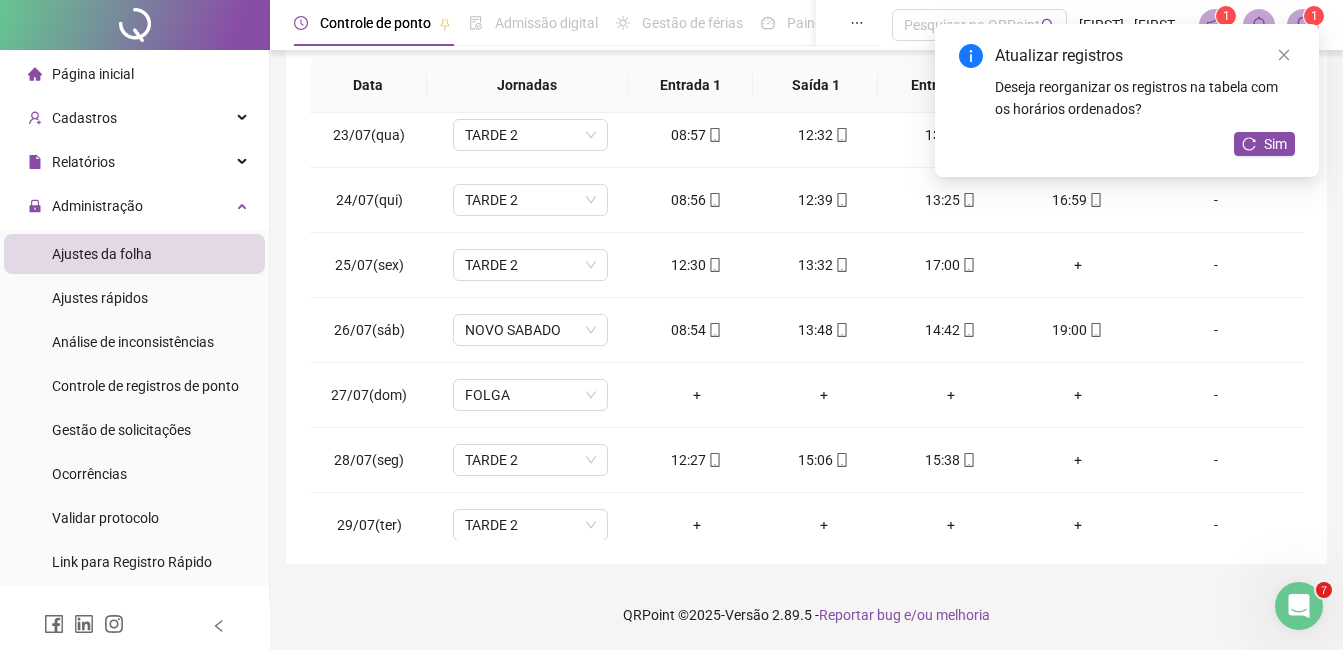 scroll, scrollTop: 960, scrollLeft: 0, axis: vertical 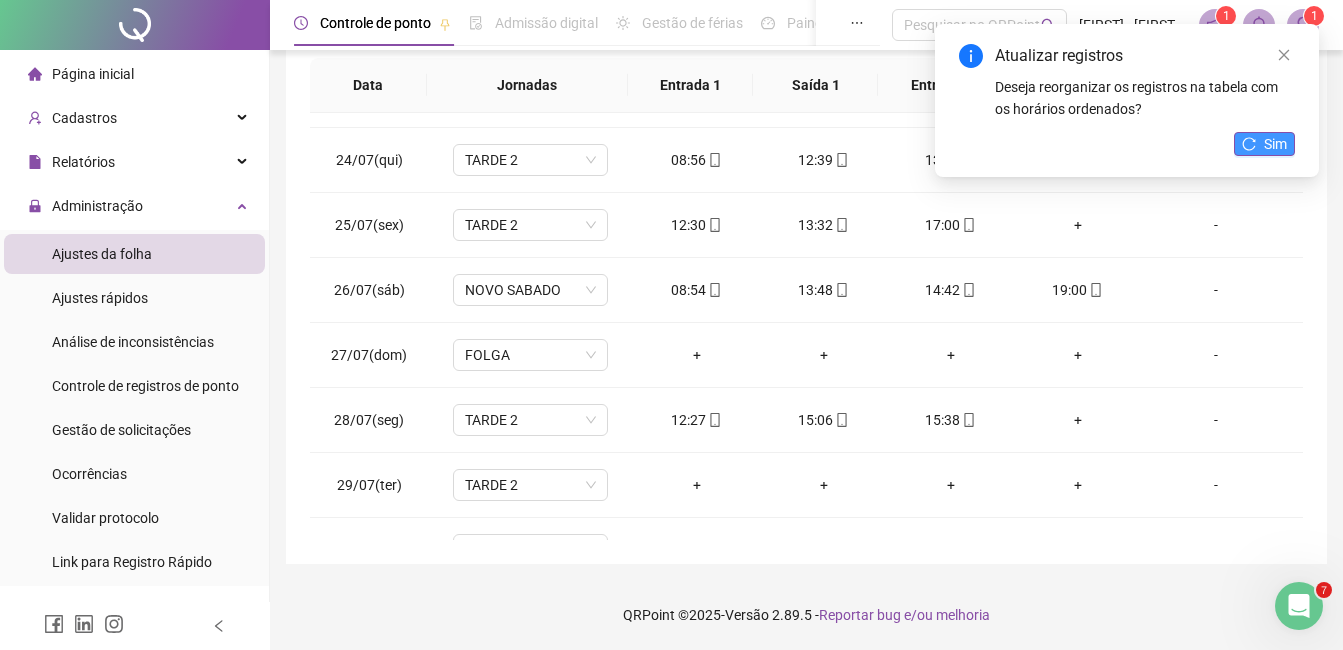 click on "Sim" at bounding box center [1275, 144] 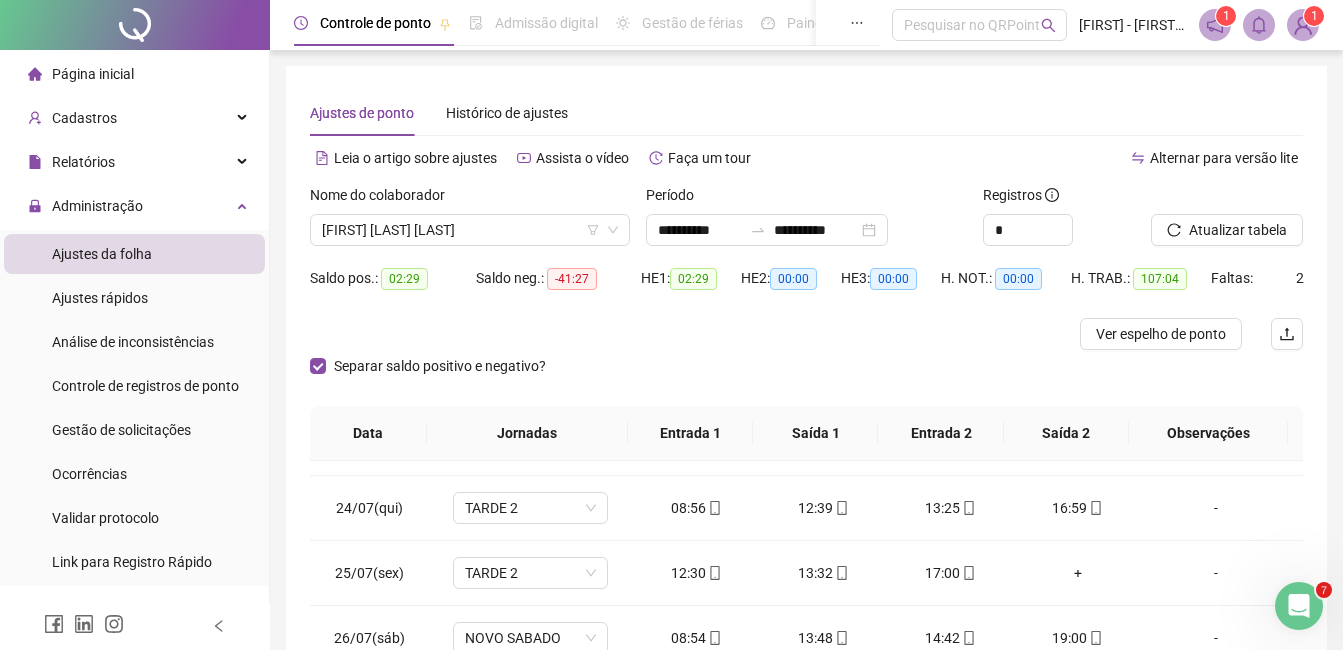 scroll, scrollTop: 348, scrollLeft: 0, axis: vertical 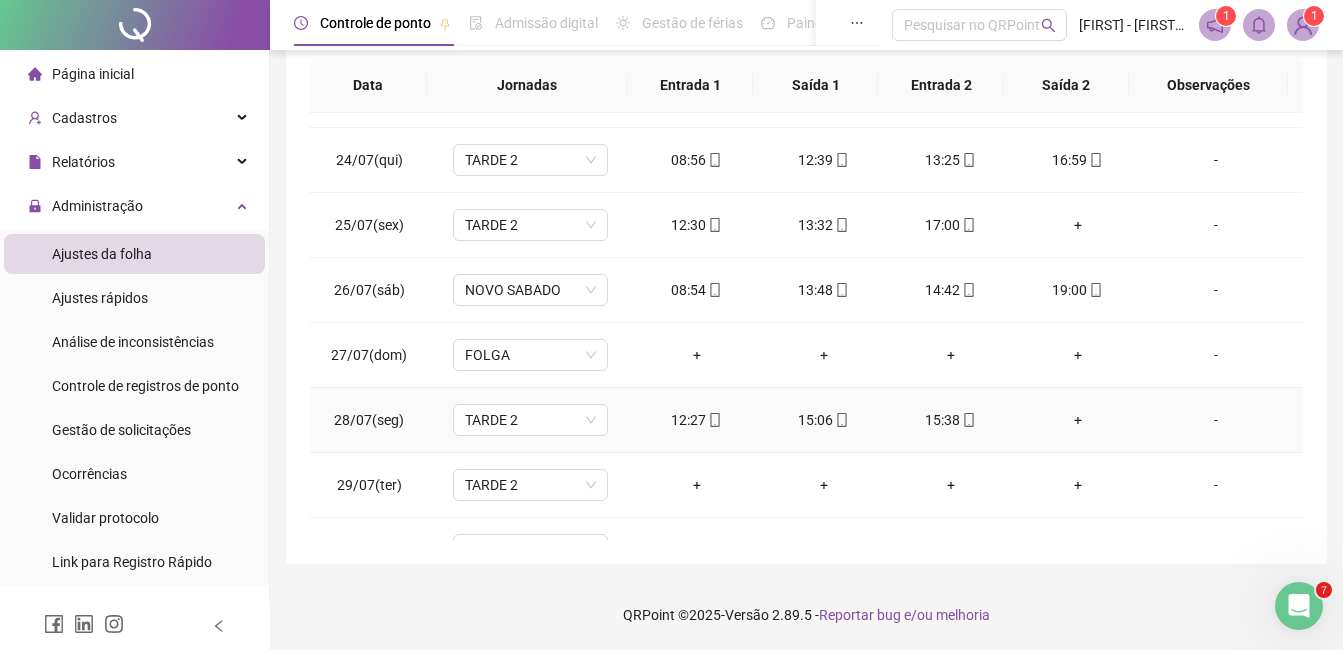 click on "+" at bounding box center [1077, 420] 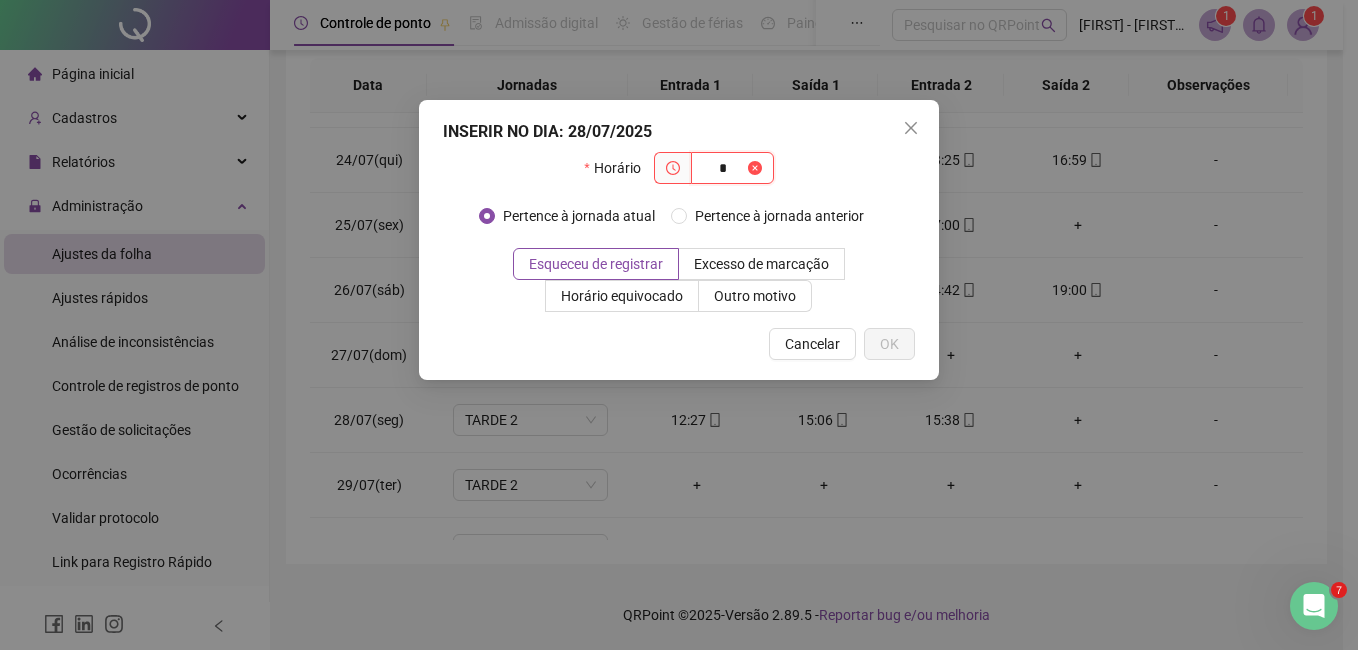 drag, startPoint x: 1059, startPoint y: 417, endPoint x: 727, endPoint y: 167, distance: 415.60077 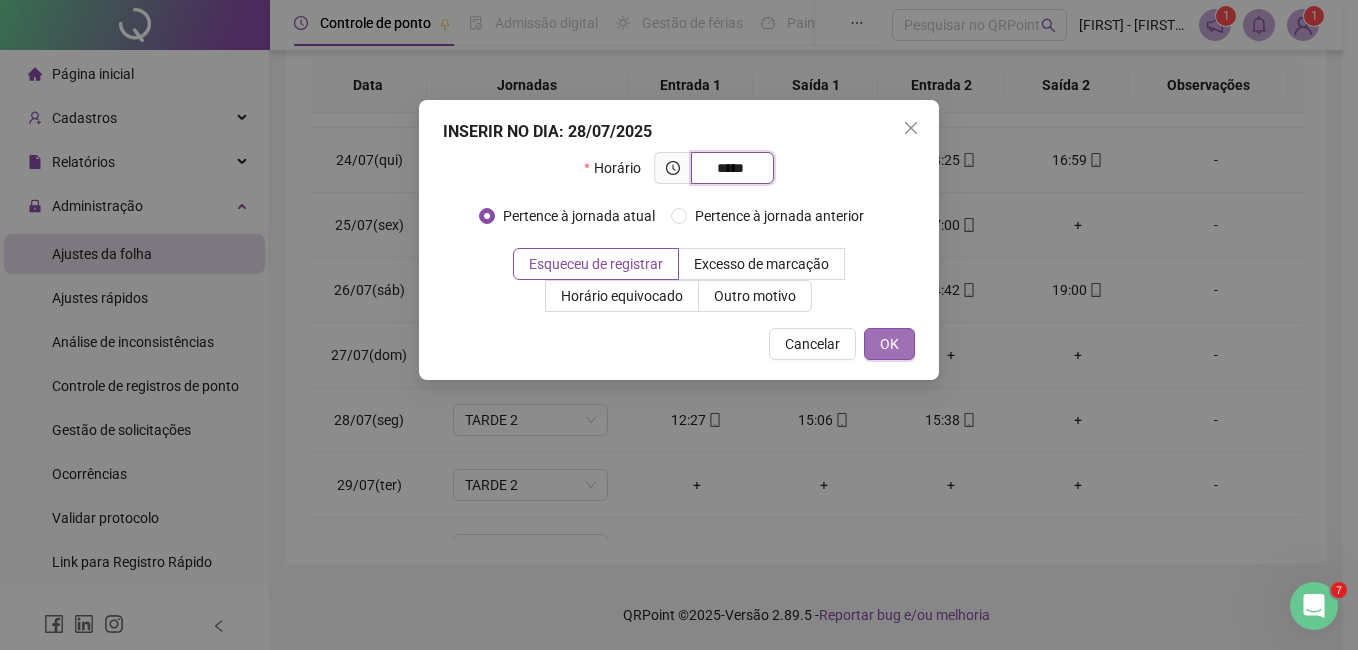 type on "*****" 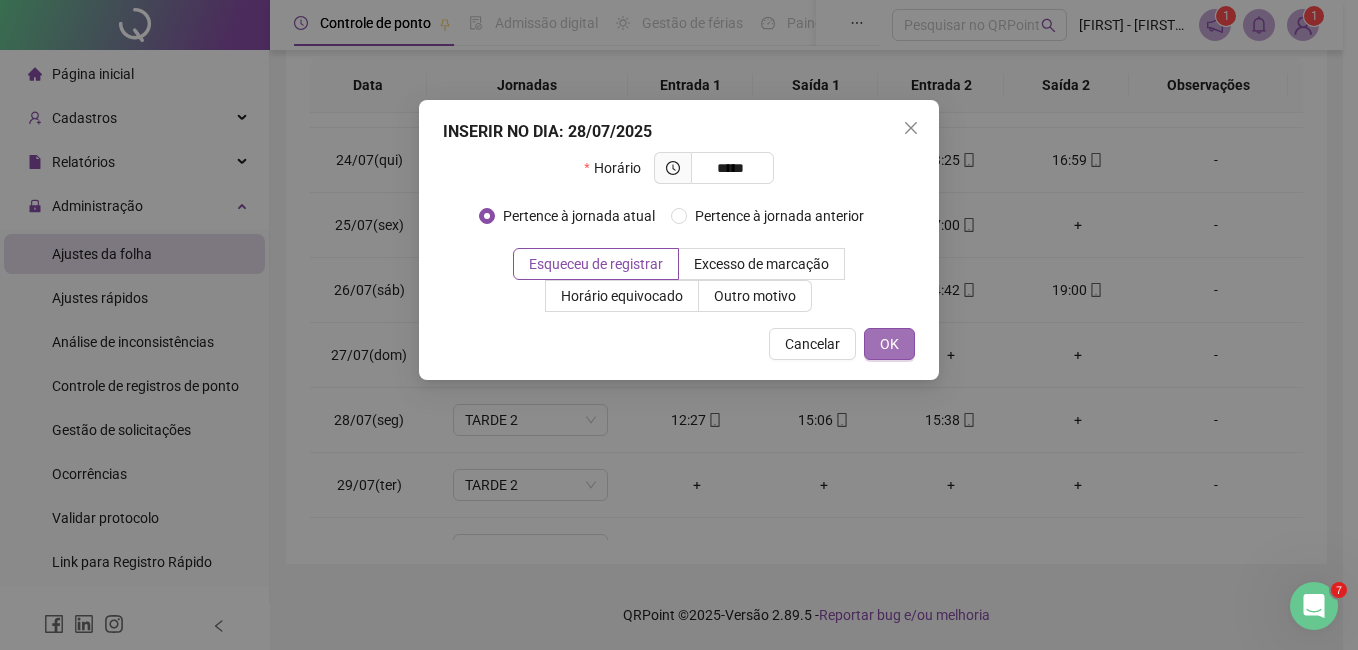 click on "OK" at bounding box center (889, 344) 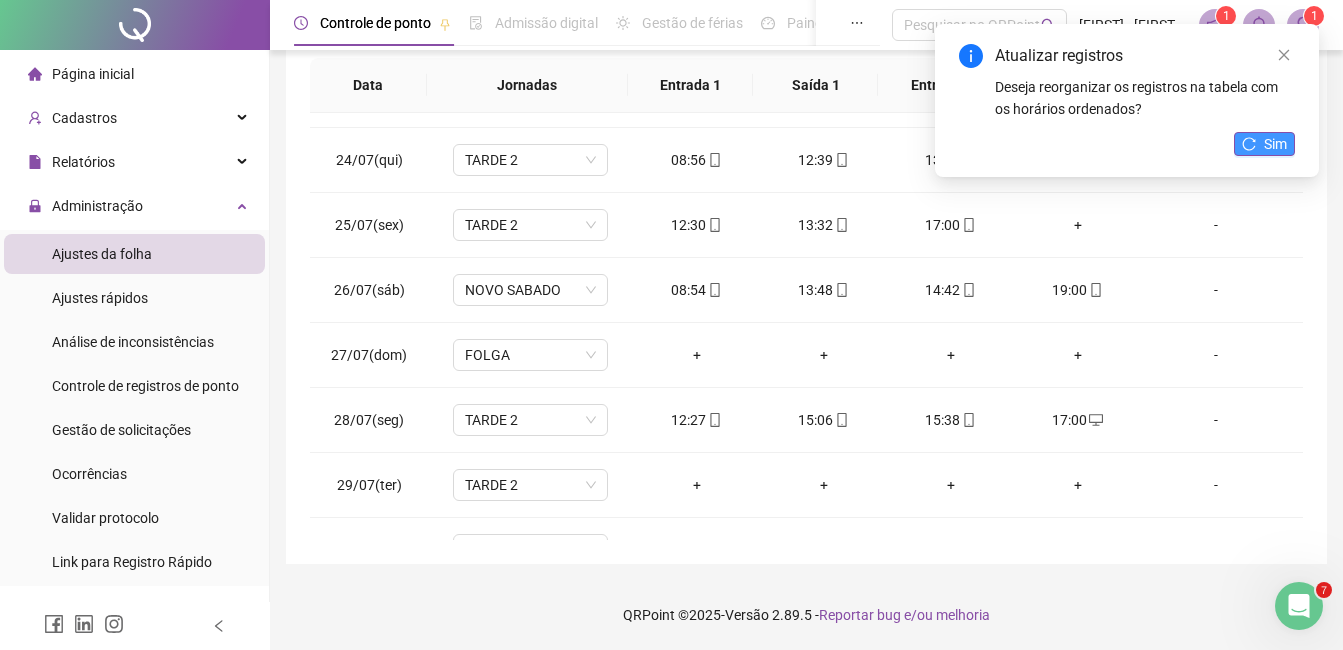 click on "Sim" at bounding box center [1275, 144] 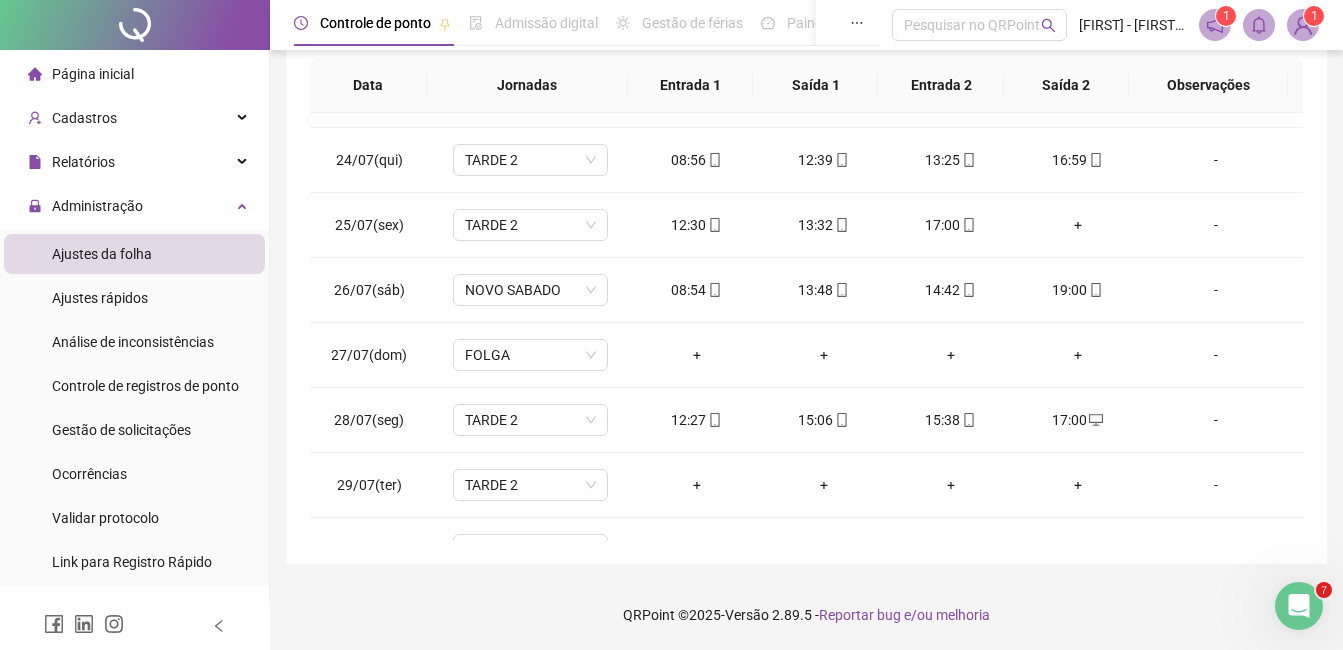 scroll, scrollTop: 0, scrollLeft: 0, axis: both 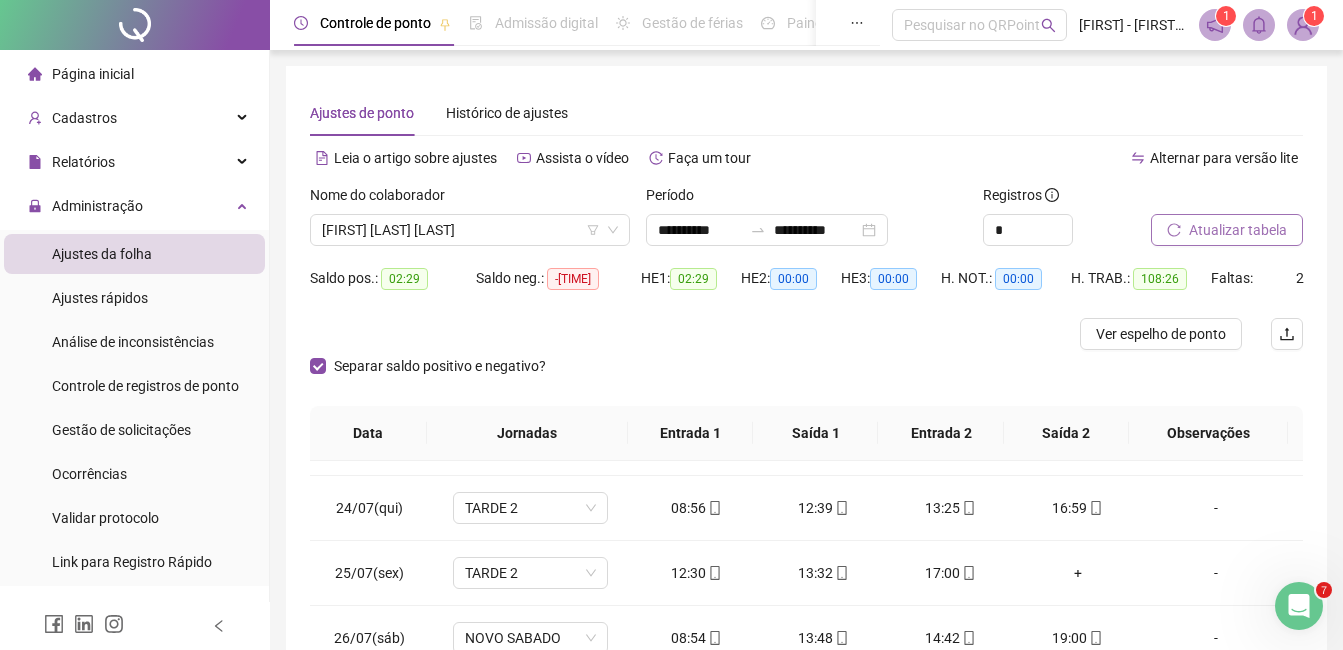 click on "Atualizar tabela" at bounding box center [1227, 230] 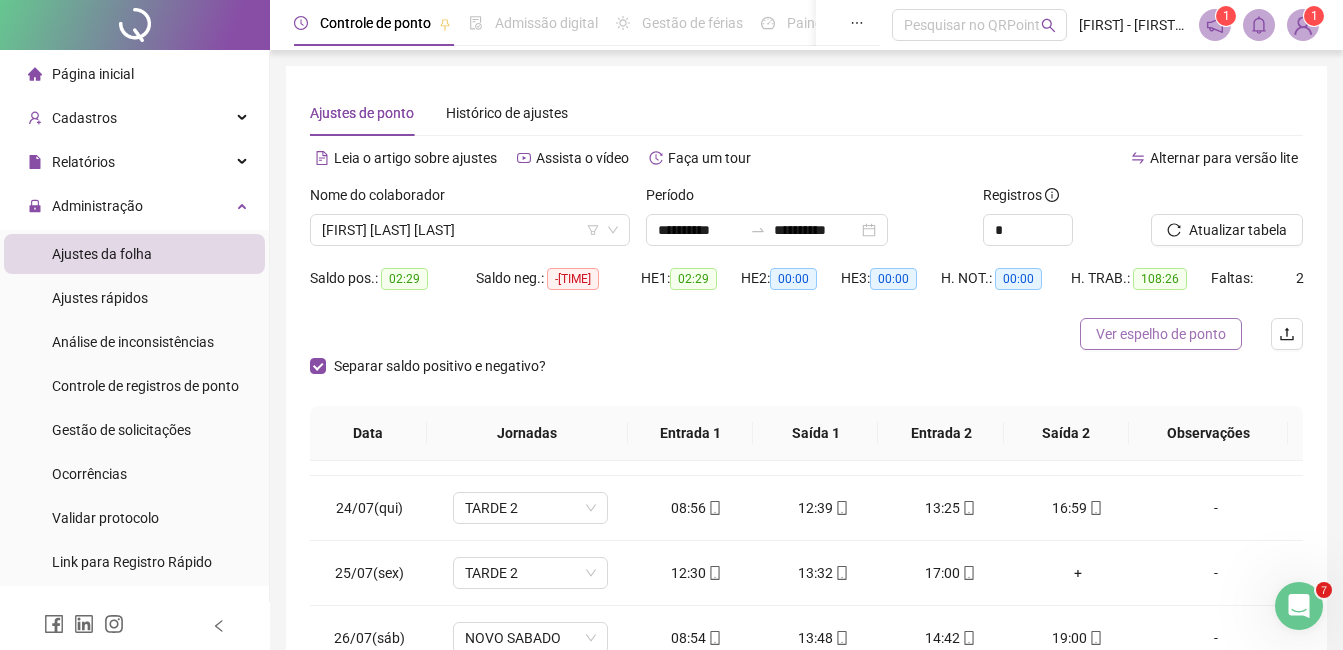 click on "Ver espelho de ponto" at bounding box center (1161, 334) 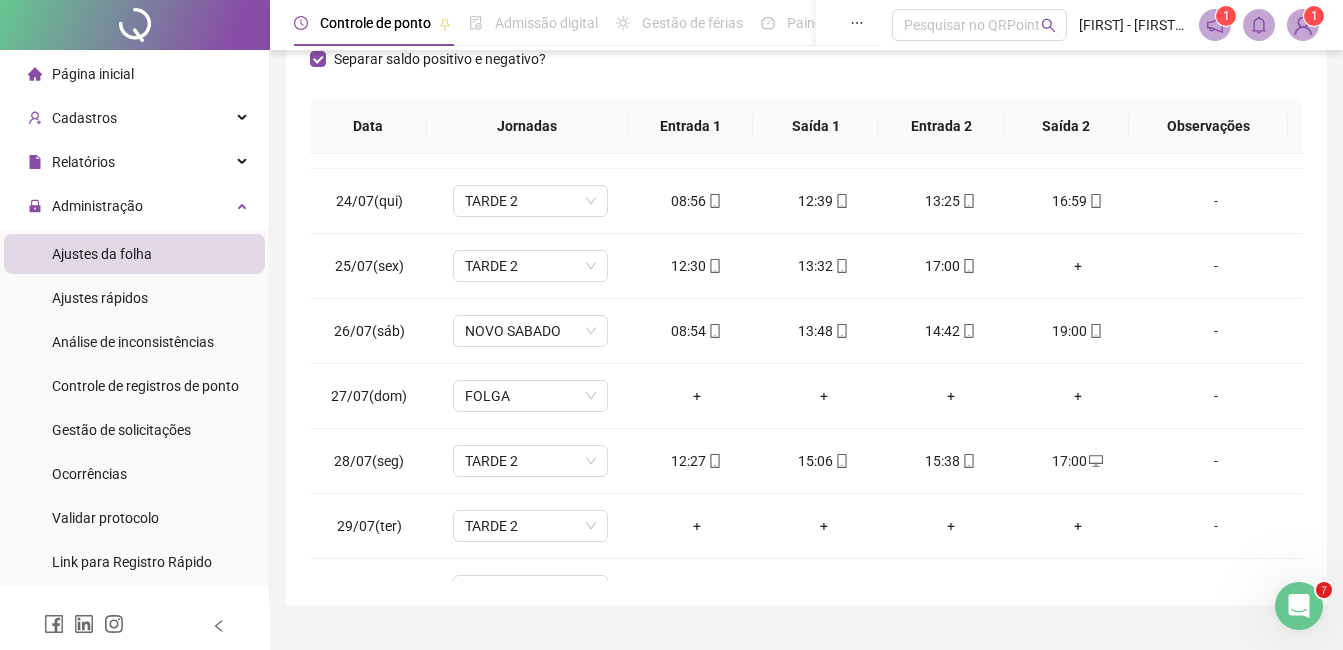 scroll, scrollTop: 348, scrollLeft: 0, axis: vertical 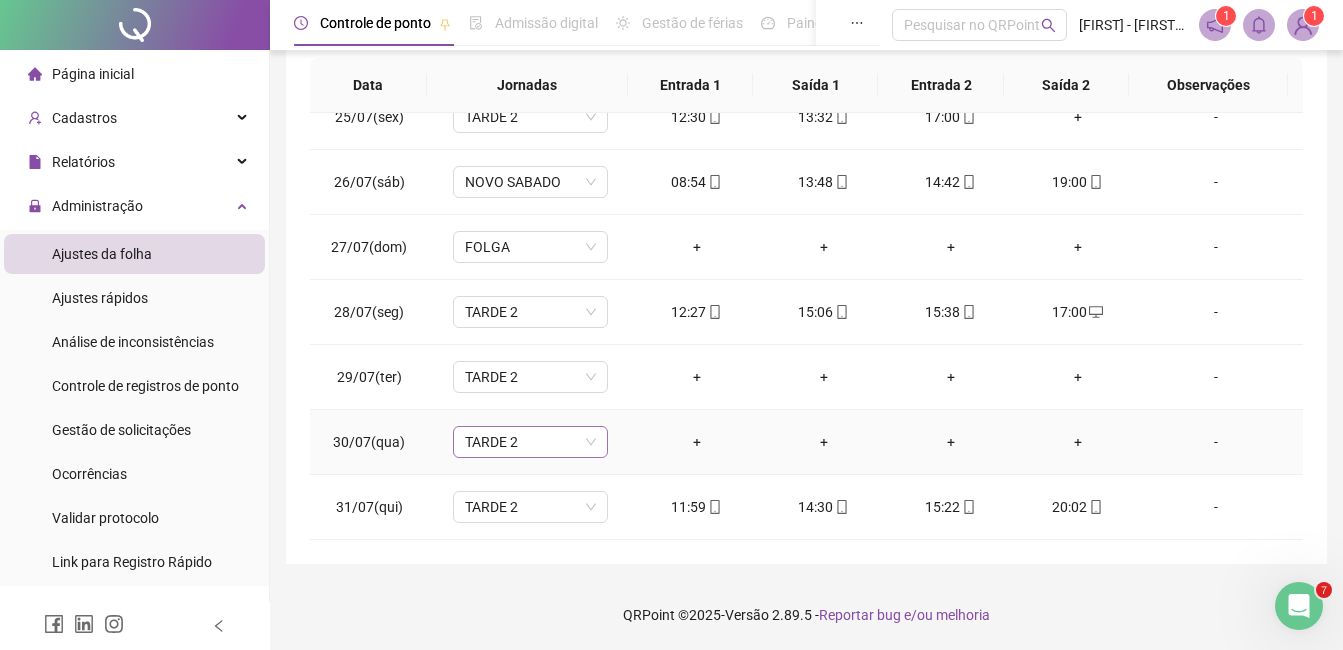 click on "TARDE 2" at bounding box center [530, 442] 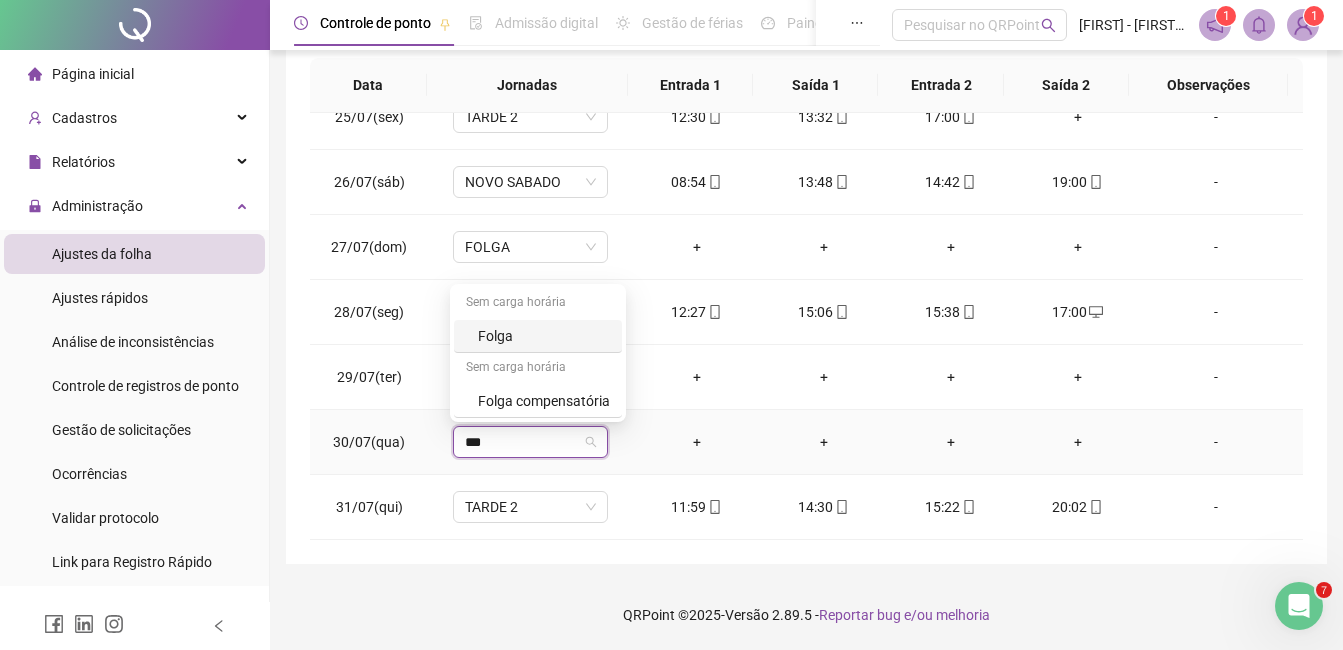 type on "****" 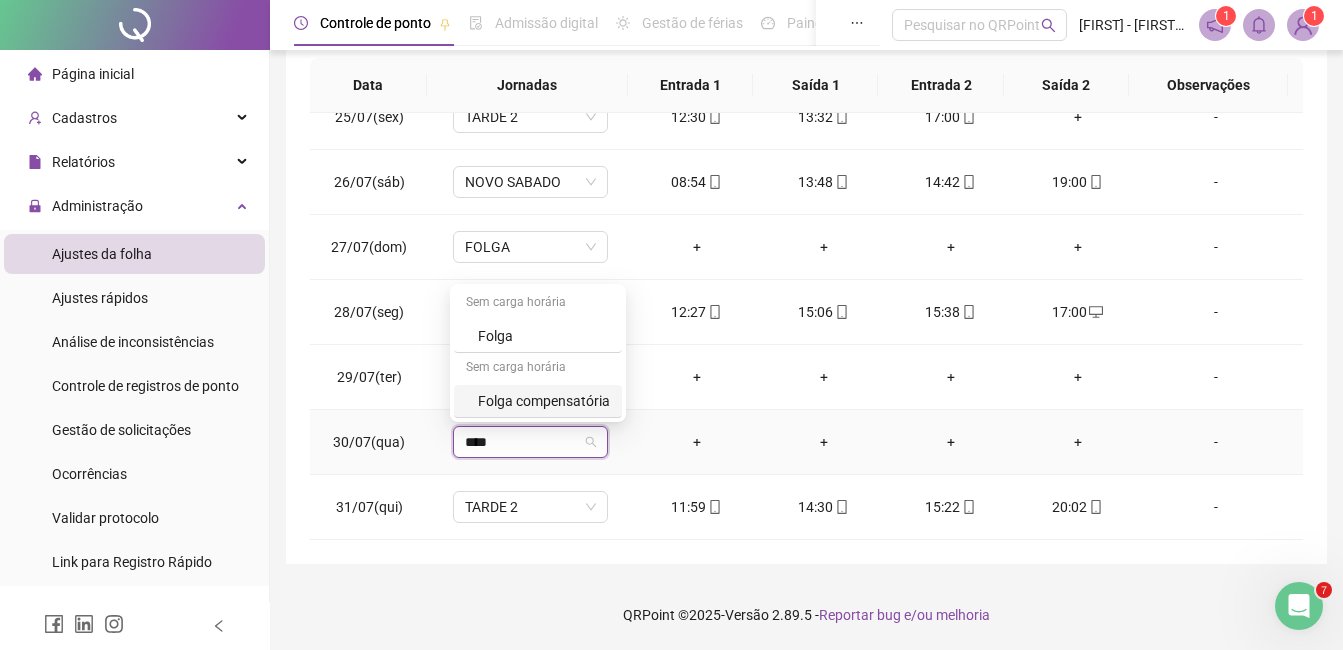 click on "Folga compensatória" at bounding box center (544, 401) 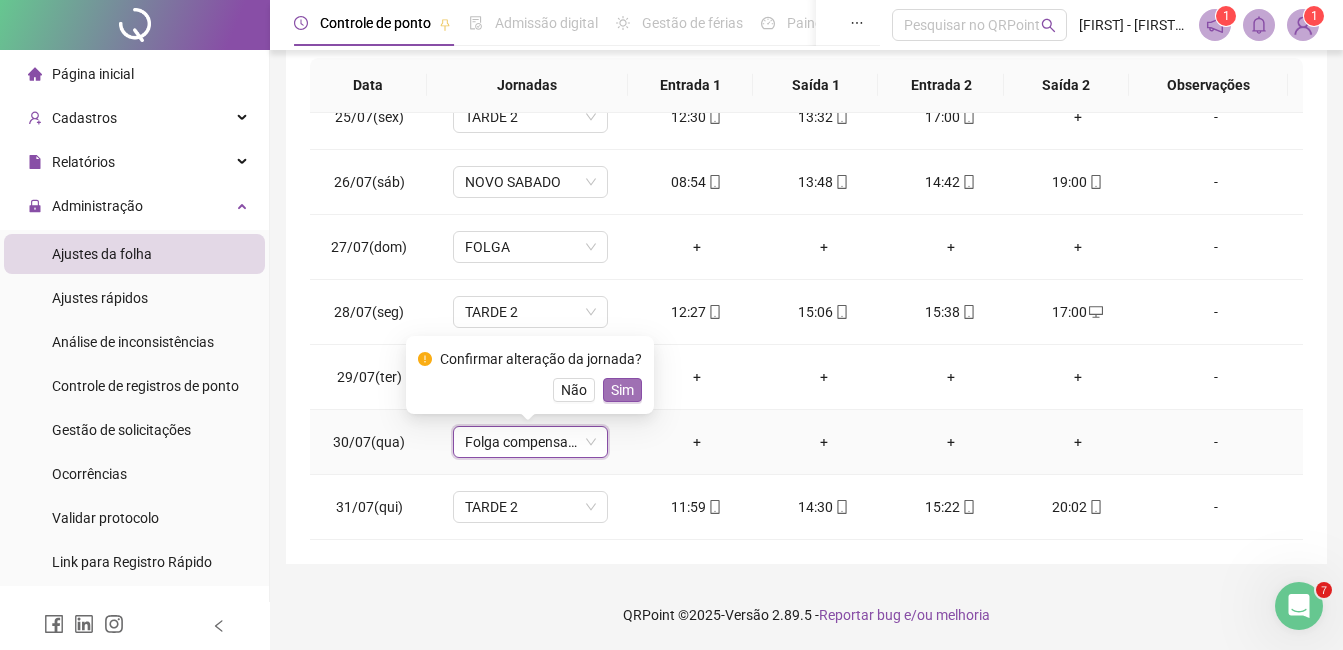 click on "Sim" at bounding box center (622, 390) 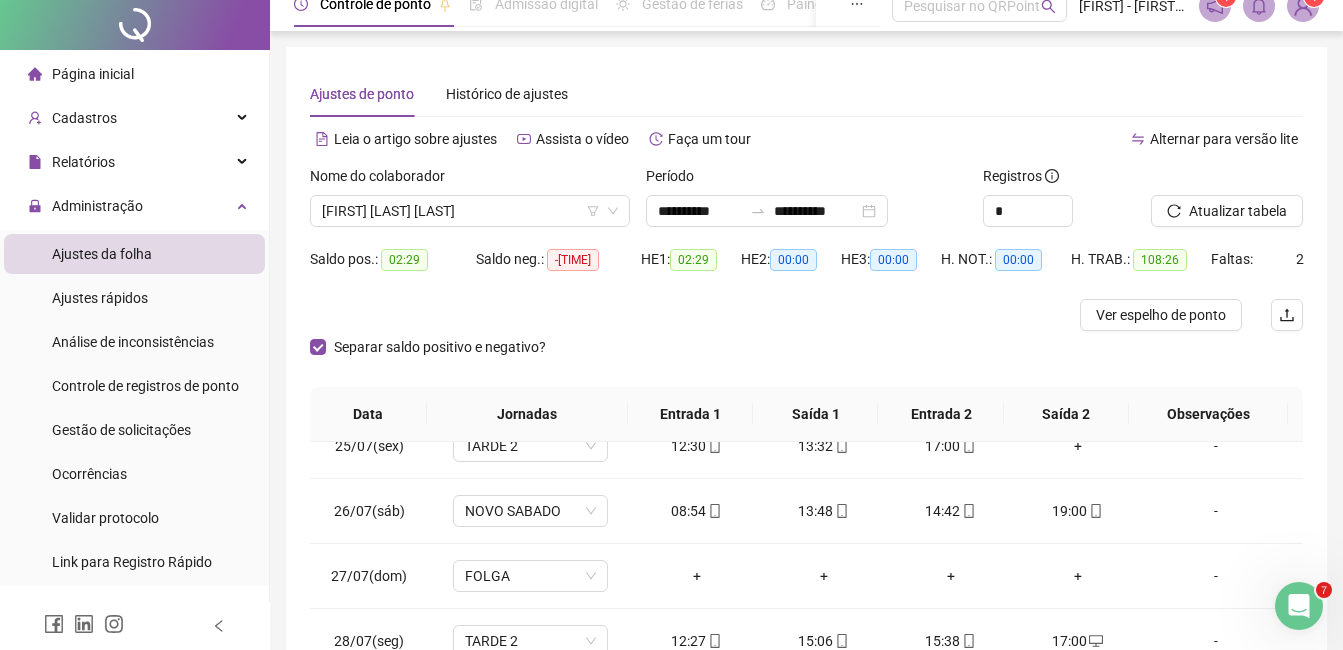 scroll, scrollTop: 0, scrollLeft: 0, axis: both 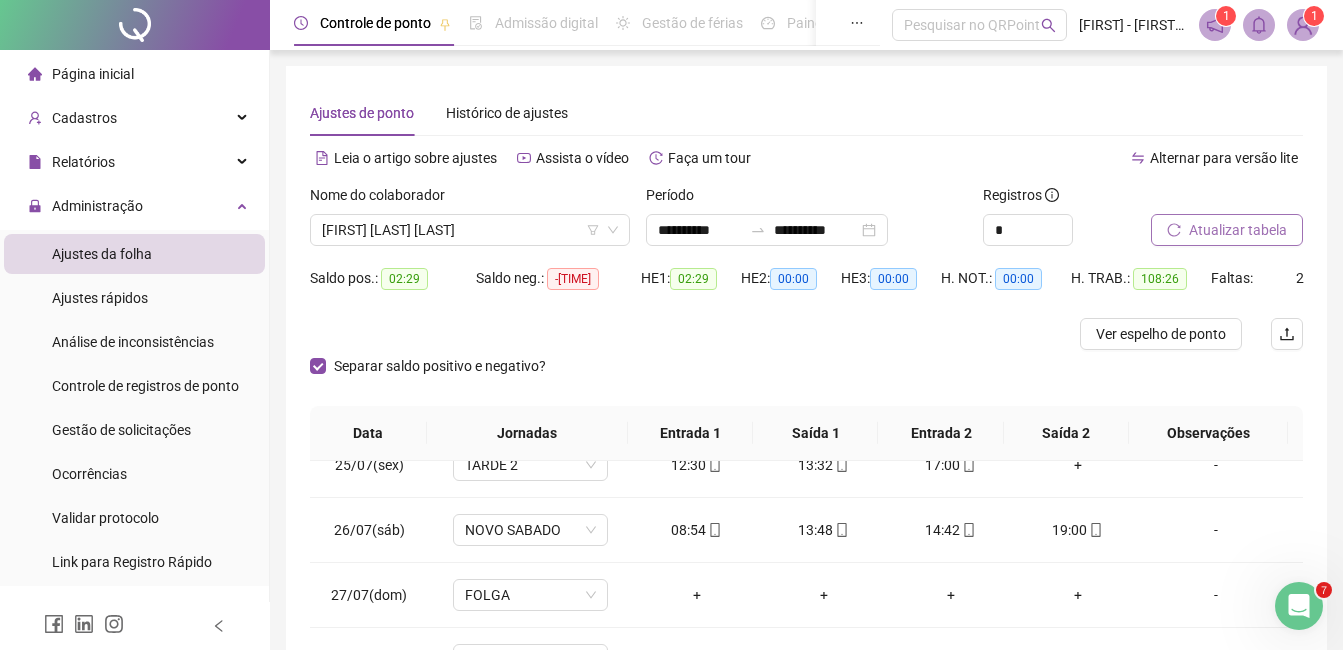 click on "Atualizar tabela" at bounding box center [1238, 230] 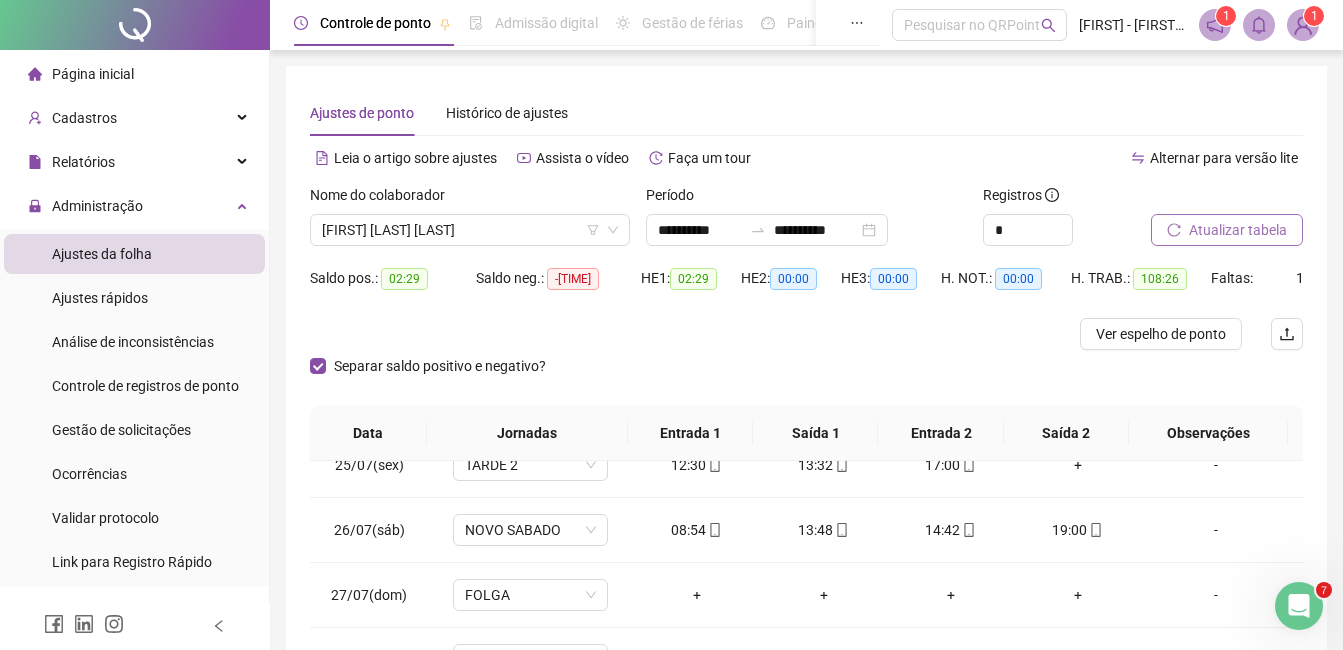 click on "Atualizar tabela" at bounding box center (1227, 230) 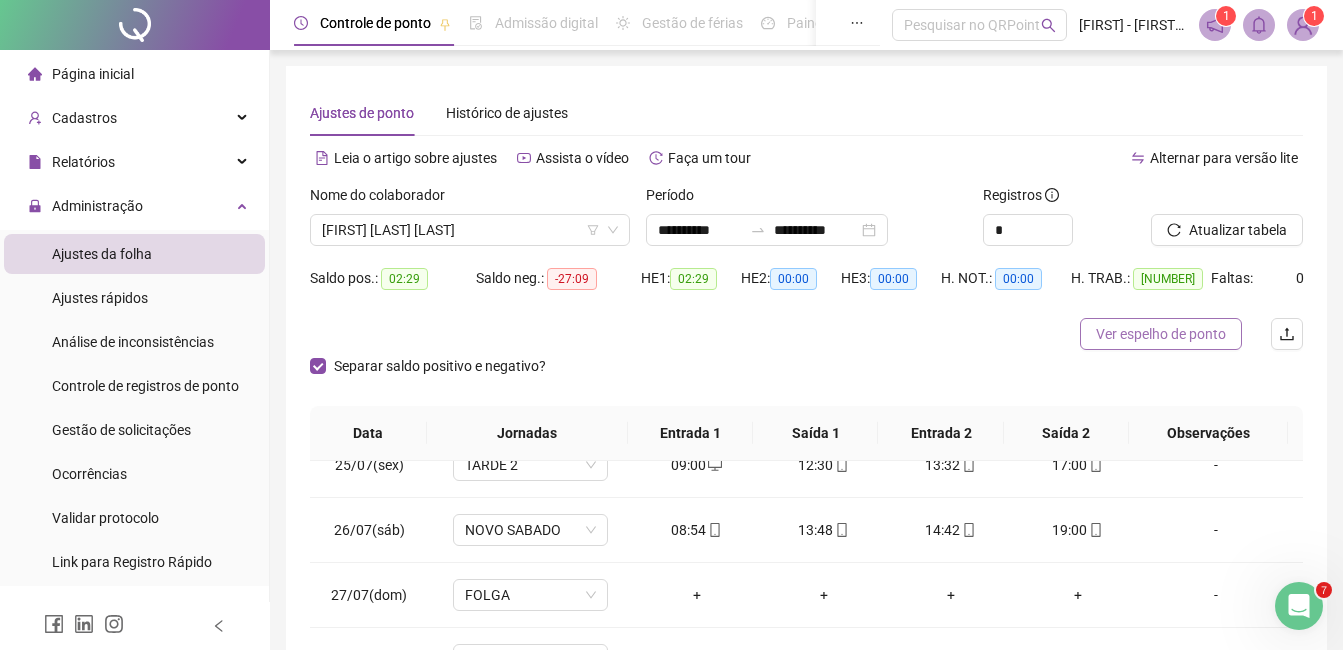click on "Ver espelho de ponto" at bounding box center [1161, 334] 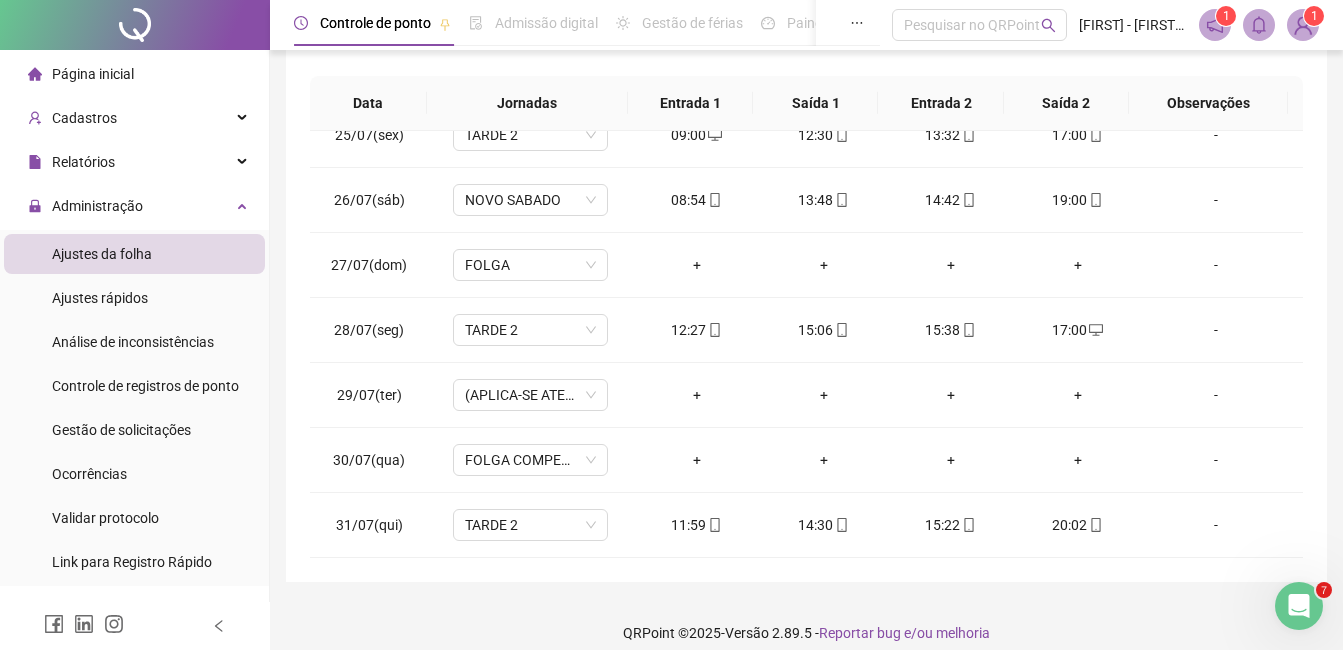 scroll, scrollTop: 348, scrollLeft: 0, axis: vertical 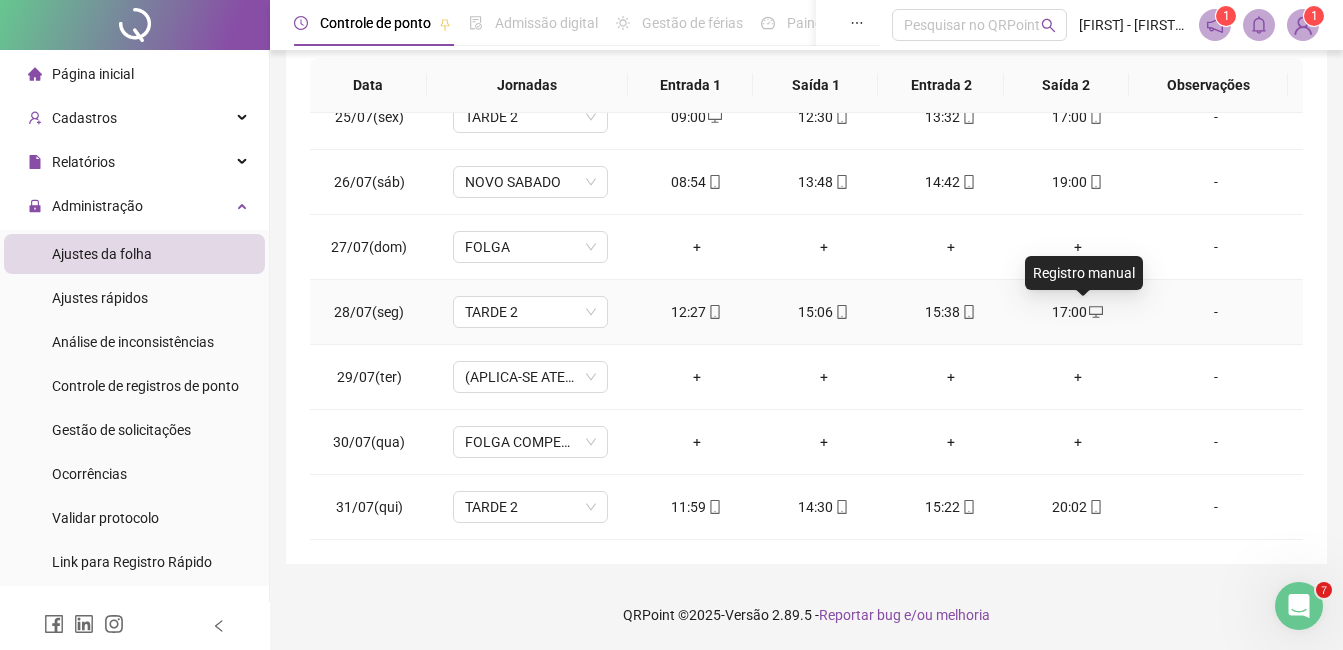 click 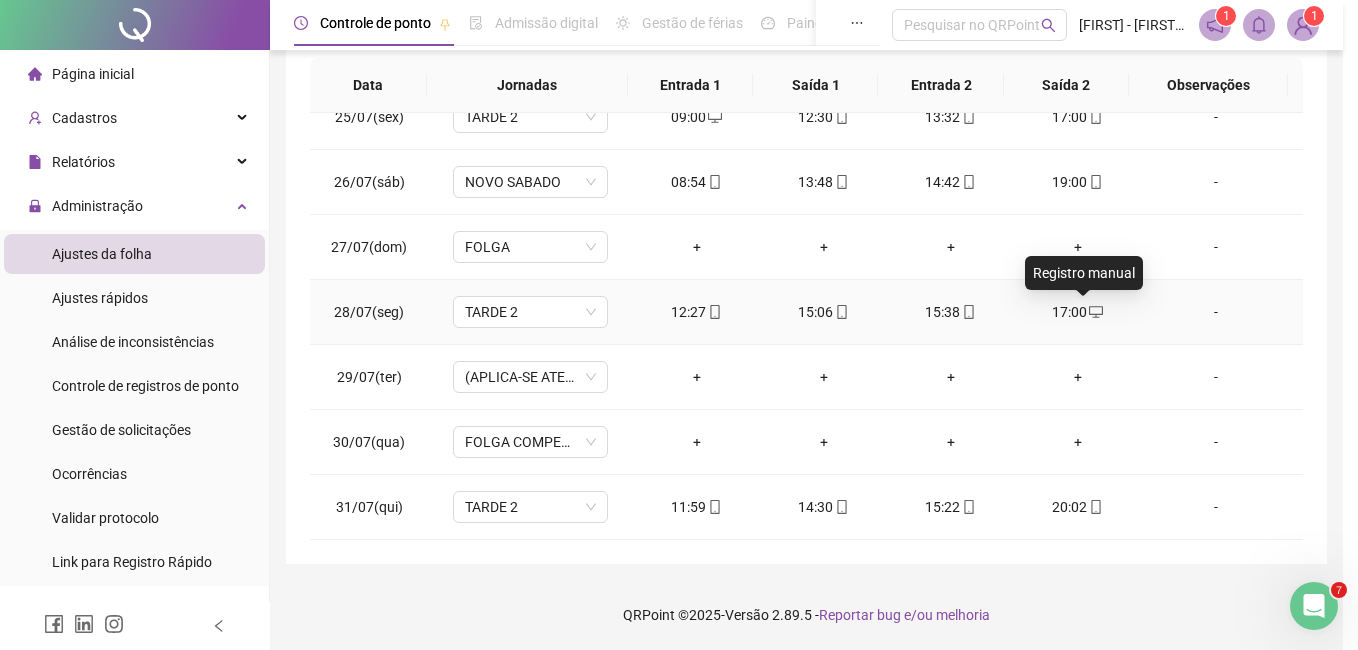 type on "**********" 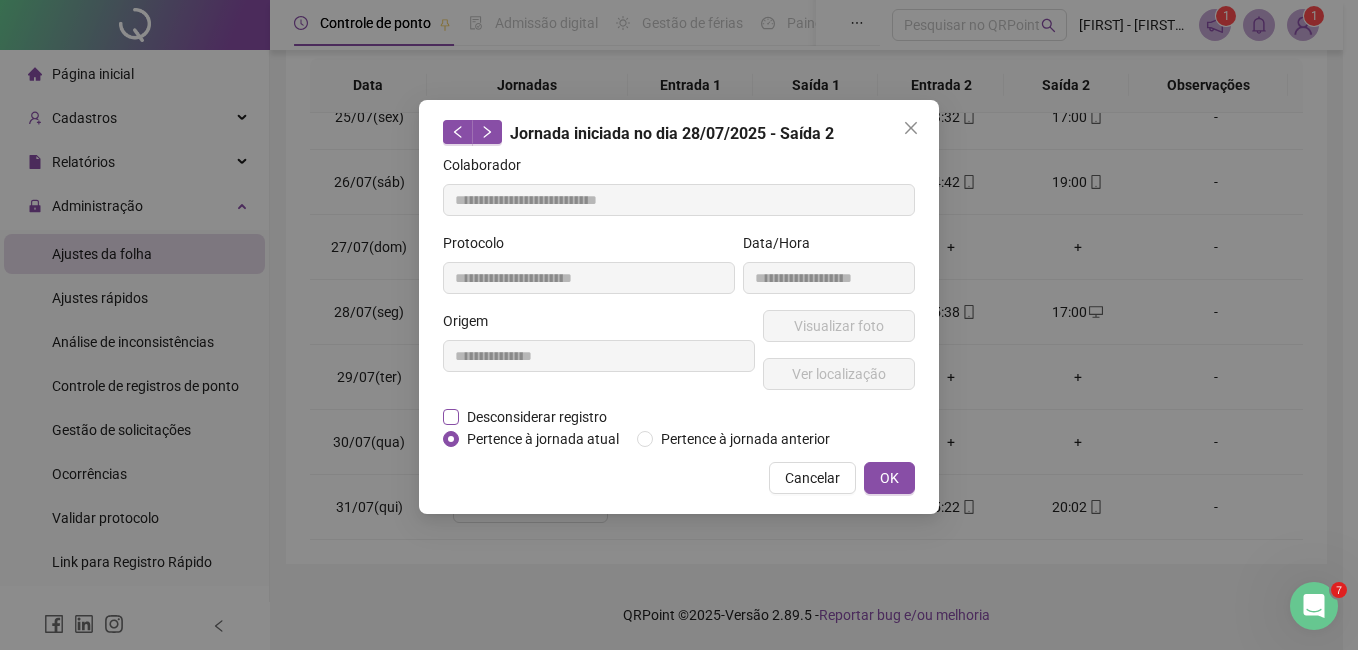click on "Desconsiderar registro" at bounding box center [537, 417] 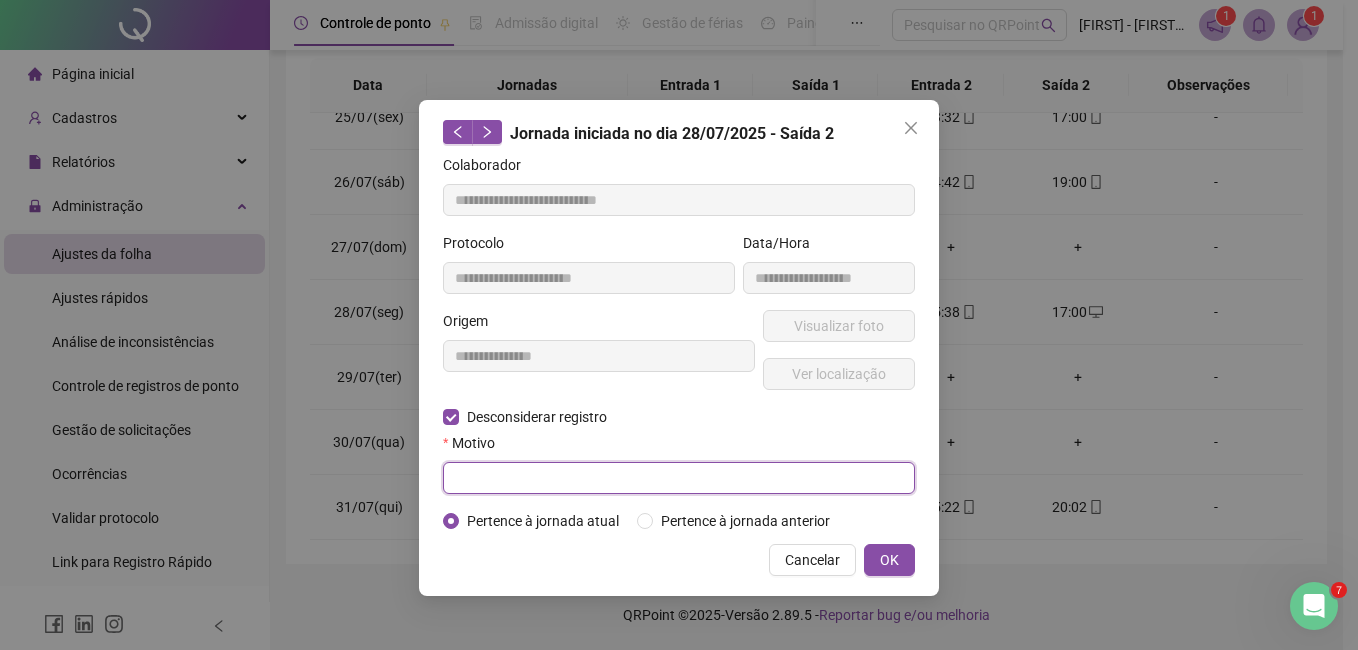 click at bounding box center (679, 478) 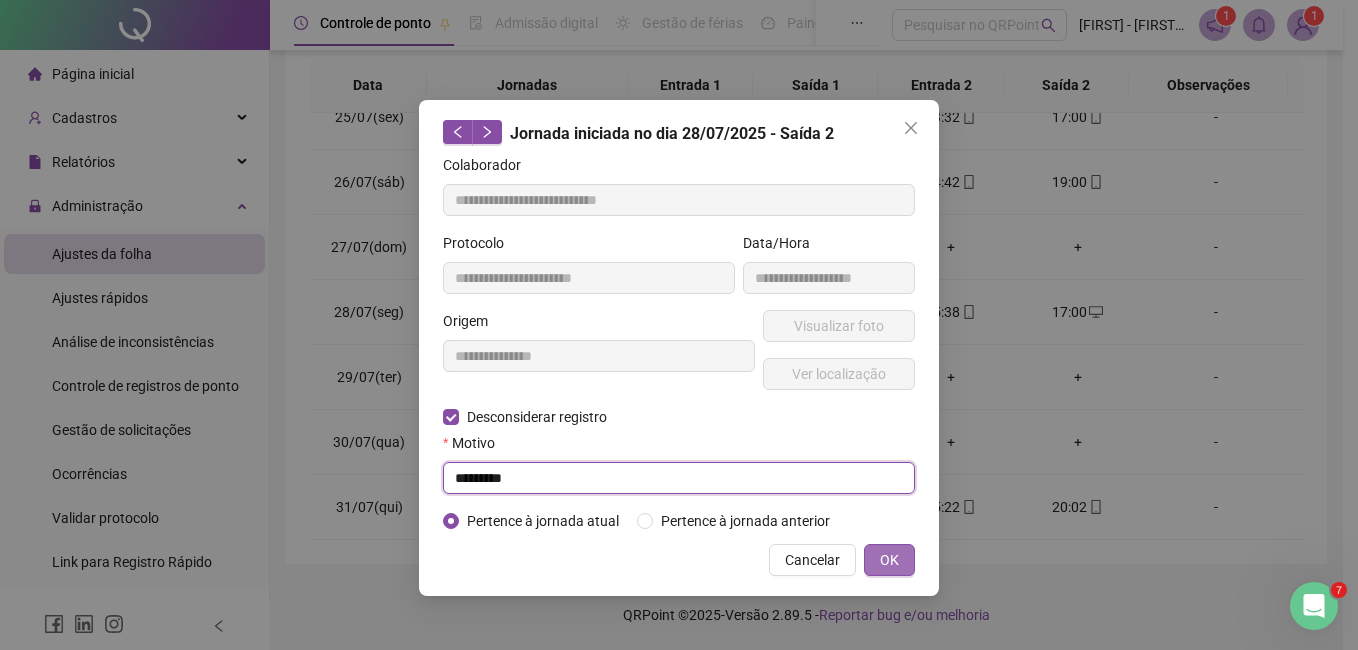 type on "*********" 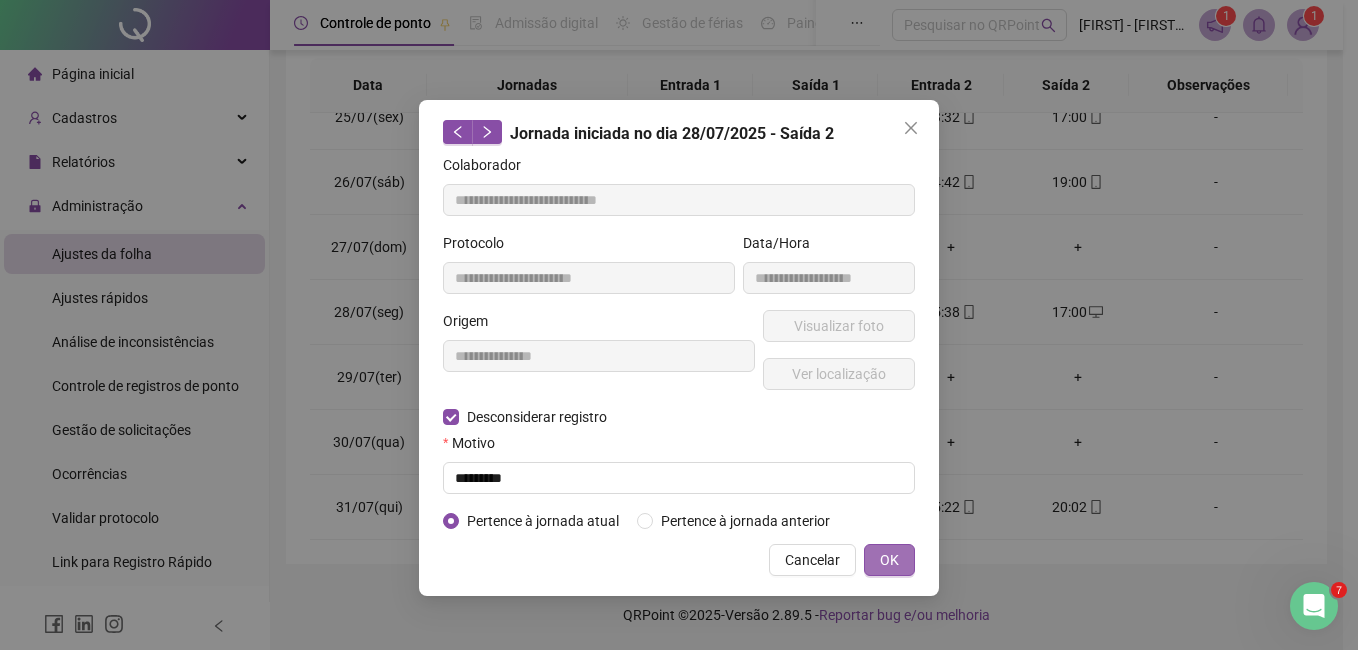 click on "OK" at bounding box center [889, 560] 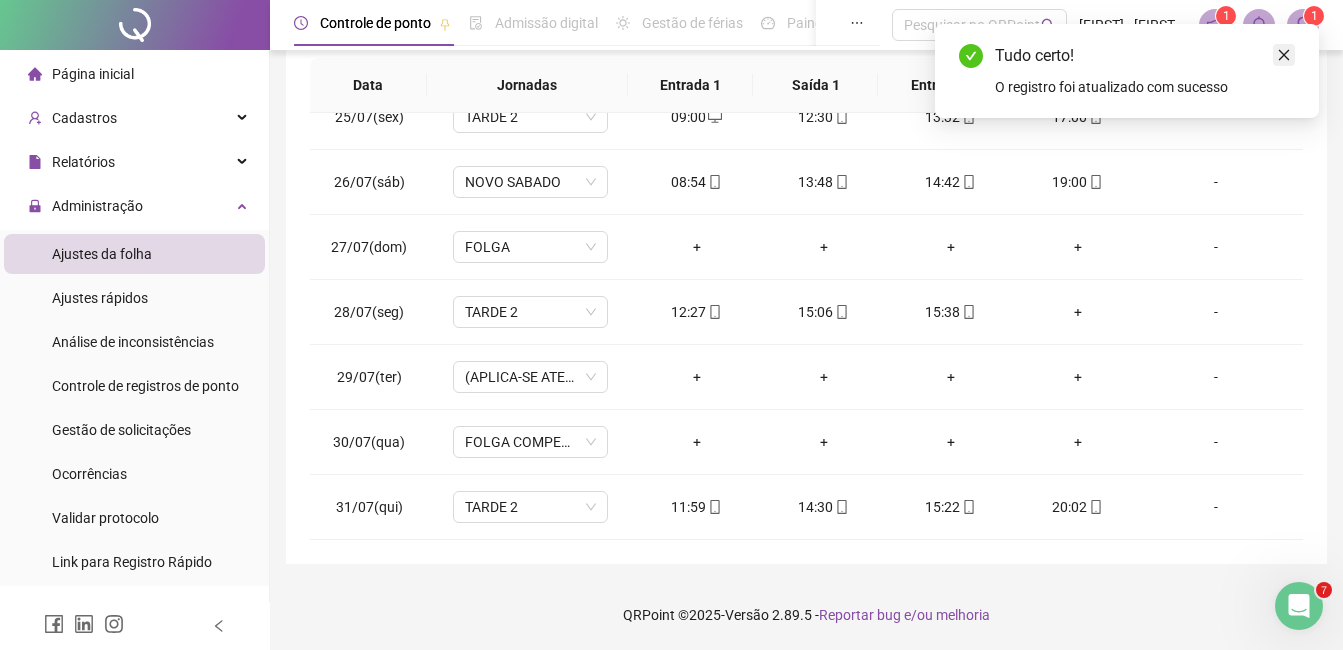click 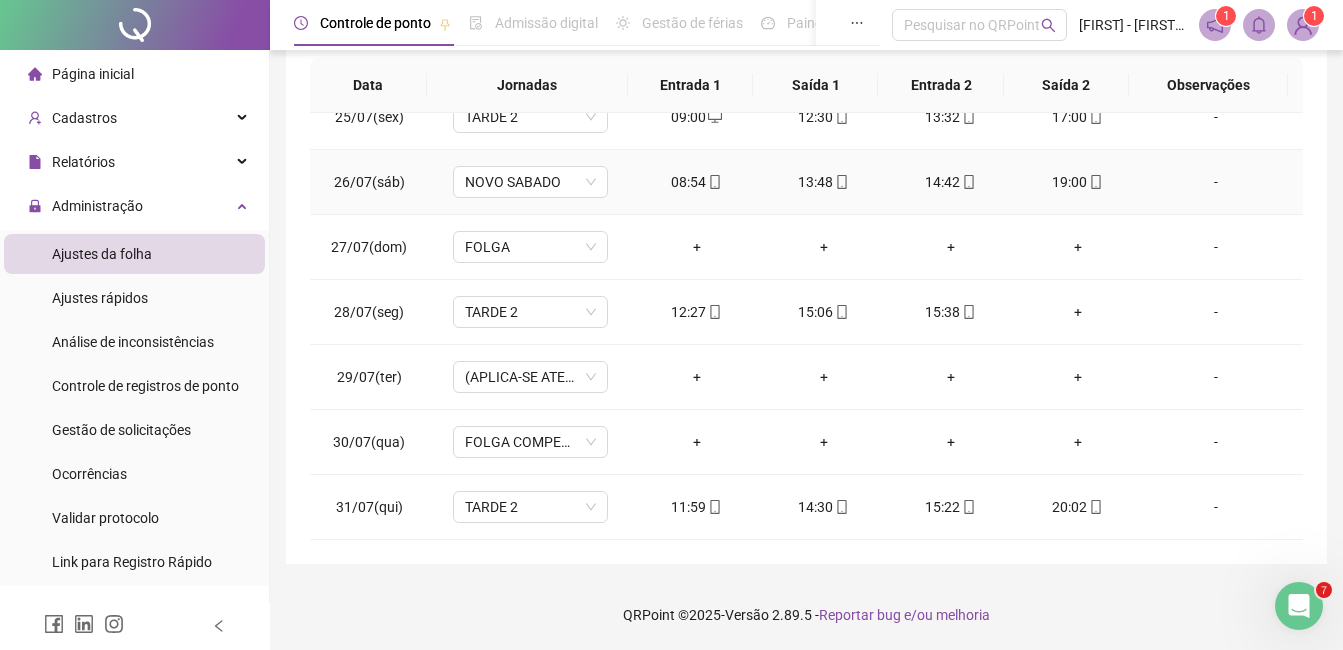 click on "-" at bounding box center [1222, 182] 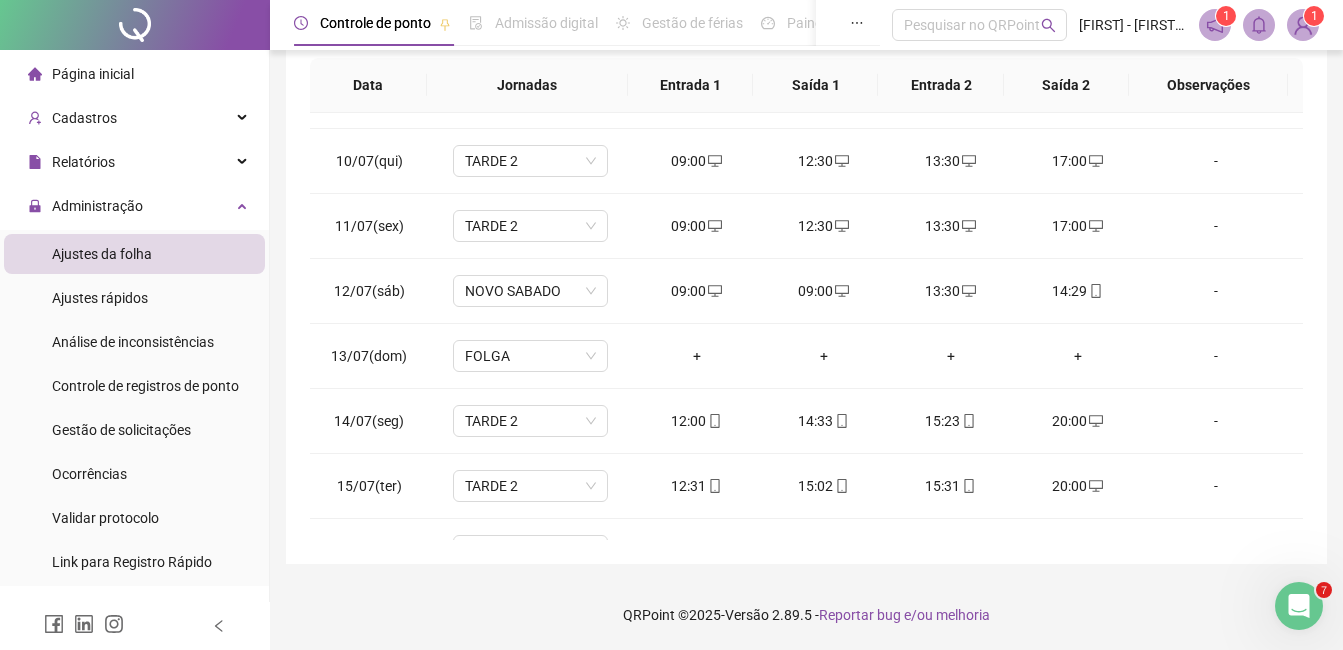 scroll, scrollTop: 0, scrollLeft: 0, axis: both 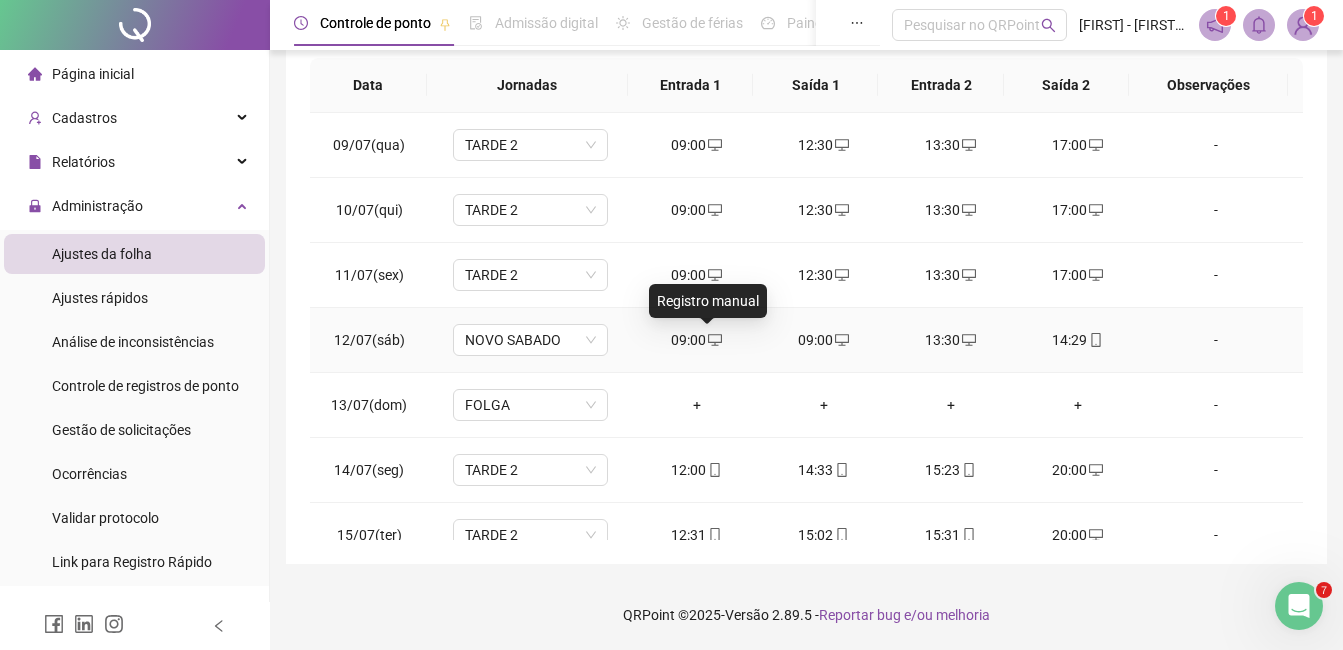 click 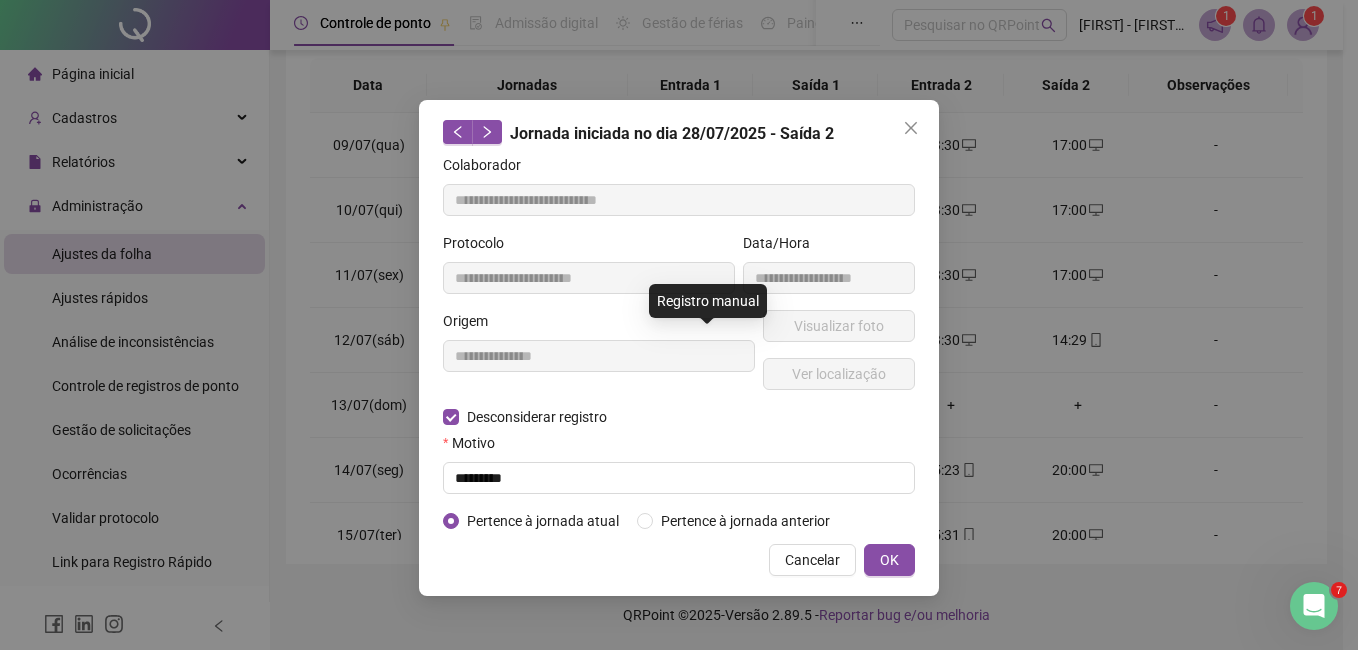 type on "**********" 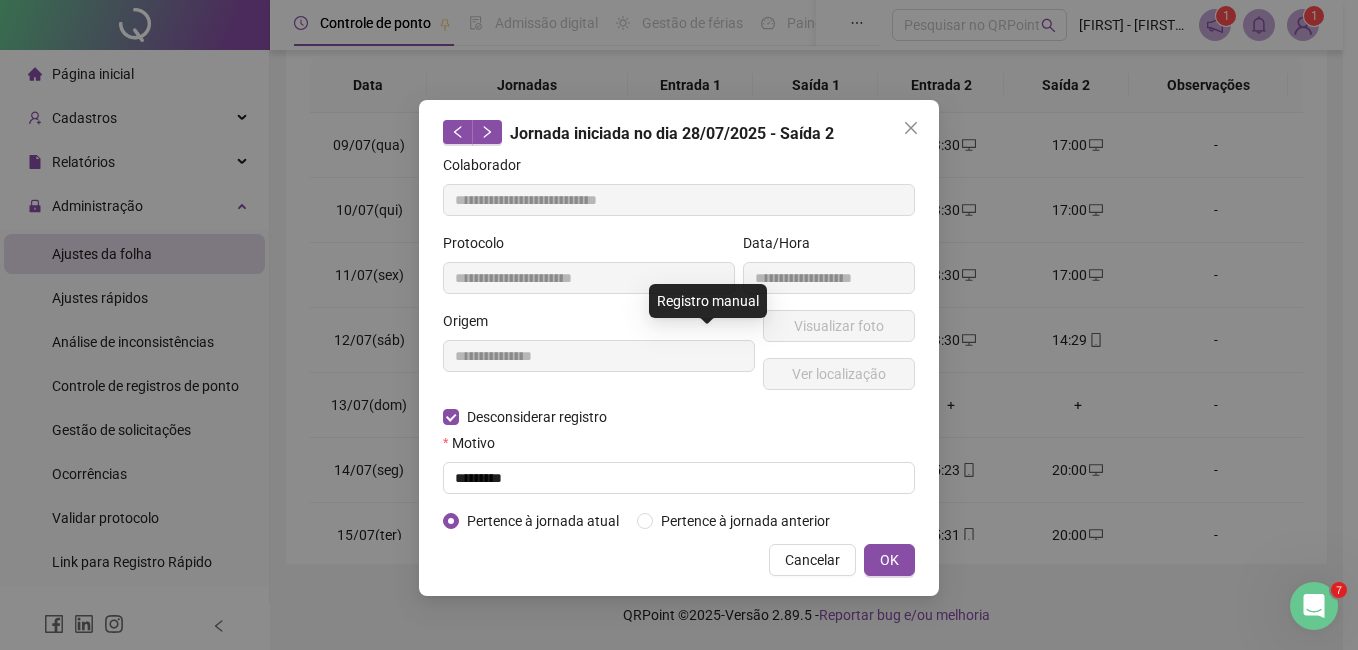 type on "**********" 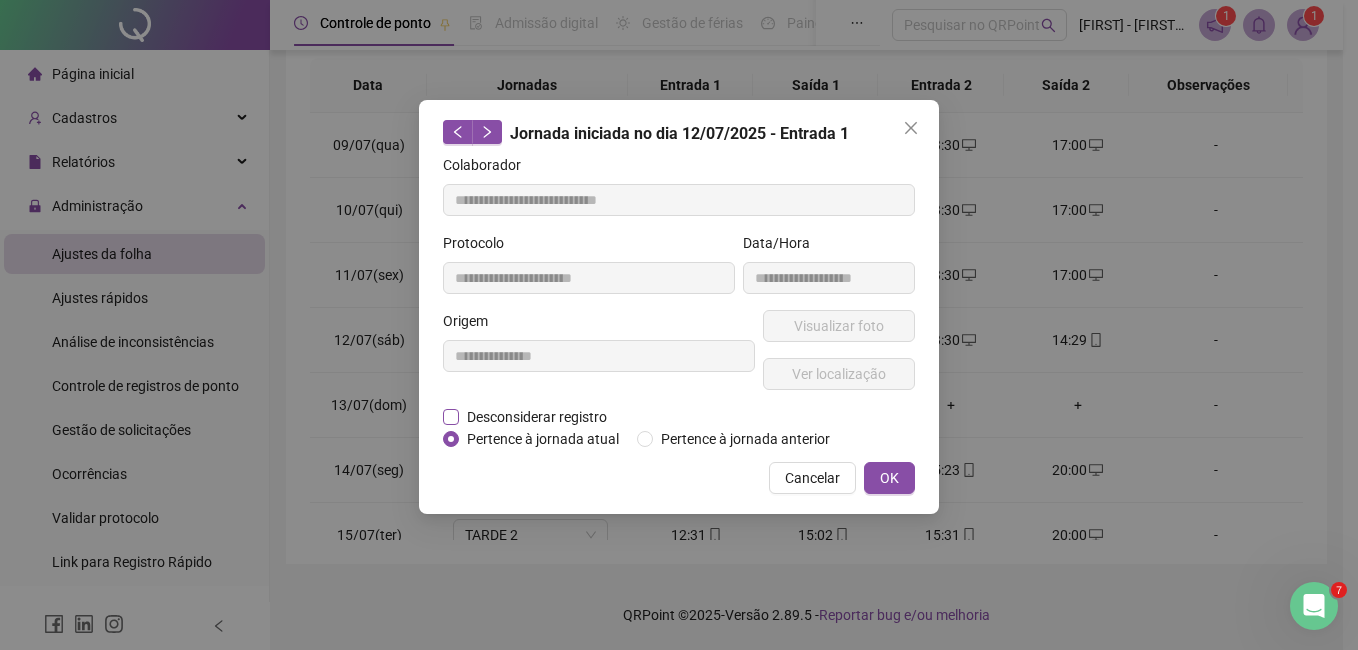 click on "Desconsiderar registro" at bounding box center [537, 417] 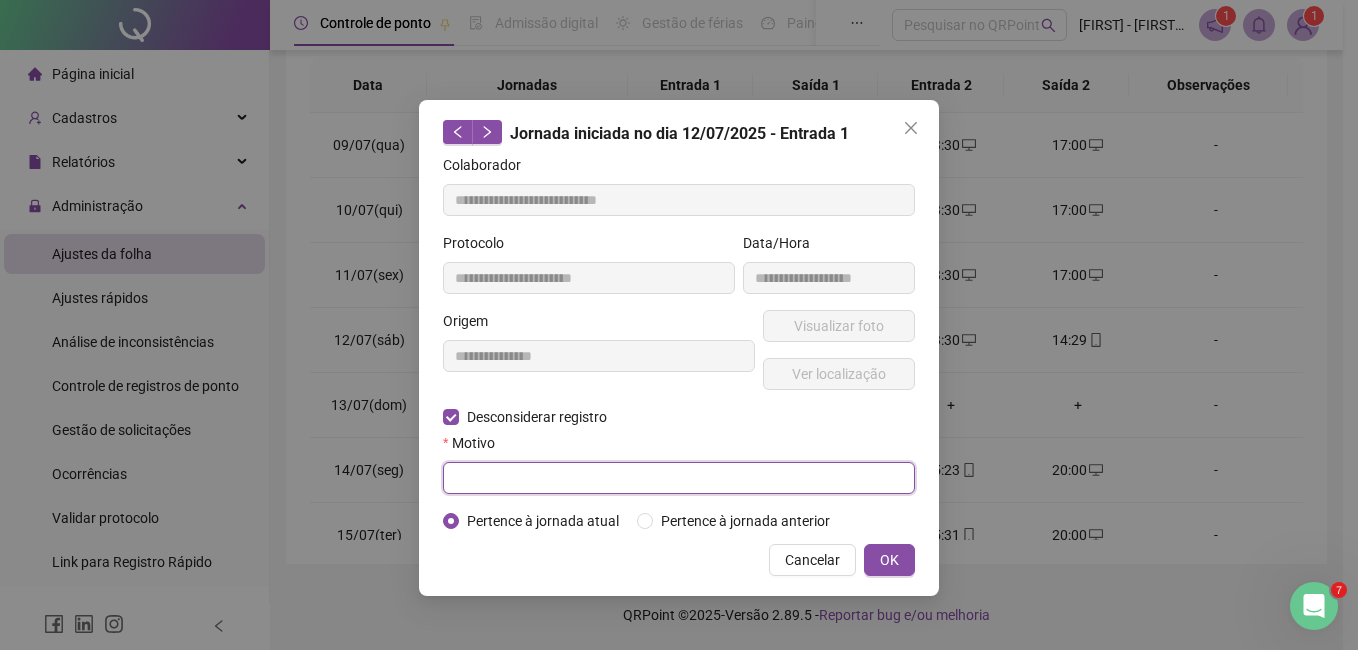 click at bounding box center (679, 478) 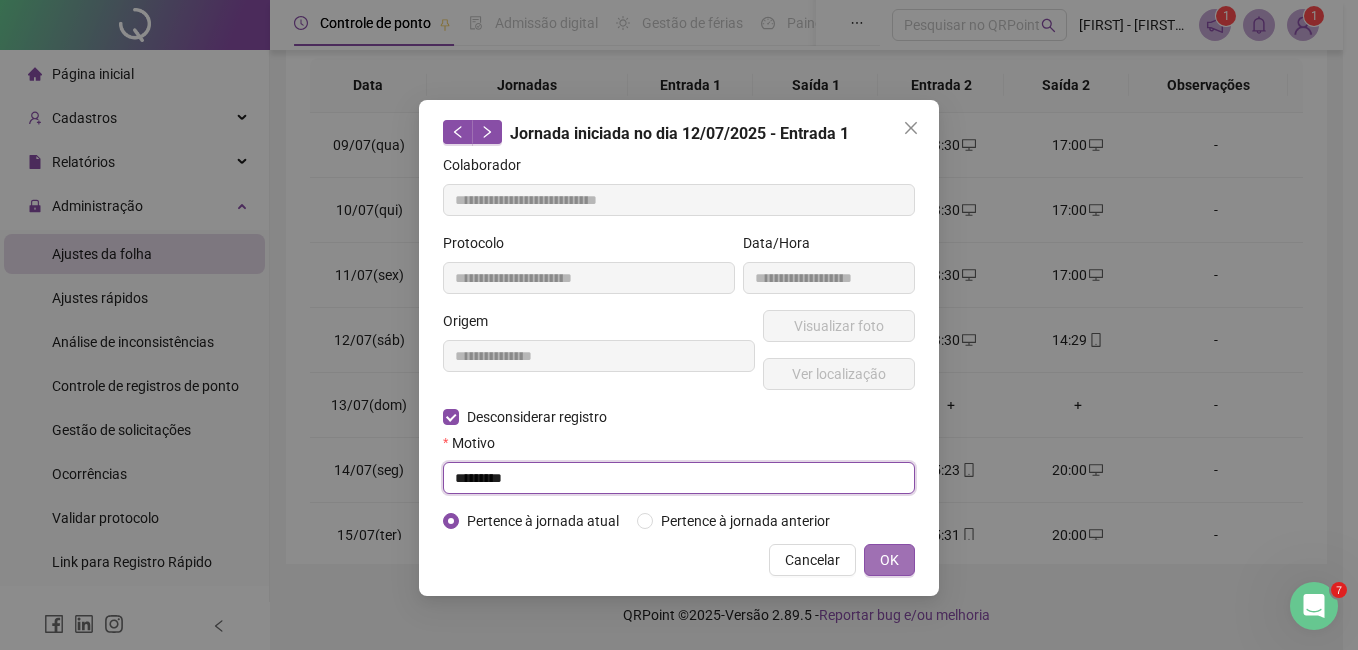 type on "*********" 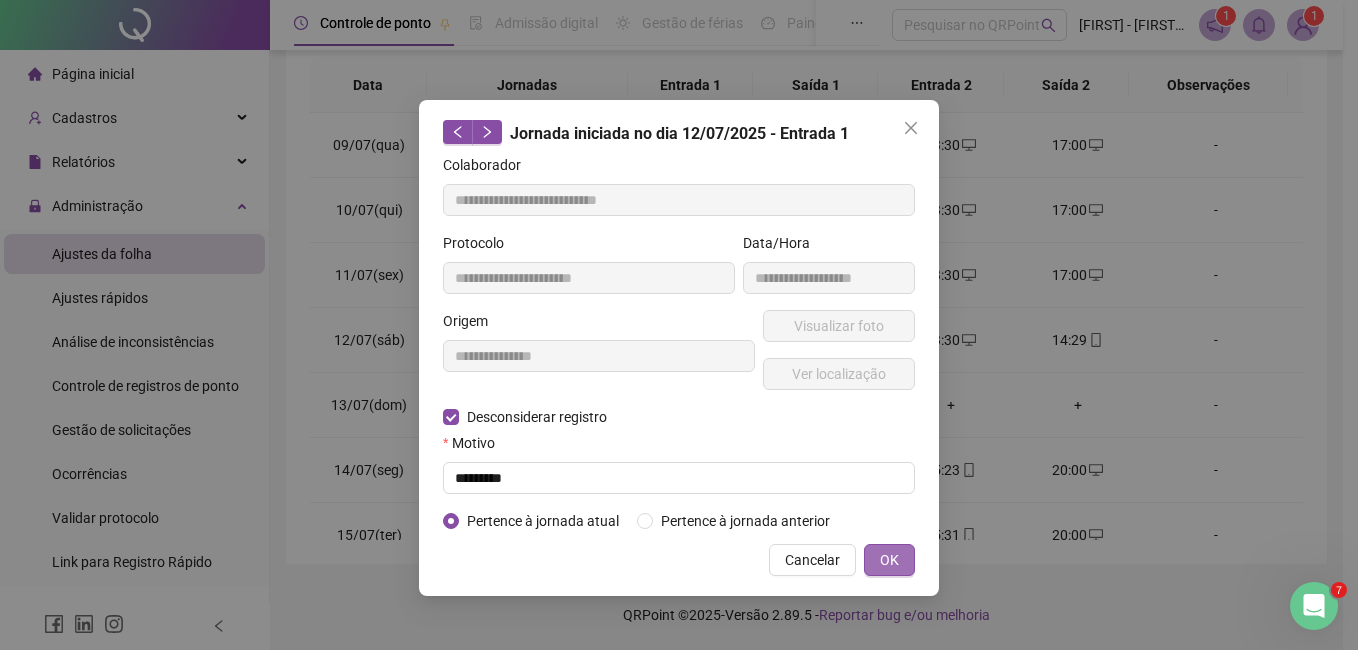 click on "OK" at bounding box center [889, 560] 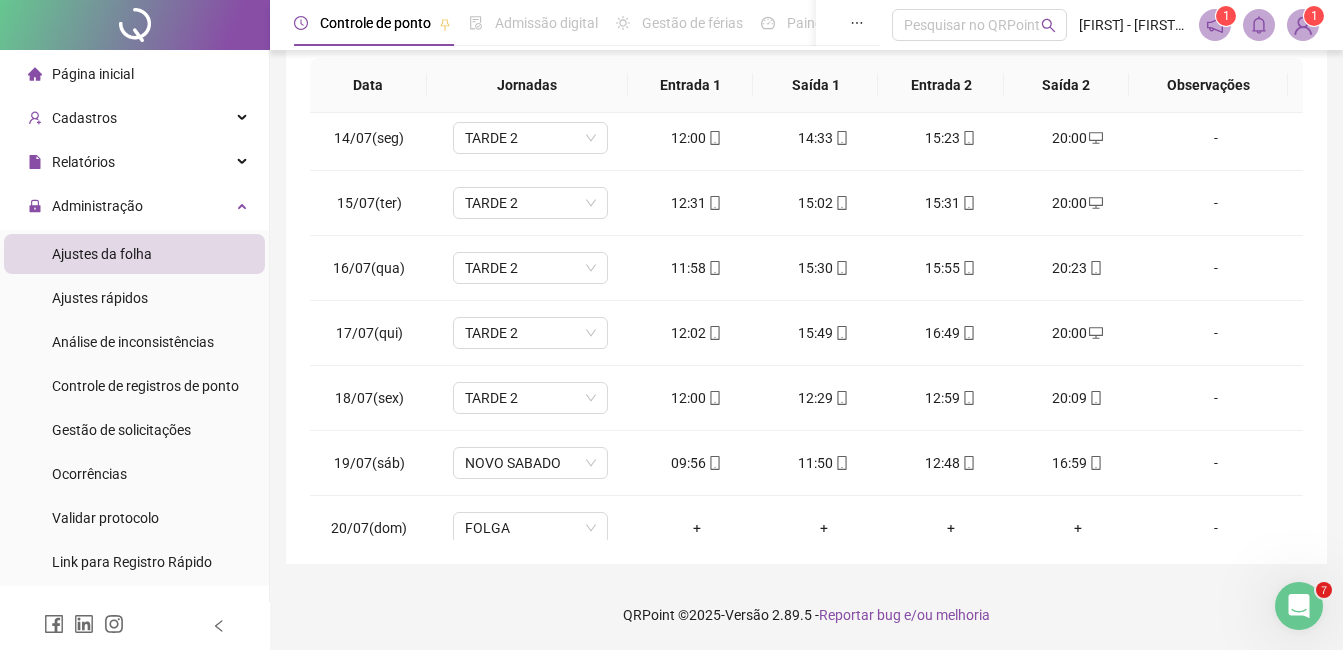 scroll, scrollTop: 360, scrollLeft: 0, axis: vertical 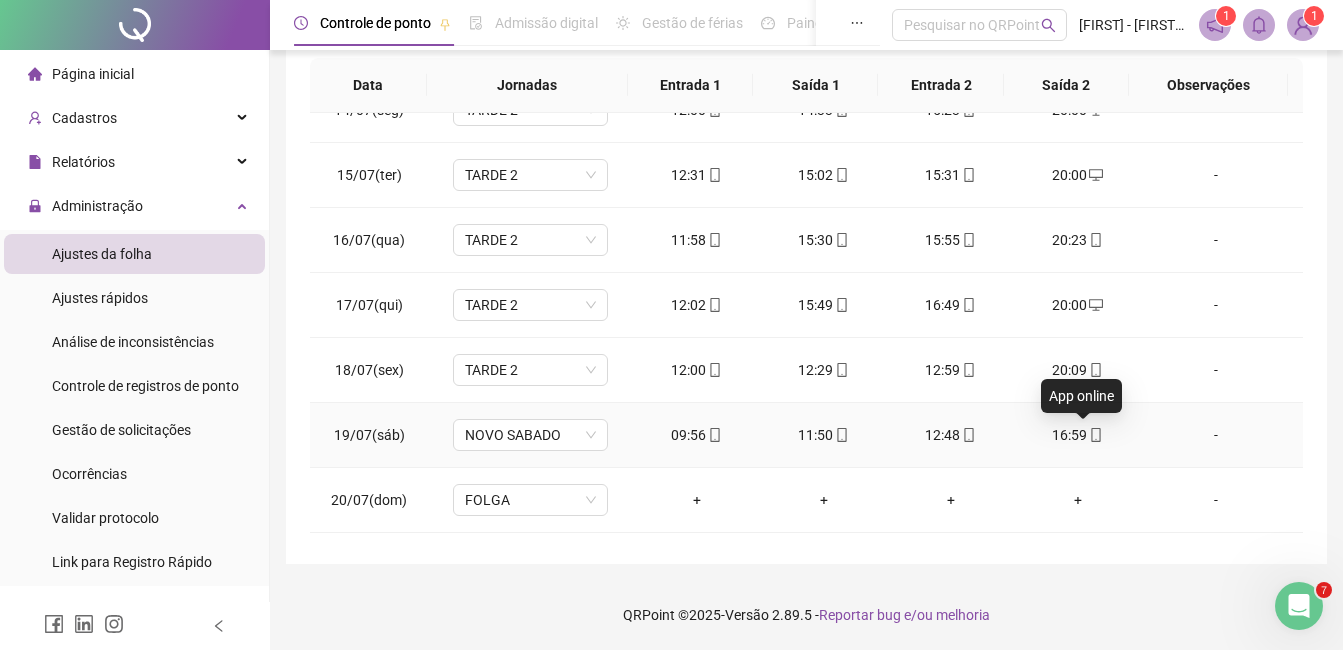 click 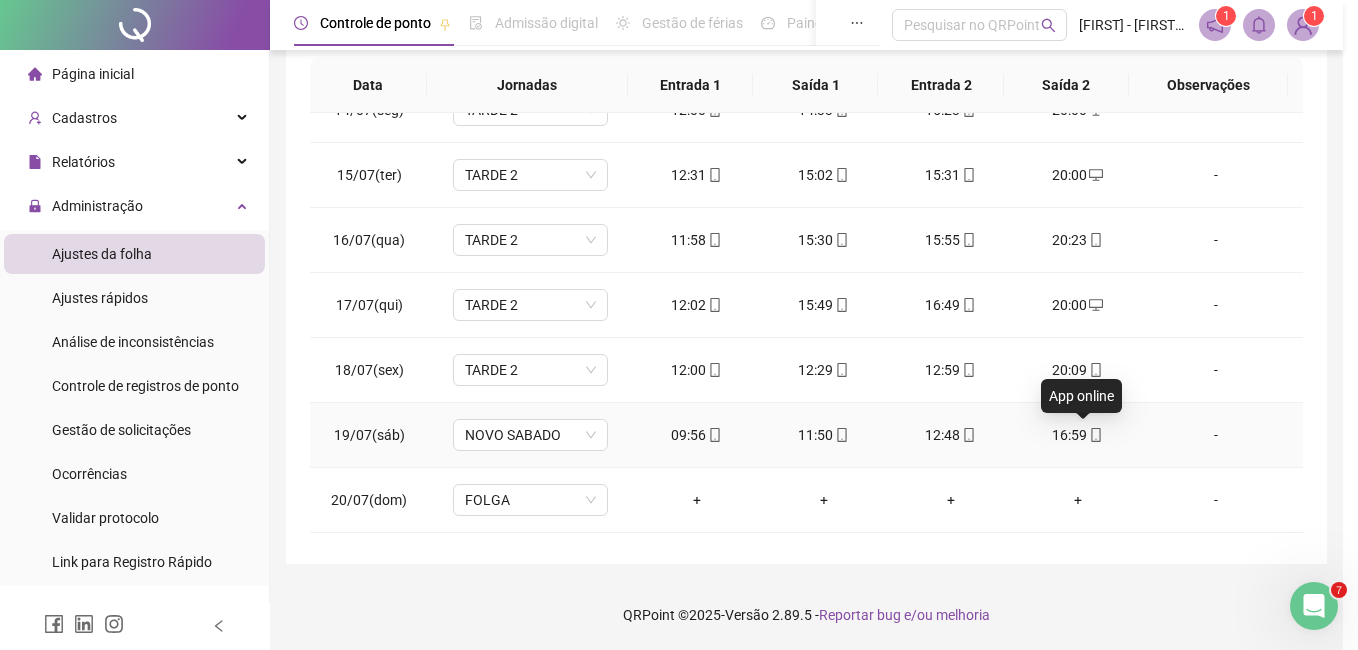 type on "**********" 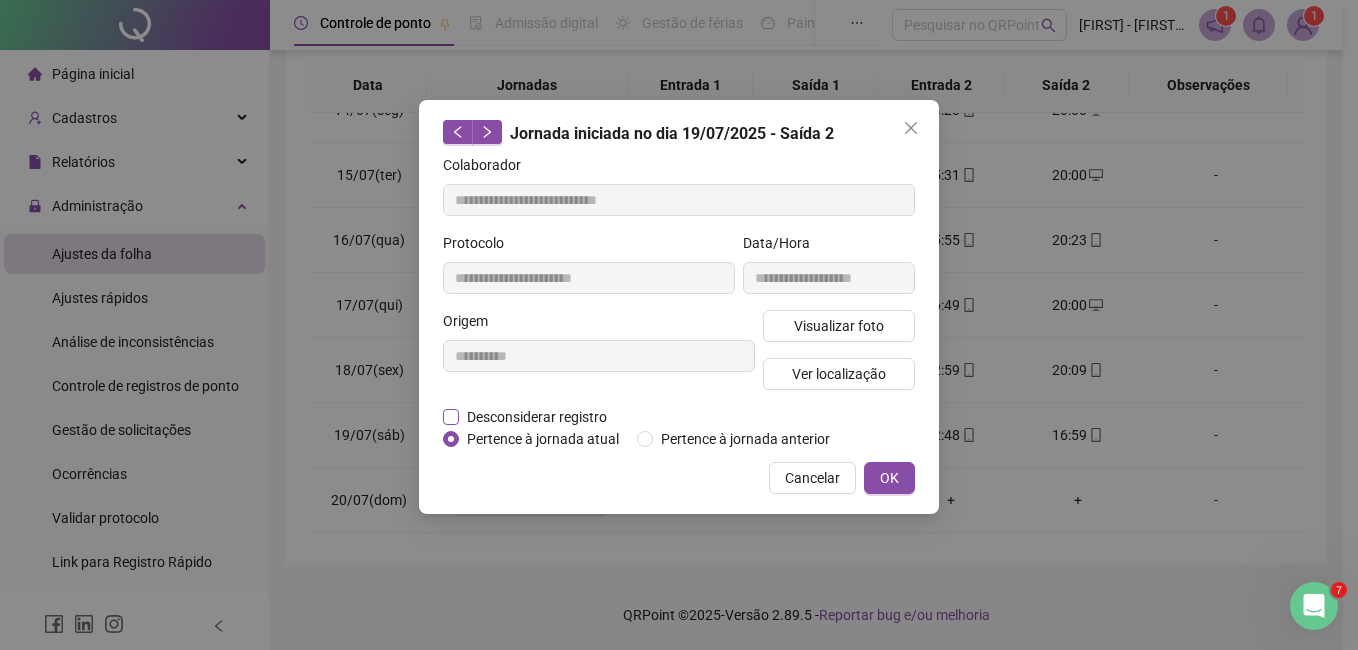 click on "Desconsiderar registro" at bounding box center (537, 417) 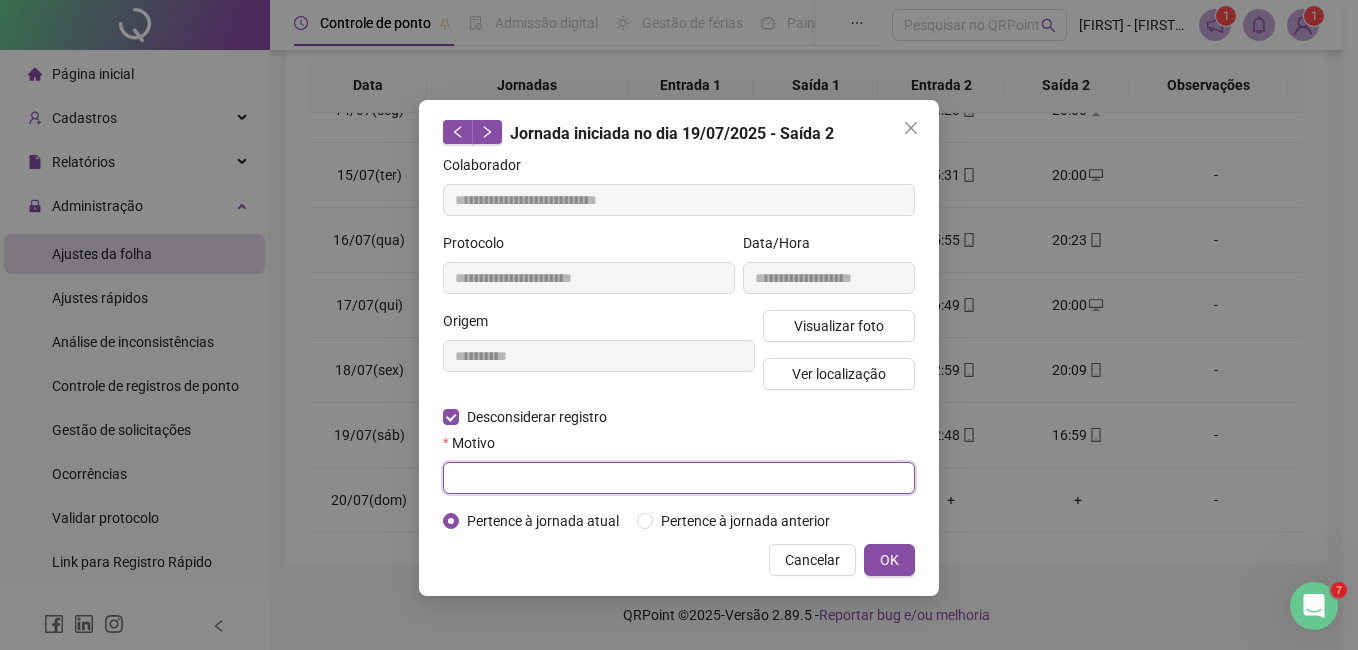 click at bounding box center [679, 478] 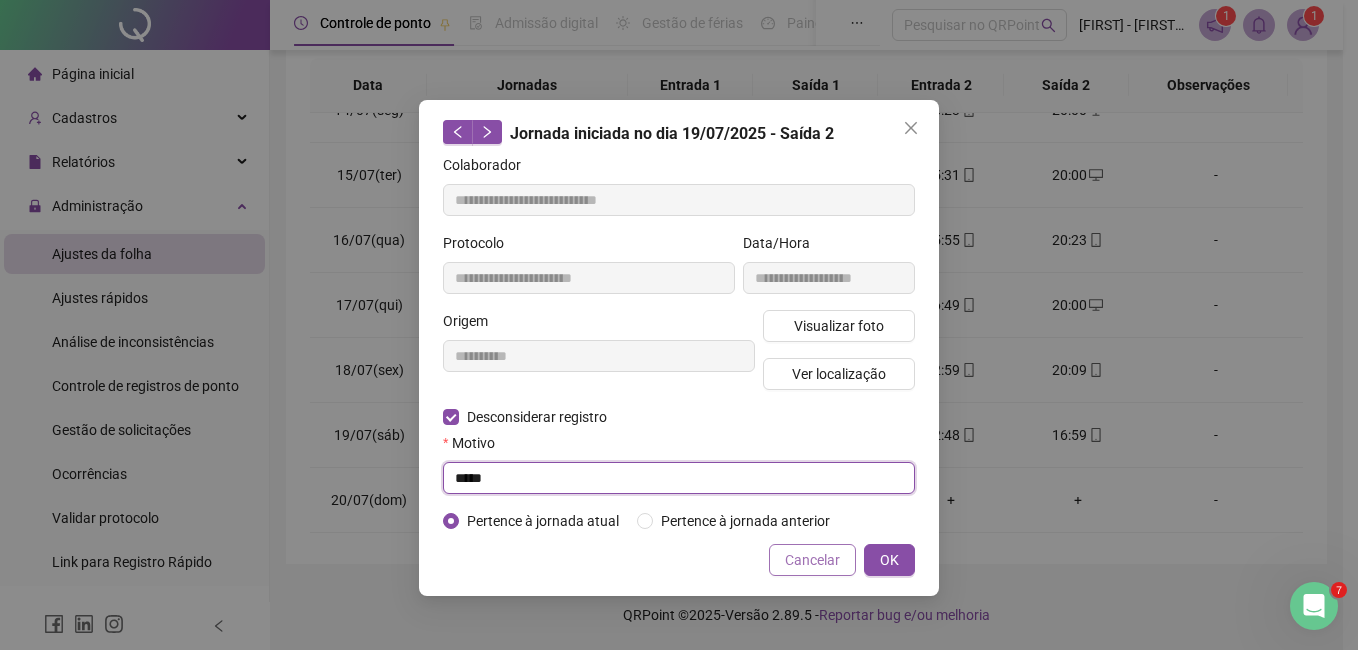 type on "*****" 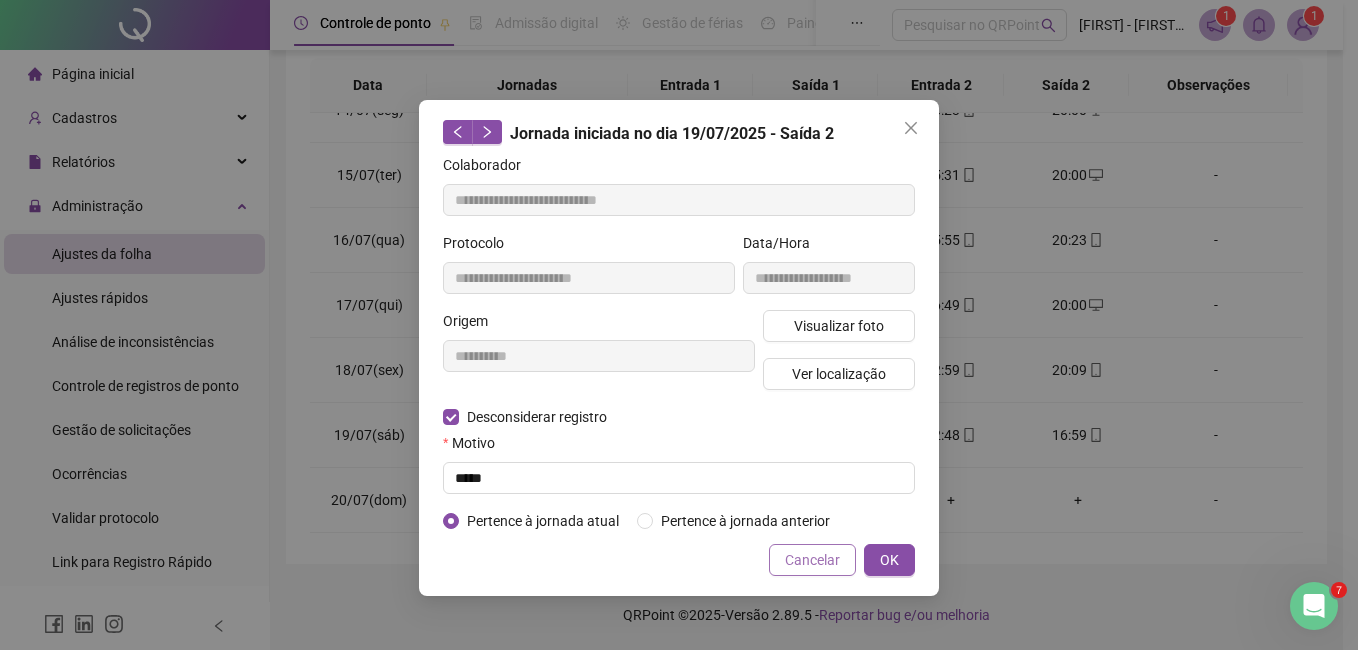 click on "Cancelar" at bounding box center [812, 560] 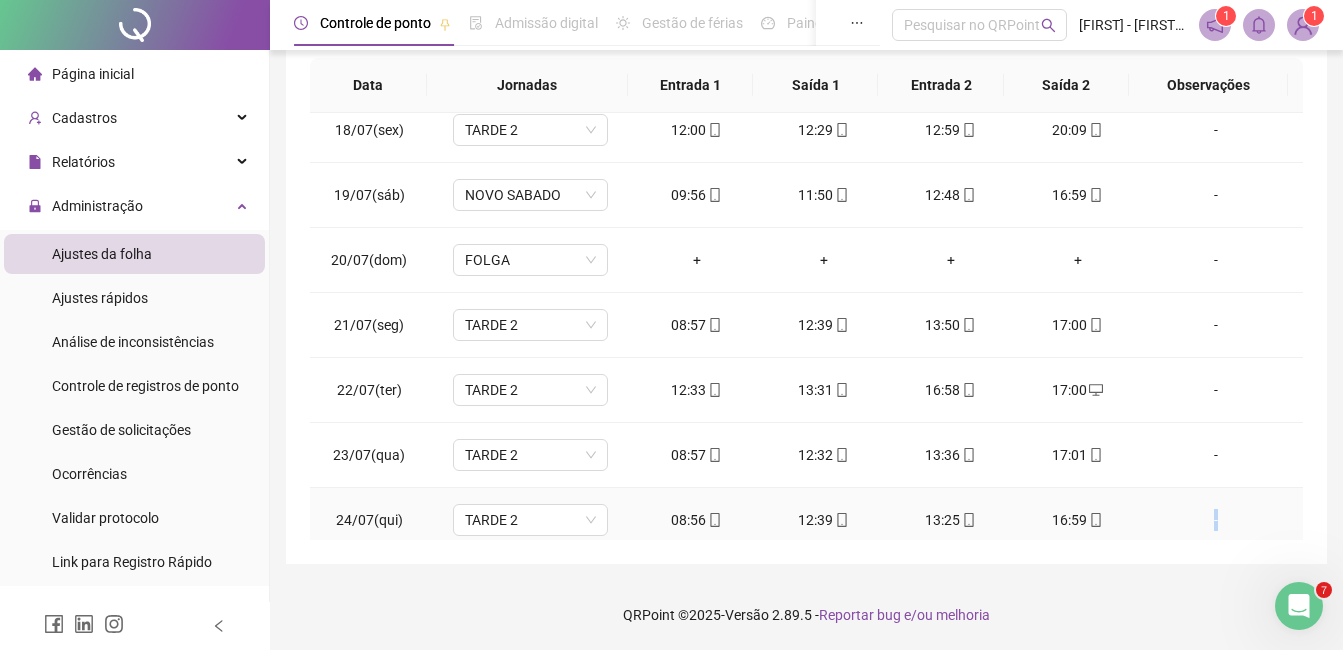 click on "-" at bounding box center (1222, 520) 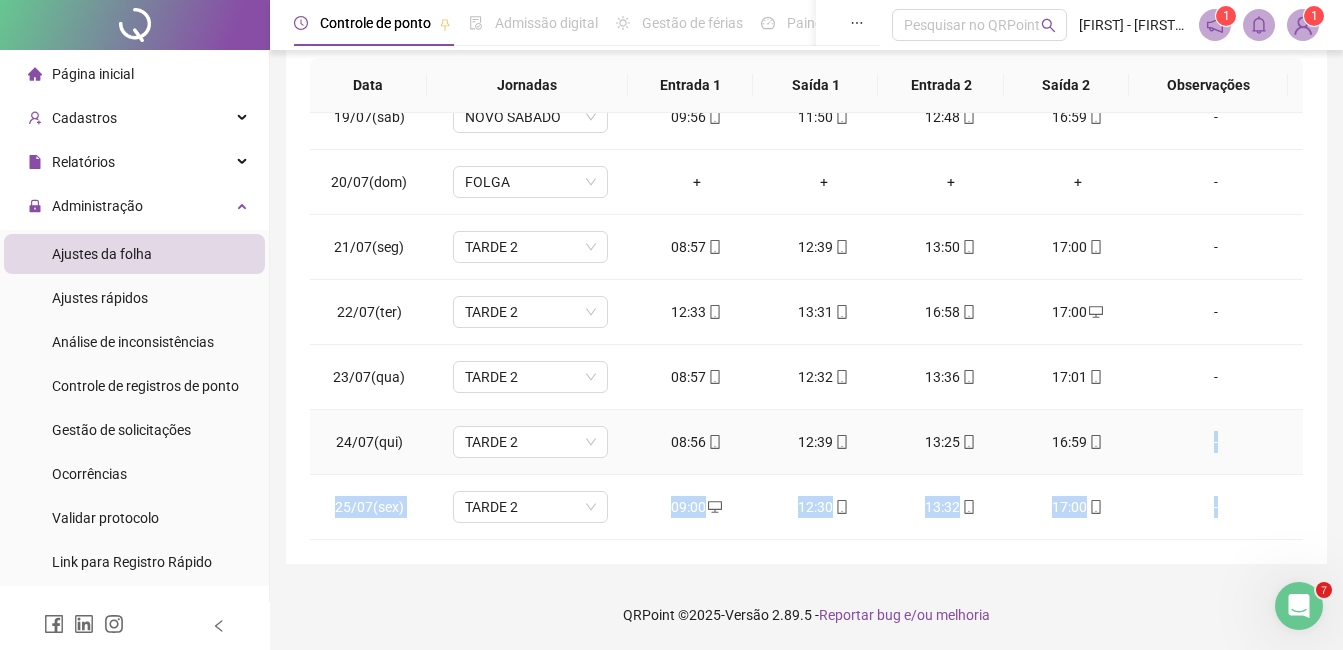 click on "09/07(qua) TARDE 2 09:00 12:30 13:30 17:00 - 10/07(qui) TARDE 2 09:00 12:30 13:30 17:00 - 11/07(sex) TARDE 2 09:00 12:30 13:30 17:00 - 12/07(sáb) NOVO SABADO + 09:00 13:30 14:29 - 13/07(dom) FOLGA + + + + - 14/07(seg) TARDE 2 12:00 14:33 15:23 20:00 - 15/07(ter) TARDE 2 12:31 15:02 15:31 20:00 - 16/07(qua) TARDE 2 11:58 15:30 15:55 20:23 - 17/07(qui) TARDE 2 12:02 15:49 16:49 20:00 - 18/07(sex) TARDE 2 12:00 12:29 12:59 20:09 - 19/07(sáb) NOVO SABADO 09:56 11:50 12:48 16:59 - 20/07(dom) FOLGA + + + + - 21/07(seg) TARDE 2 08:57 12:39 13:50 17:00 - 22/07(ter) TARDE 2 12:33 13:31 16:58 17:00 - 23/07(qua) TARDE 2 08:57 12:32 13:36 17:01 - 24/07(qui) TARDE 2 08:56 12:39 13:25 16:59 - 25/07(sex) TARDE 2 09:00 12:30 13:32 17:00 - 26/07(sáb) NOVO SABADO 08:54 13:48 14:42 19:00 - 27/07(dom) FOLGA + + + + - 28/07(seg) TARDE 2 12:27 15:06 15:38 + - 29/07(ter) (APLICA-SE ATESTADO)  + + + + - 30/07(qua) FOLGA COMPENSATÓRIA + + + + - 31/07(qui) TARDE 2 11:59 14:30 15:22 20:02 -" at bounding box center (806, 182) 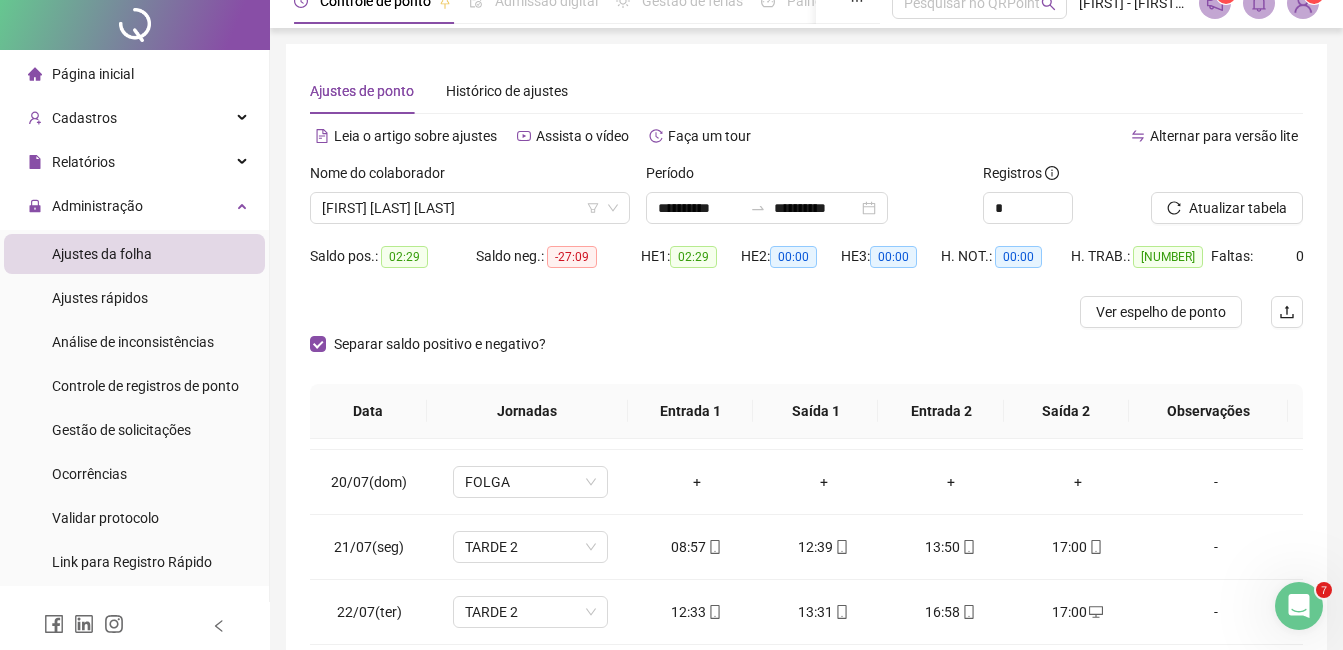scroll, scrollTop: 0, scrollLeft: 0, axis: both 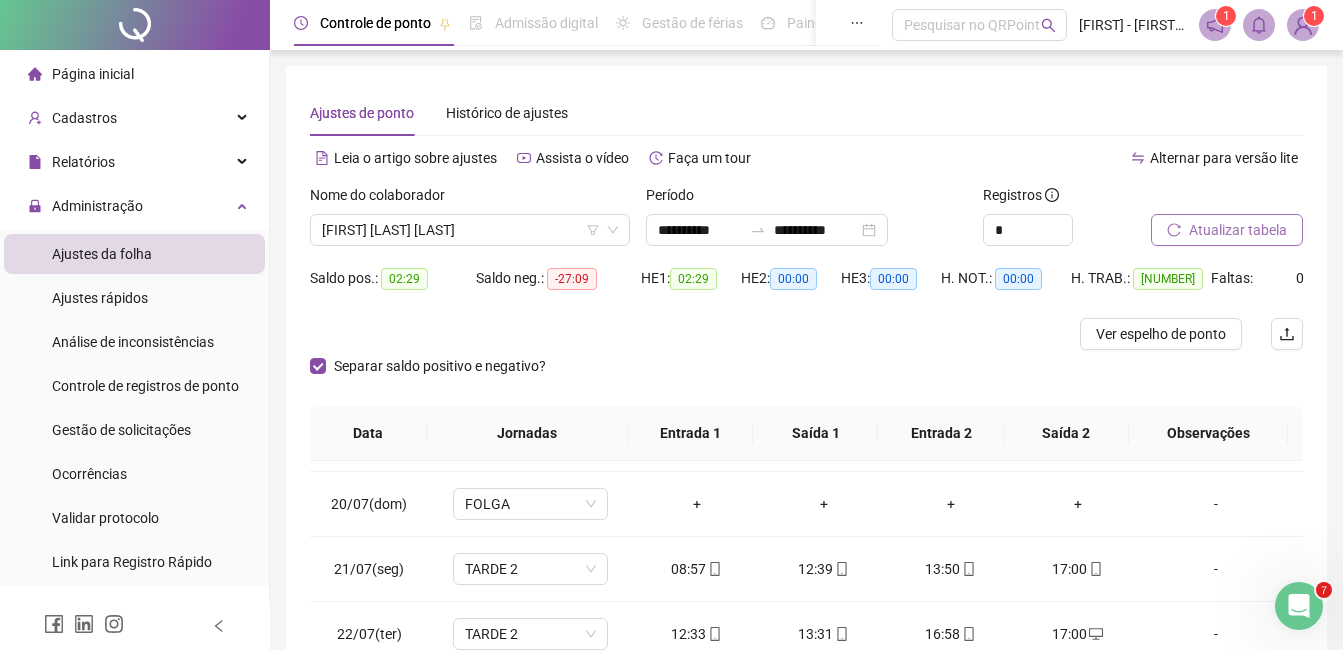 click on "Atualizar tabela" at bounding box center [1238, 230] 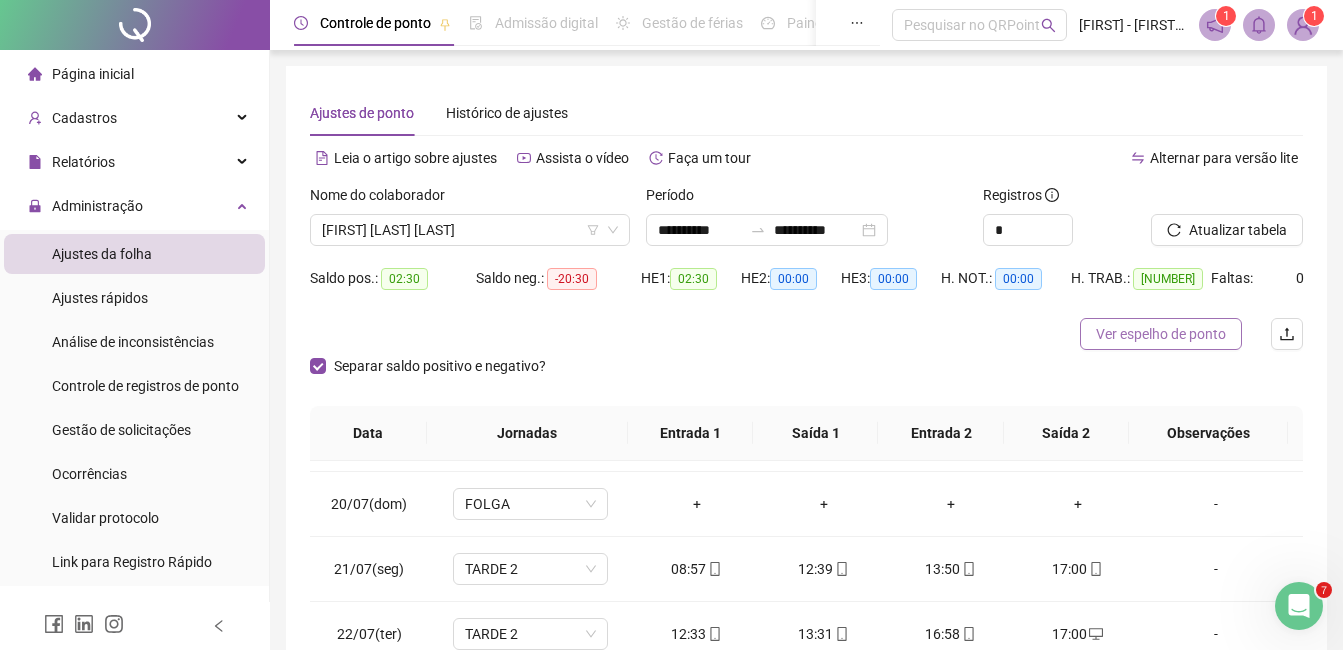 click on "Ver espelho de ponto" at bounding box center [1161, 334] 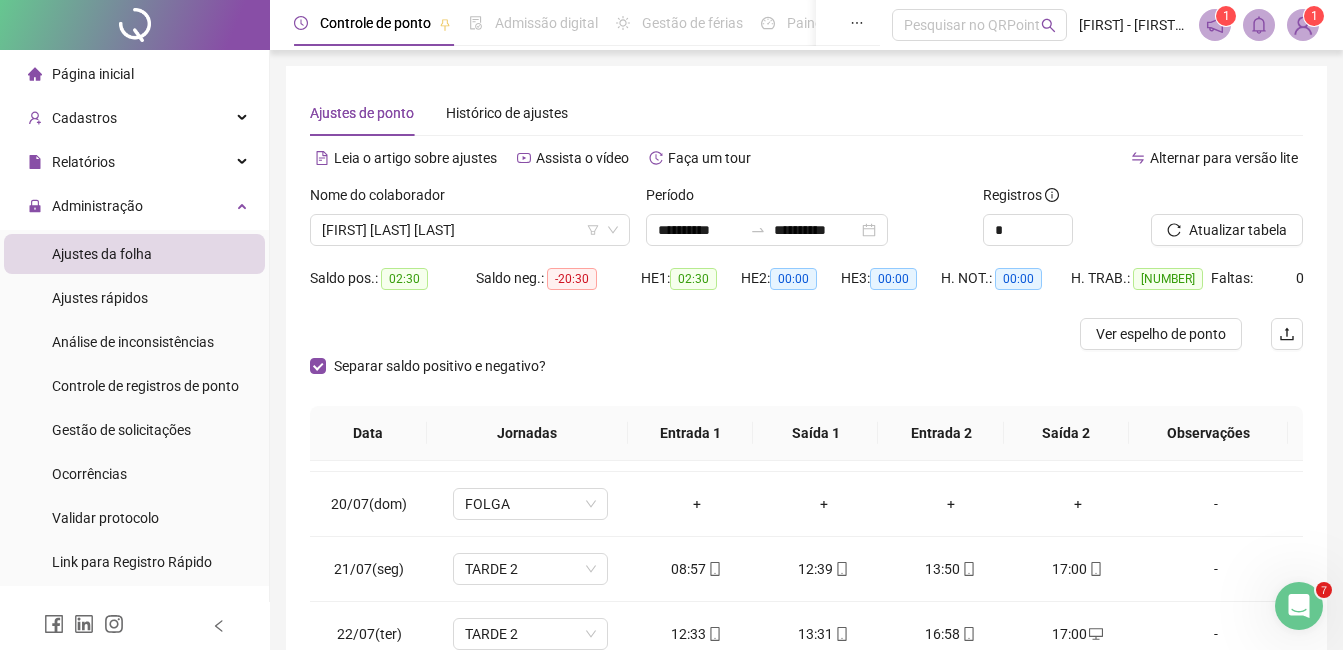 scroll, scrollTop: 348, scrollLeft: 0, axis: vertical 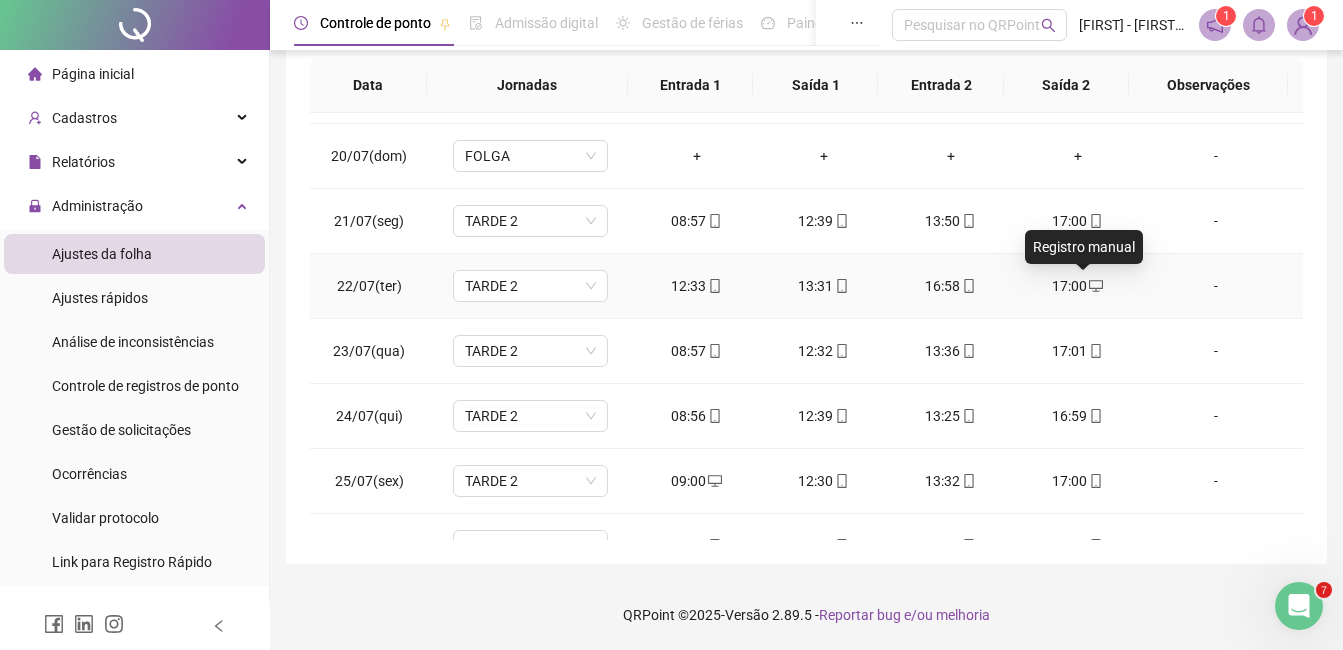 click 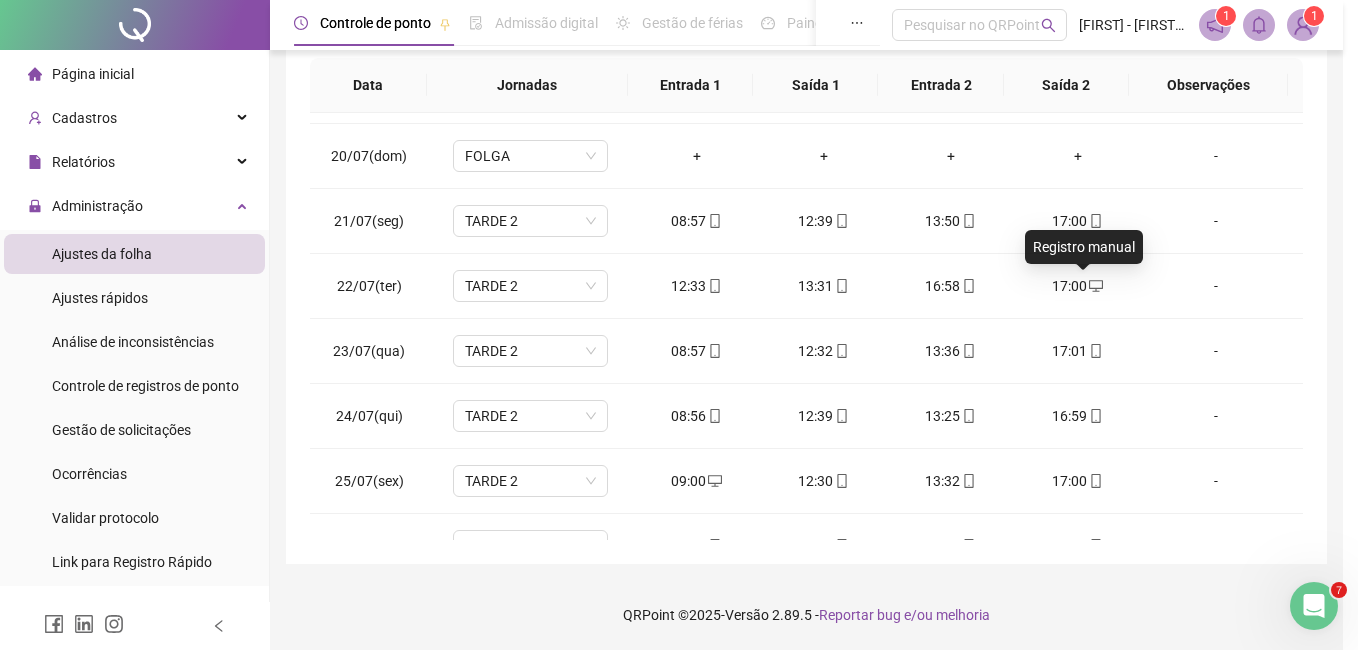 type on "**********" 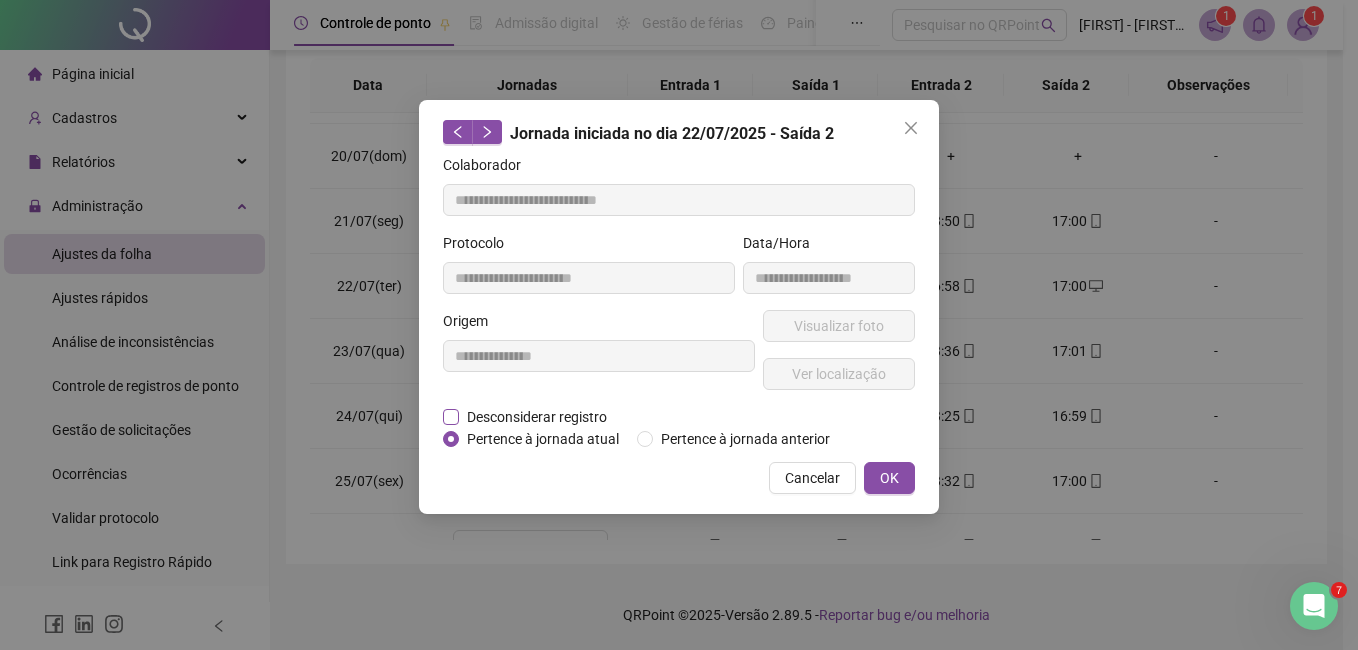 click on "Desconsiderar registro" at bounding box center (537, 417) 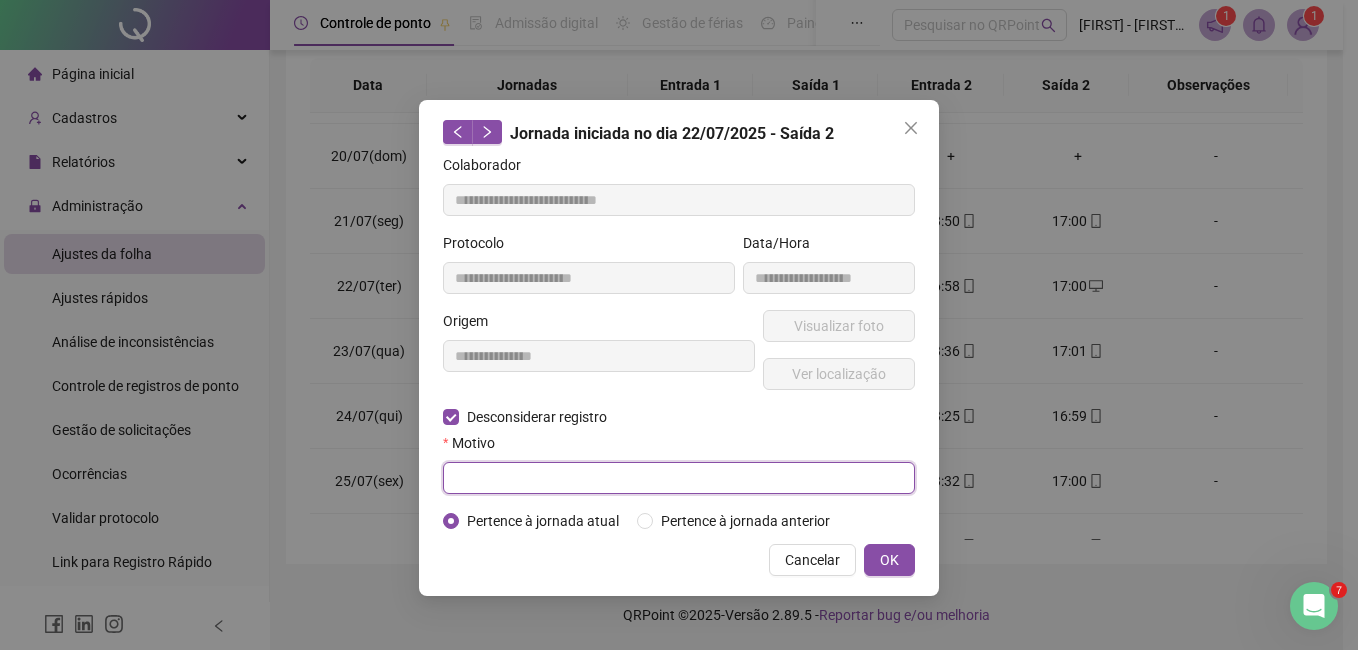 click at bounding box center (679, 478) 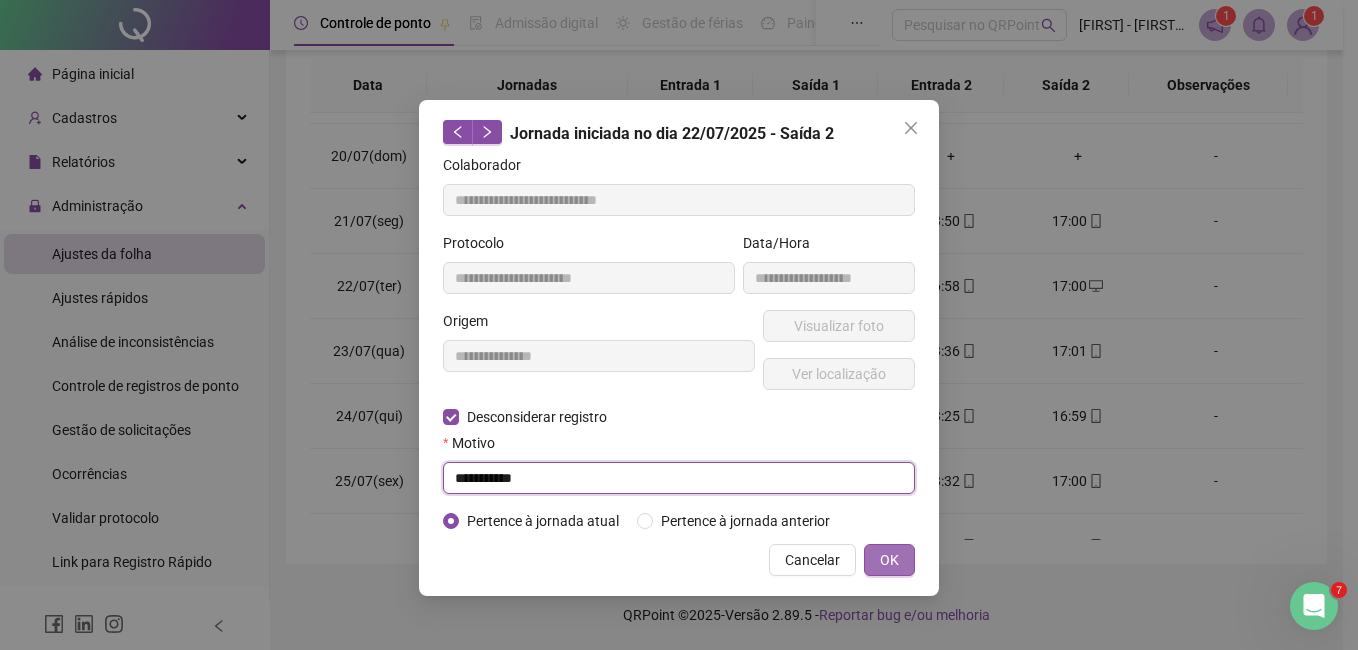 type on "**********" 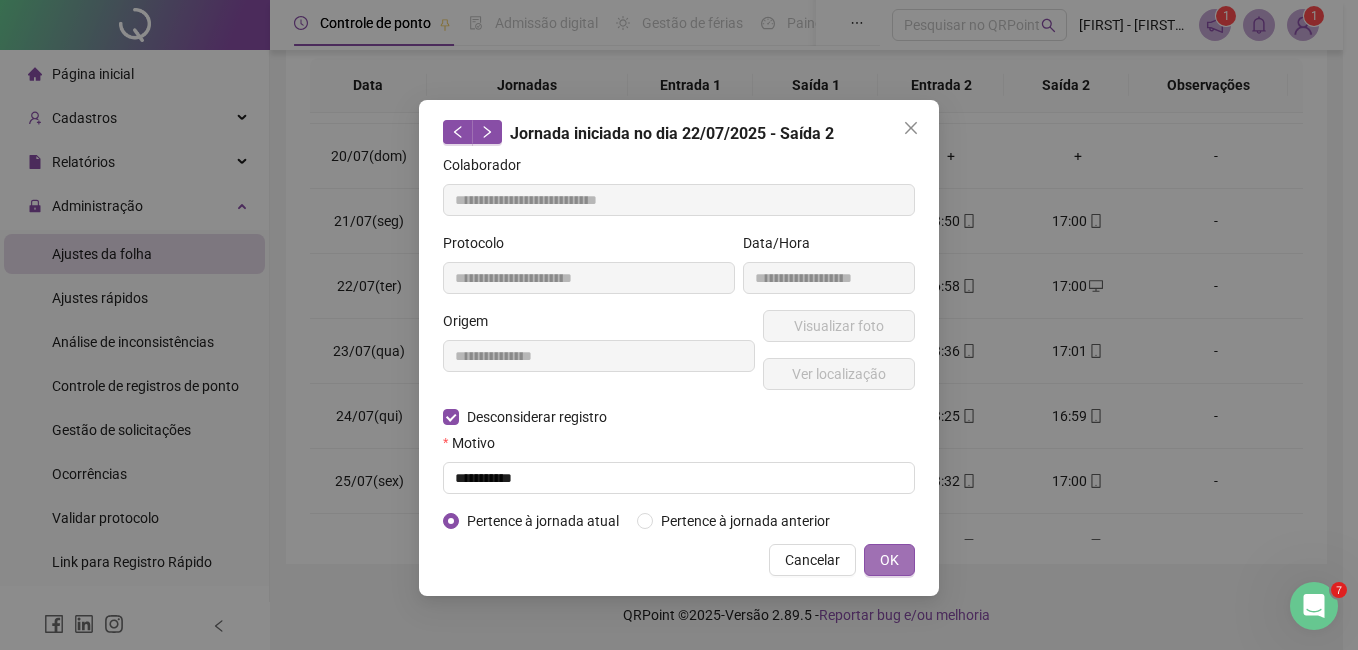 click on "OK" at bounding box center (889, 560) 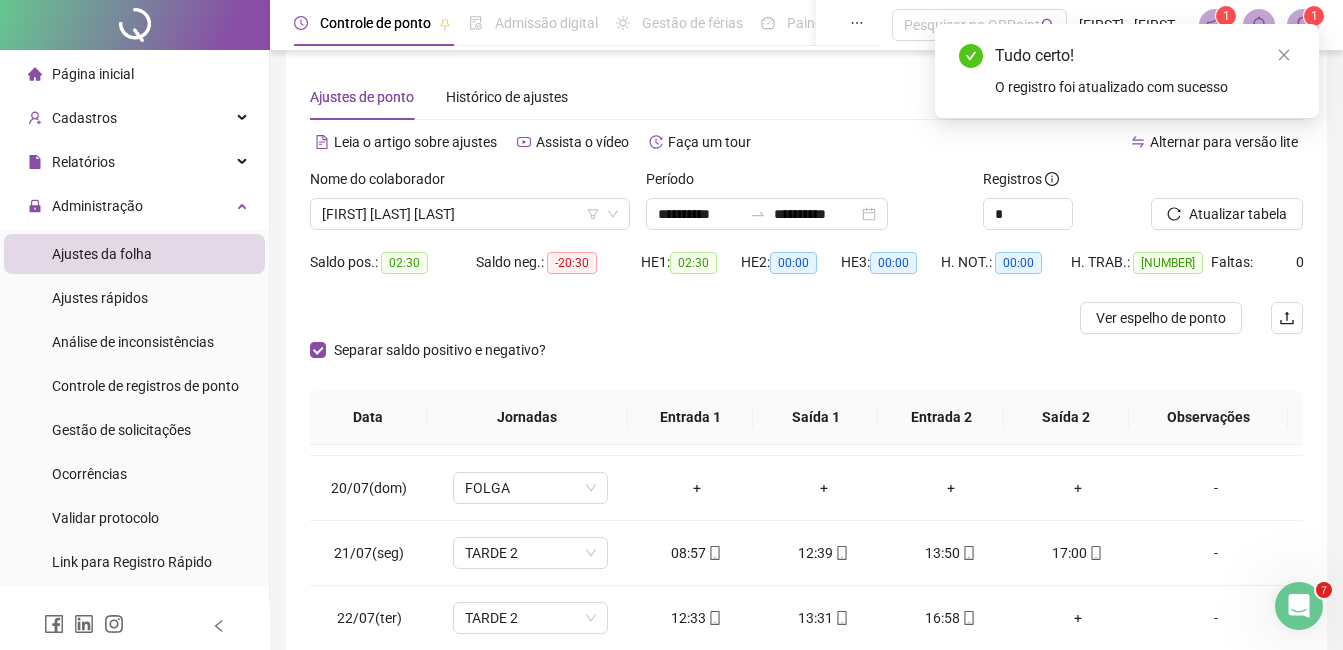 scroll, scrollTop: 0, scrollLeft: 0, axis: both 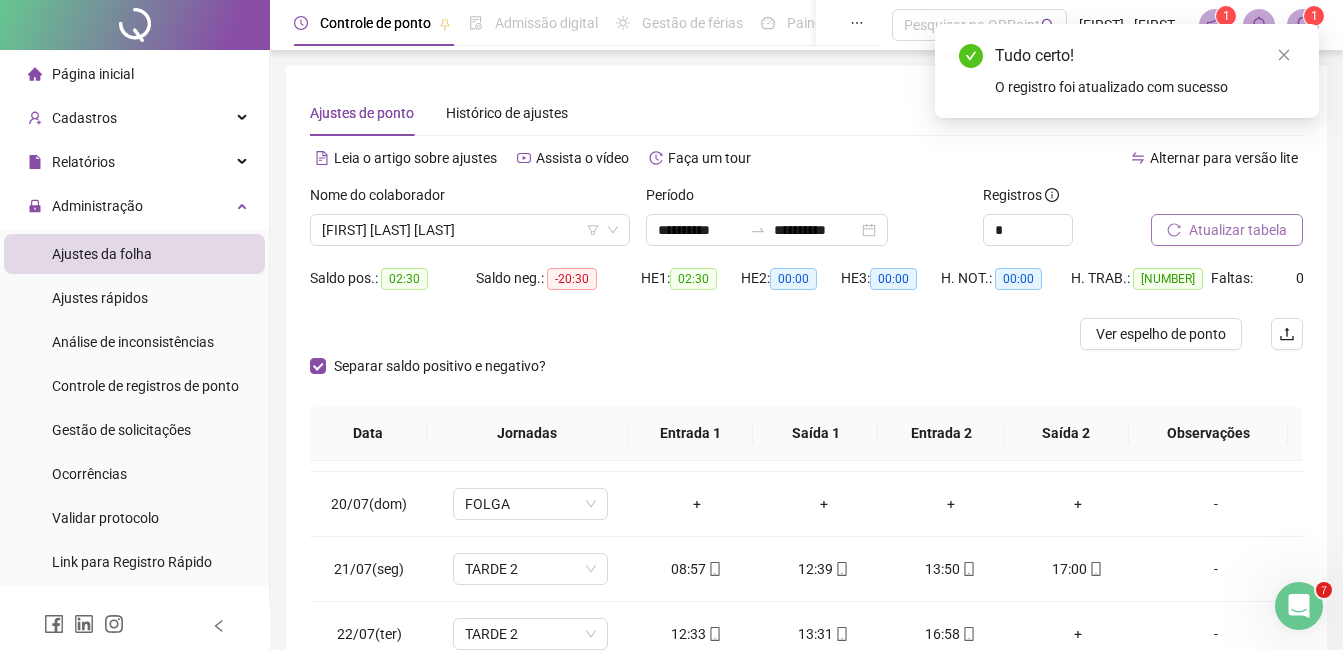 click on "Atualizar tabela" at bounding box center [1238, 230] 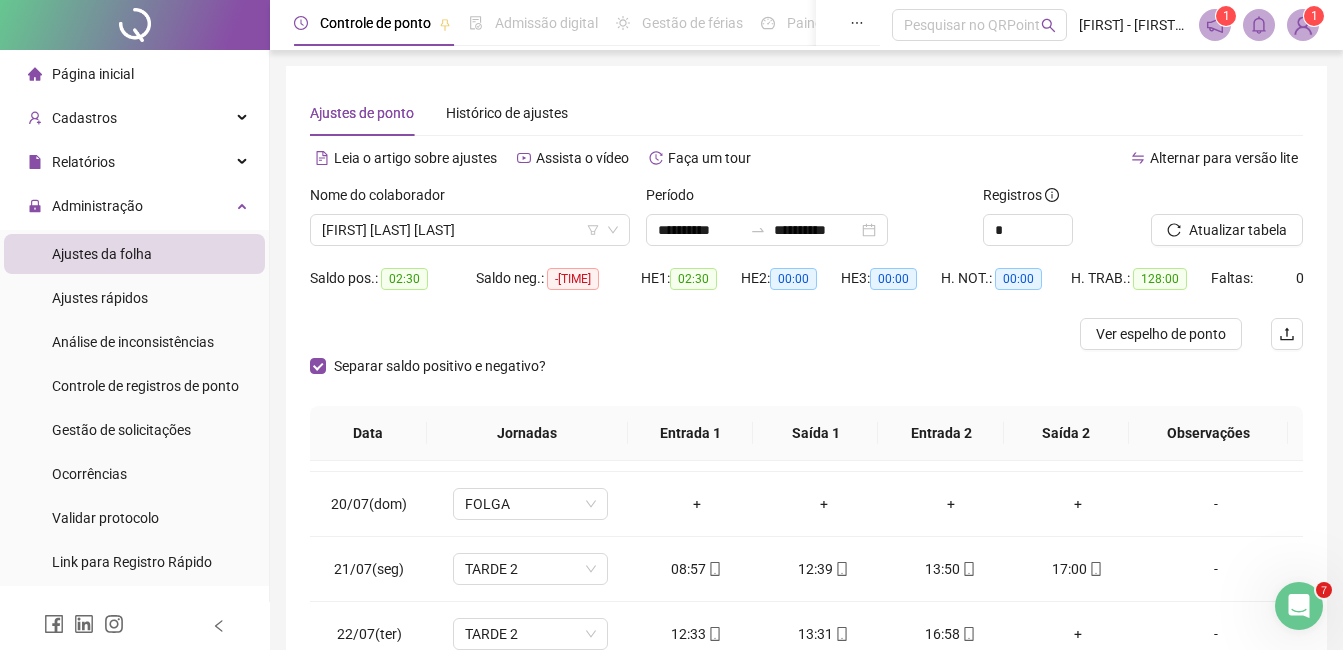 scroll, scrollTop: 348, scrollLeft: 0, axis: vertical 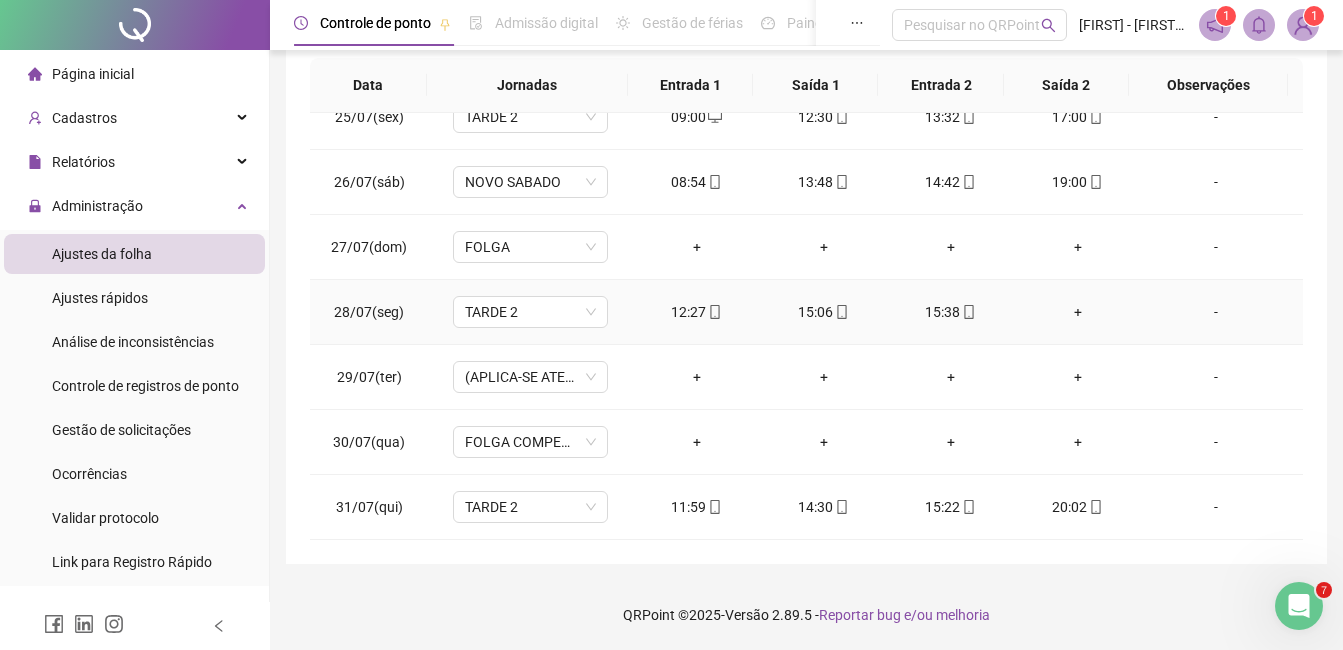 click on "+" at bounding box center (1077, 312) 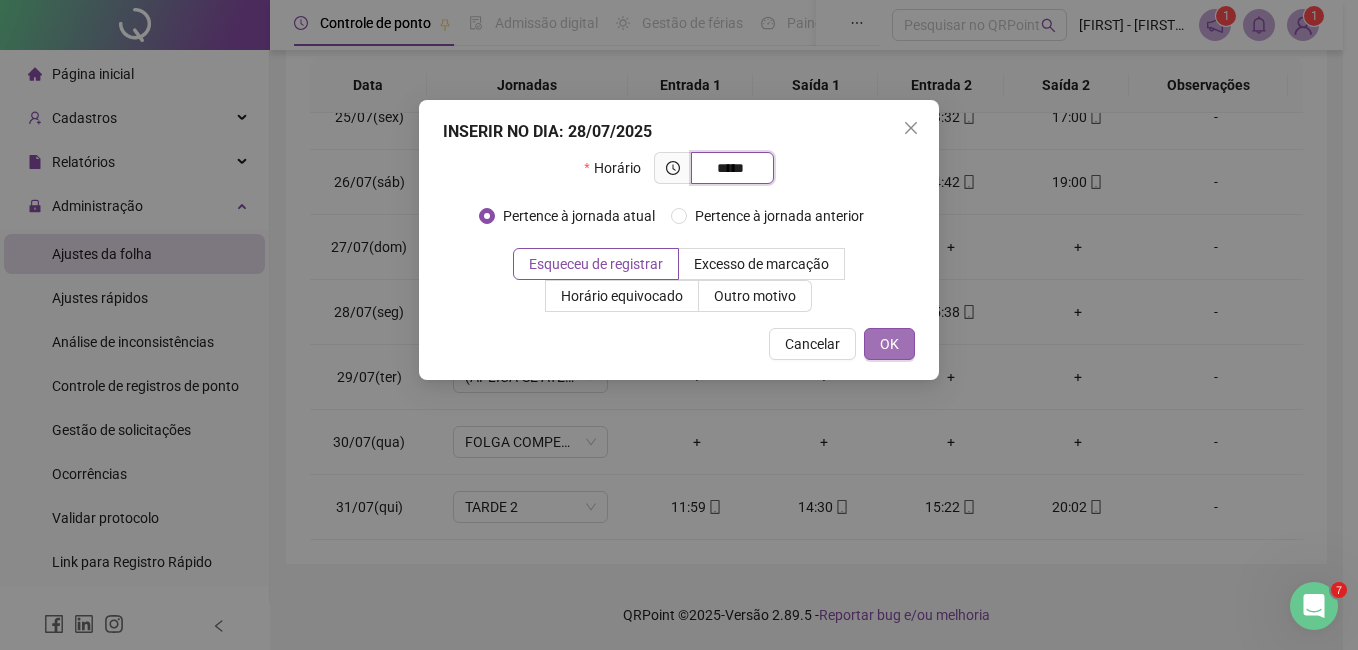 type on "*****" 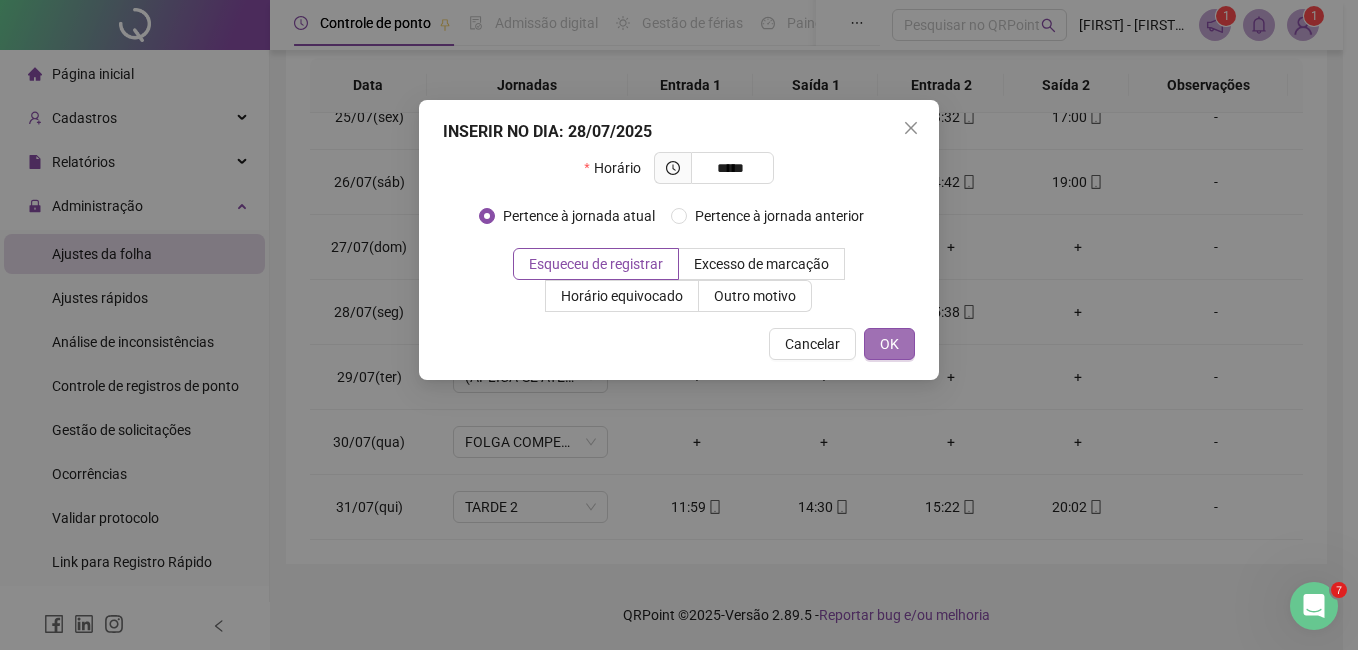 click on "OK" at bounding box center (889, 344) 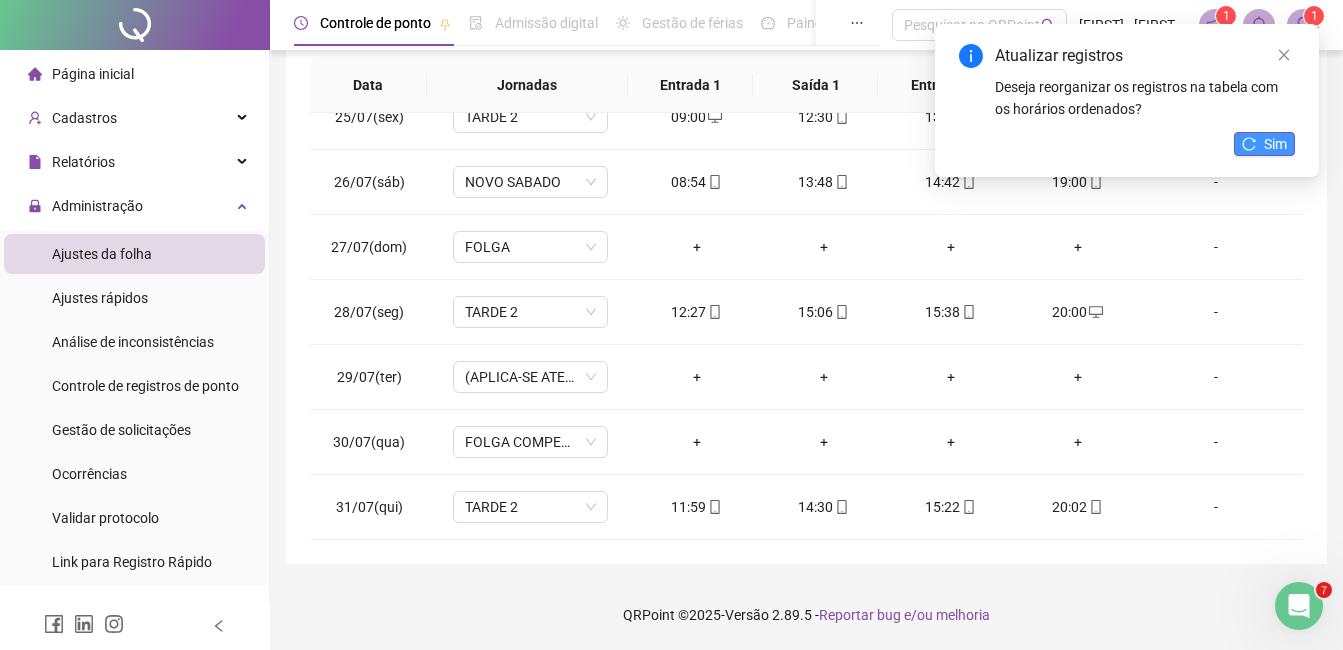 click on "Sim" at bounding box center (1275, 144) 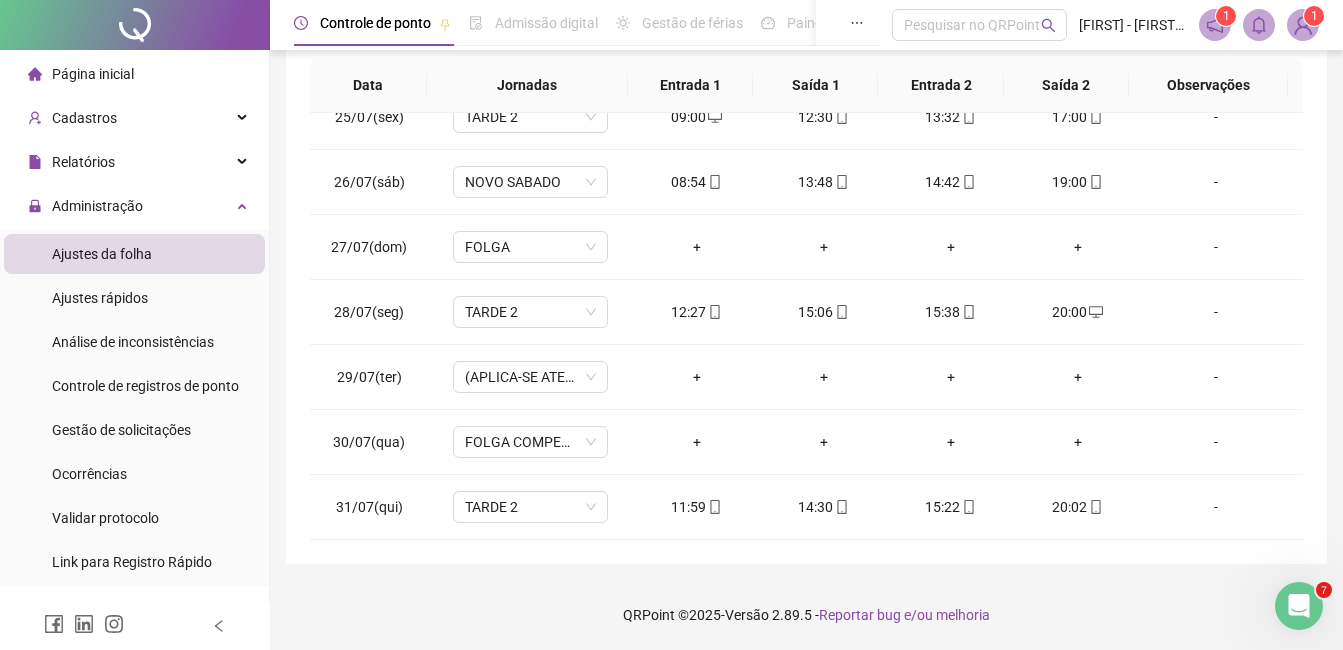 scroll, scrollTop: 0, scrollLeft: 0, axis: both 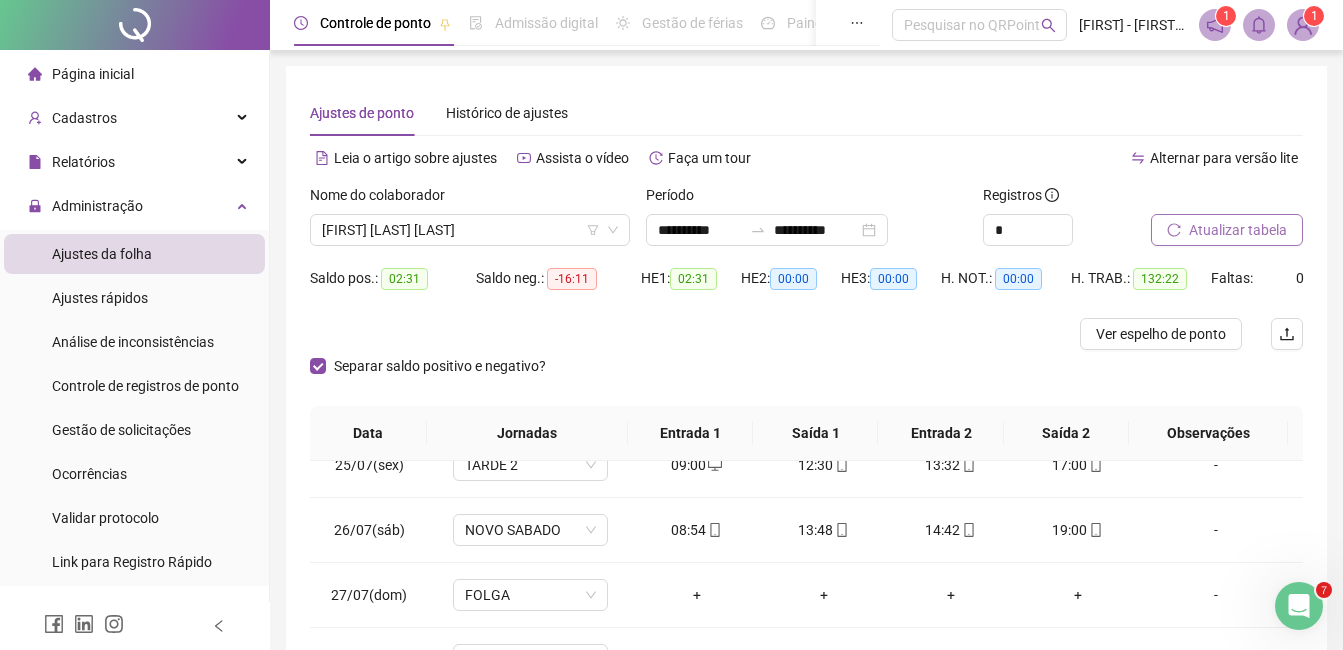 click on "Atualizar tabela" at bounding box center (1238, 230) 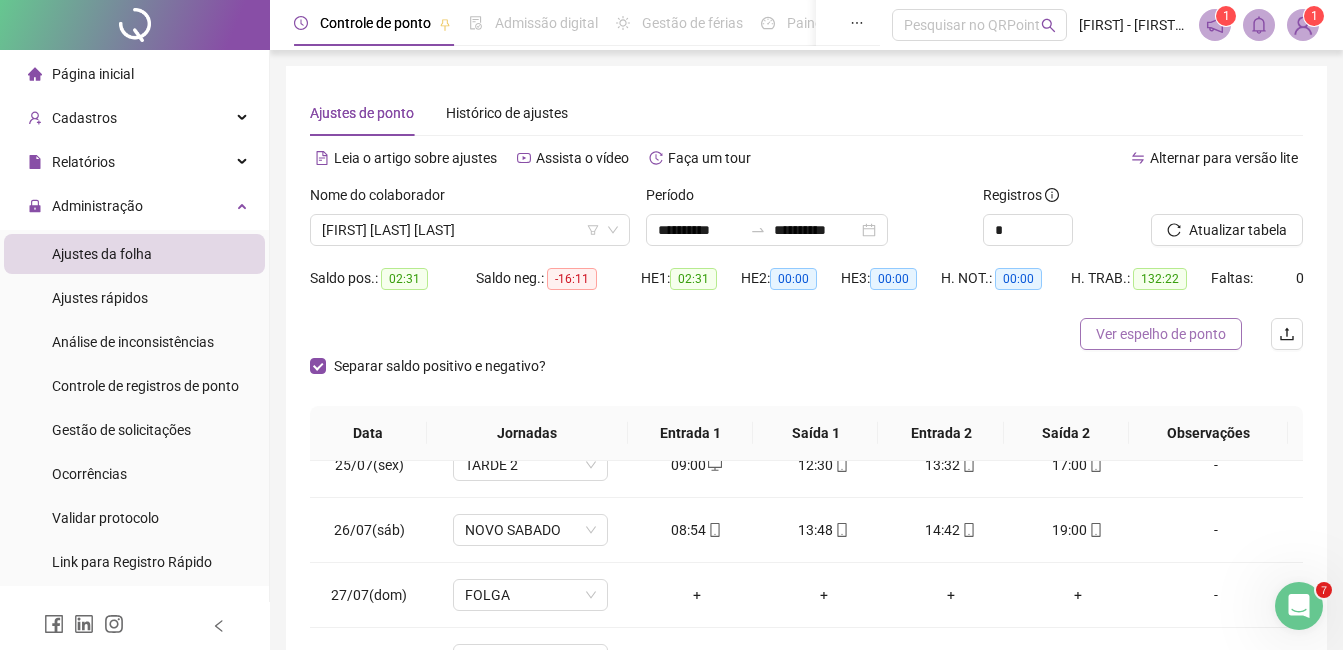 click on "Ver espelho de ponto" at bounding box center (1161, 334) 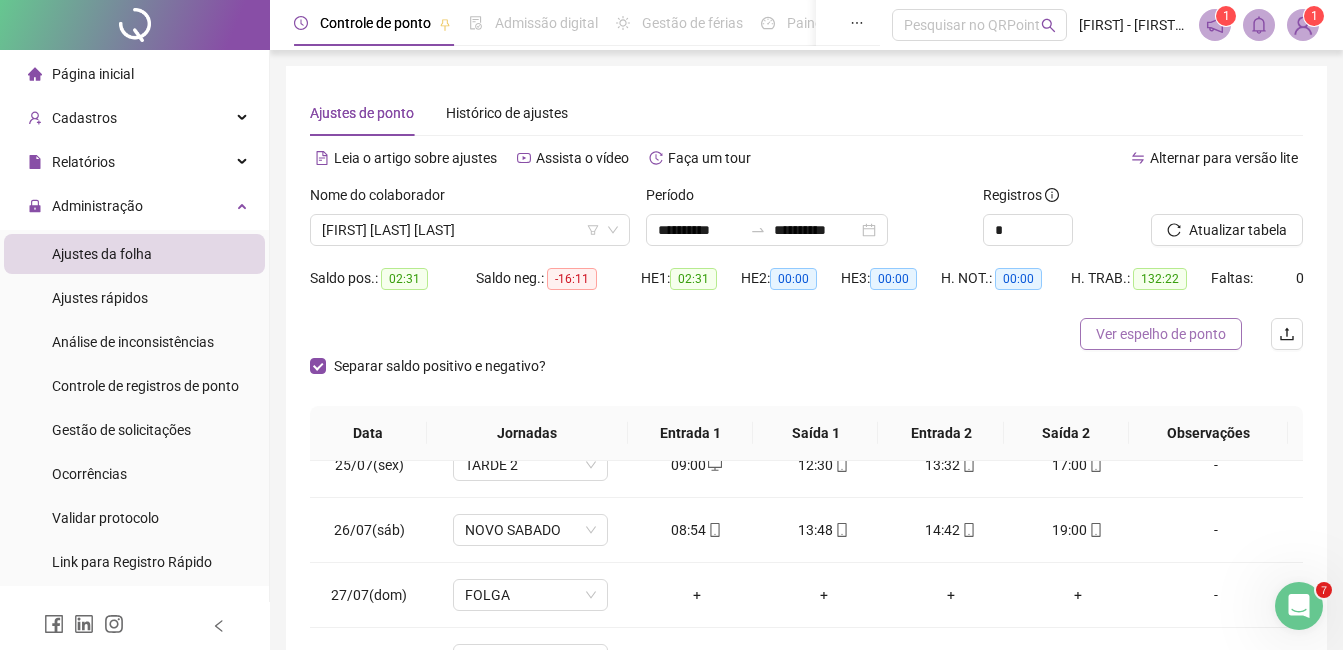 click on "Ver espelho de ponto" at bounding box center (1161, 334) 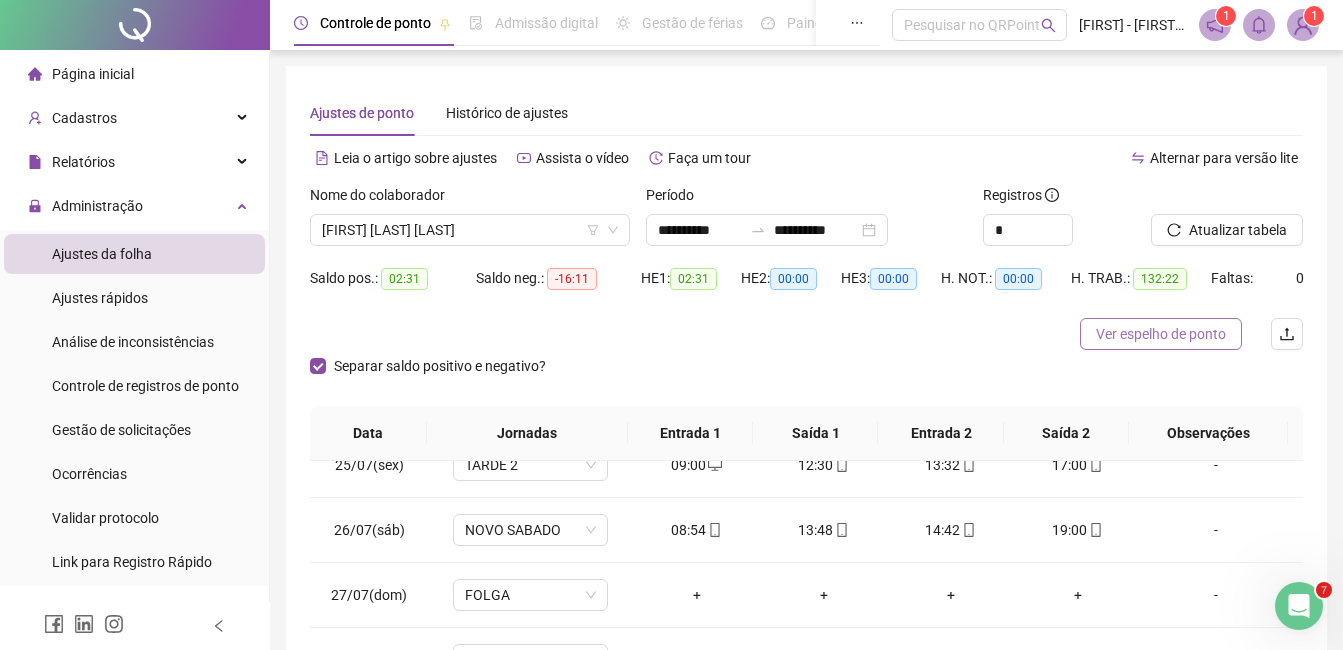 click on "Ver espelho de ponto" at bounding box center (1161, 334) 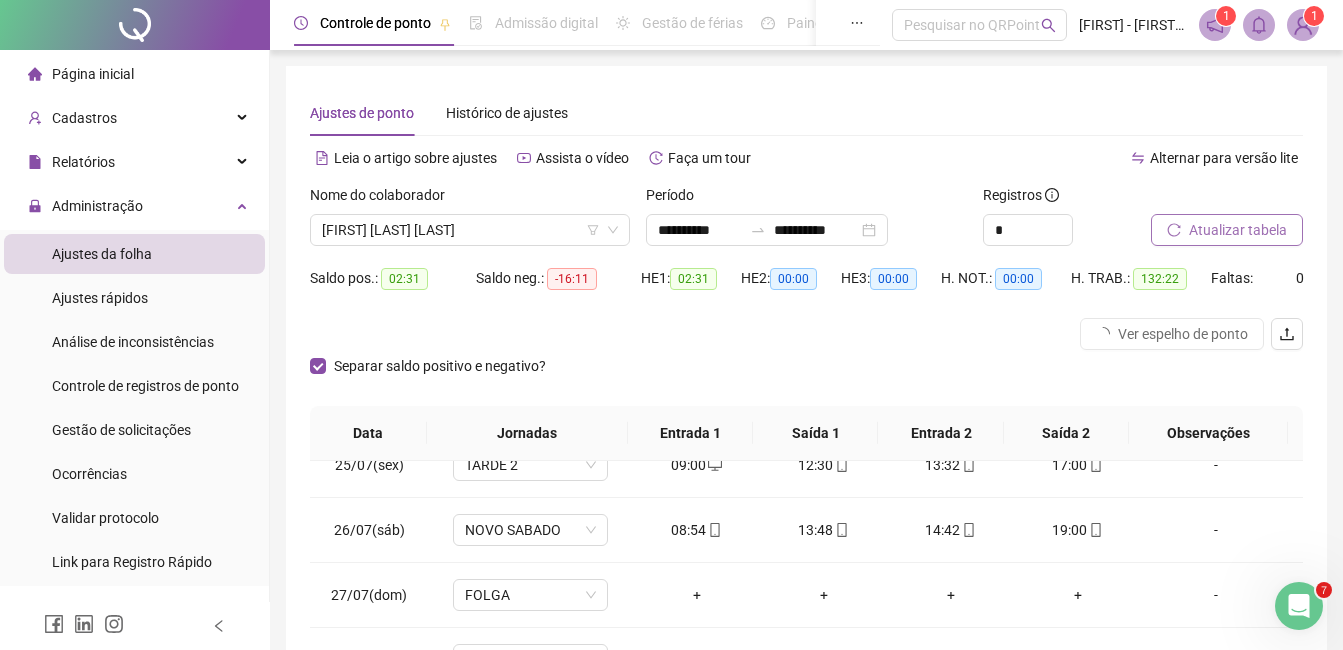 click on "Atualizar tabela" at bounding box center [1238, 230] 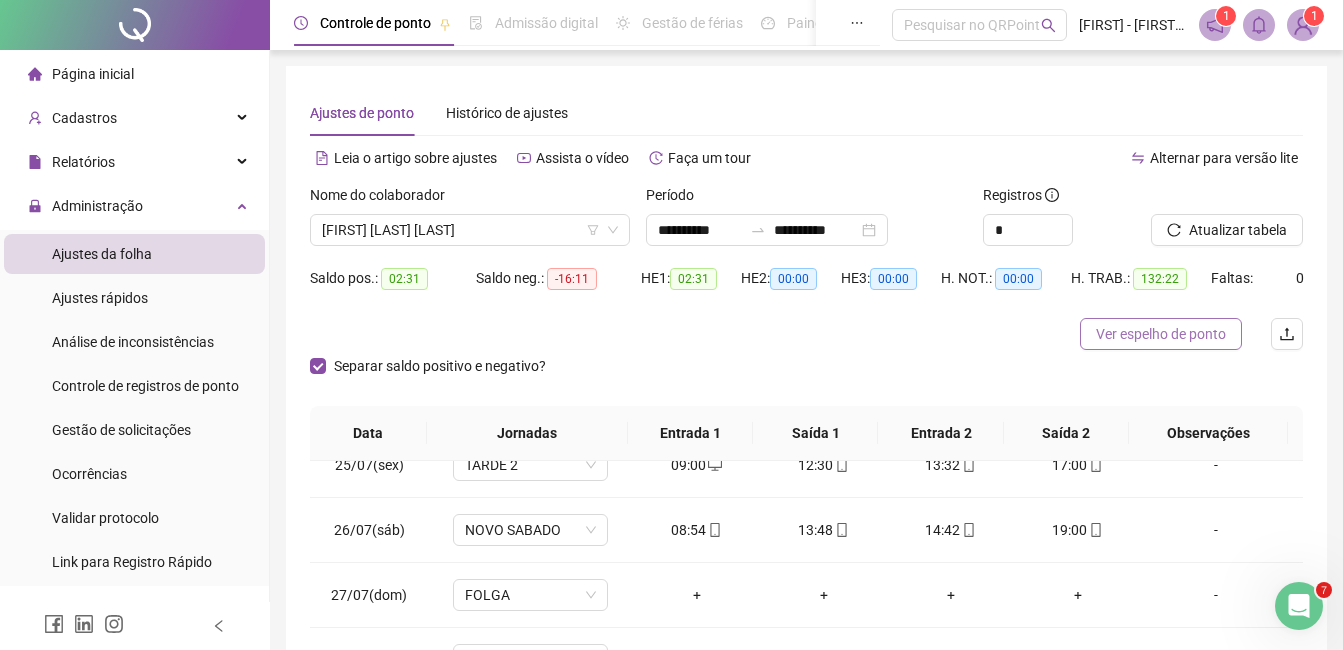 click on "Ver espelho de ponto" at bounding box center (1161, 334) 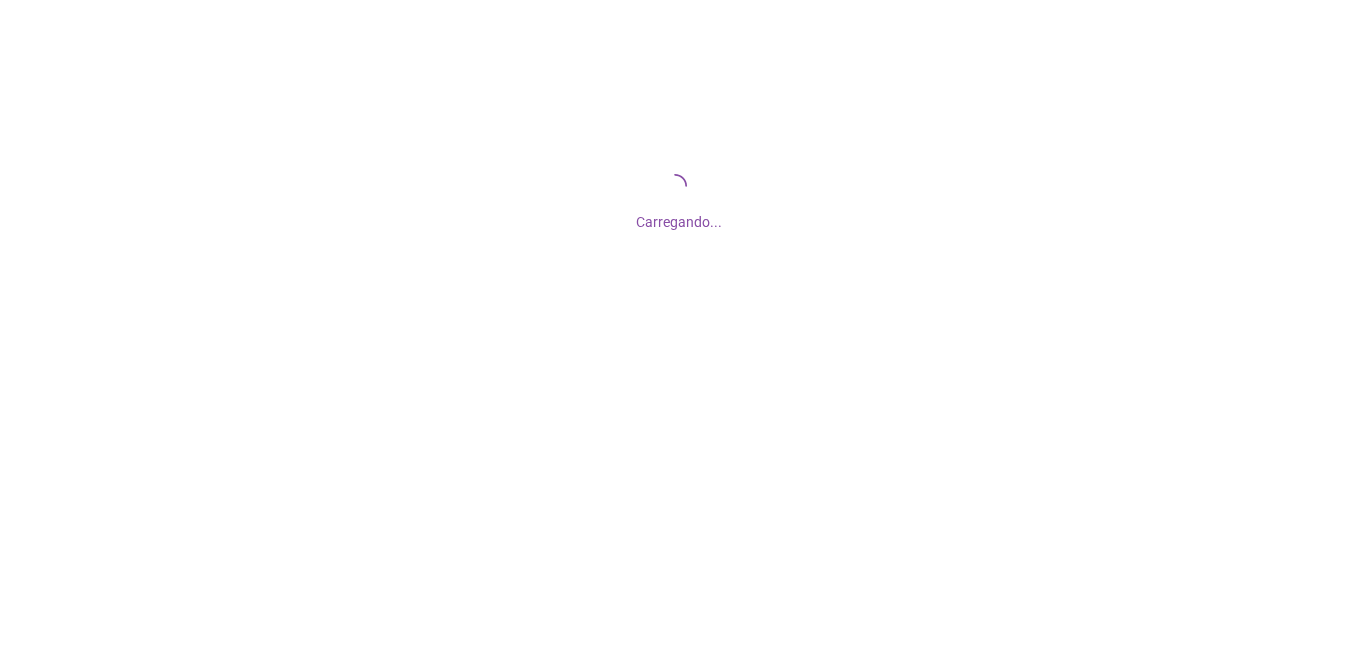 scroll, scrollTop: 0, scrollLeft: 0, axis: both 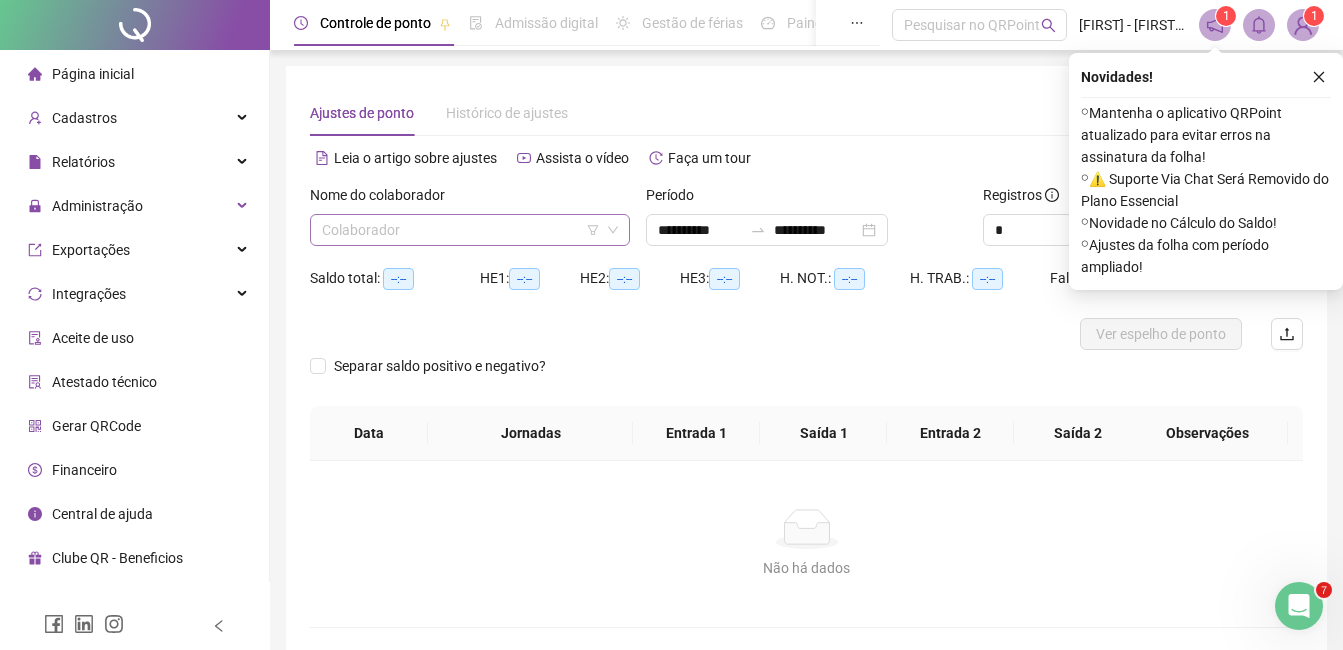 click at bounding box center (461, 230) 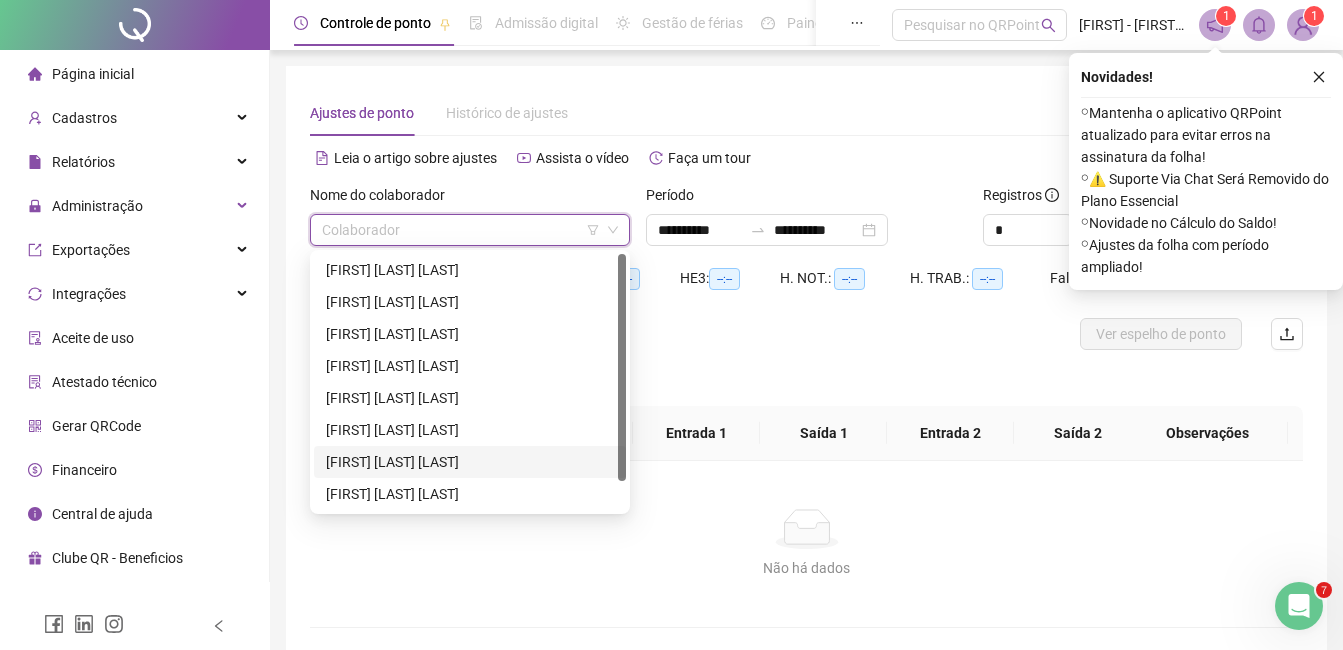 click on "[FIRST] [LAST] [LAST]" at bounding box center [470, 462] 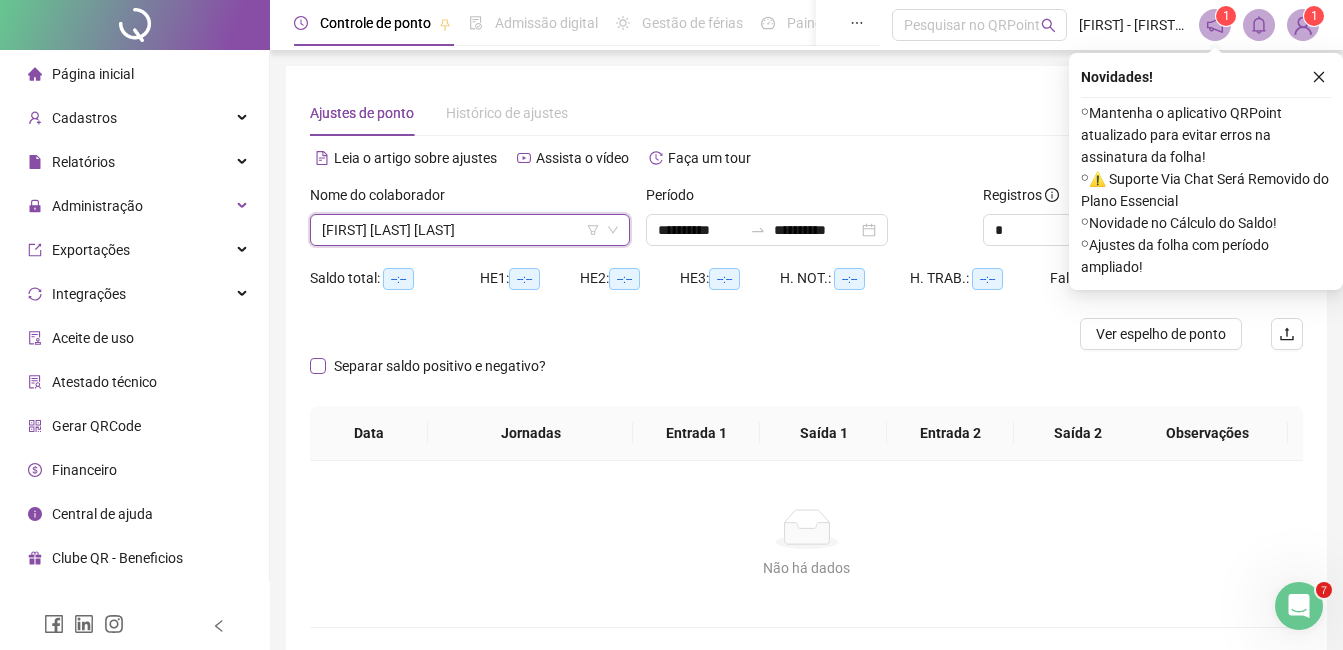 click on "Separar saldo positivo e negativo?" at bounding box center (440, 366) 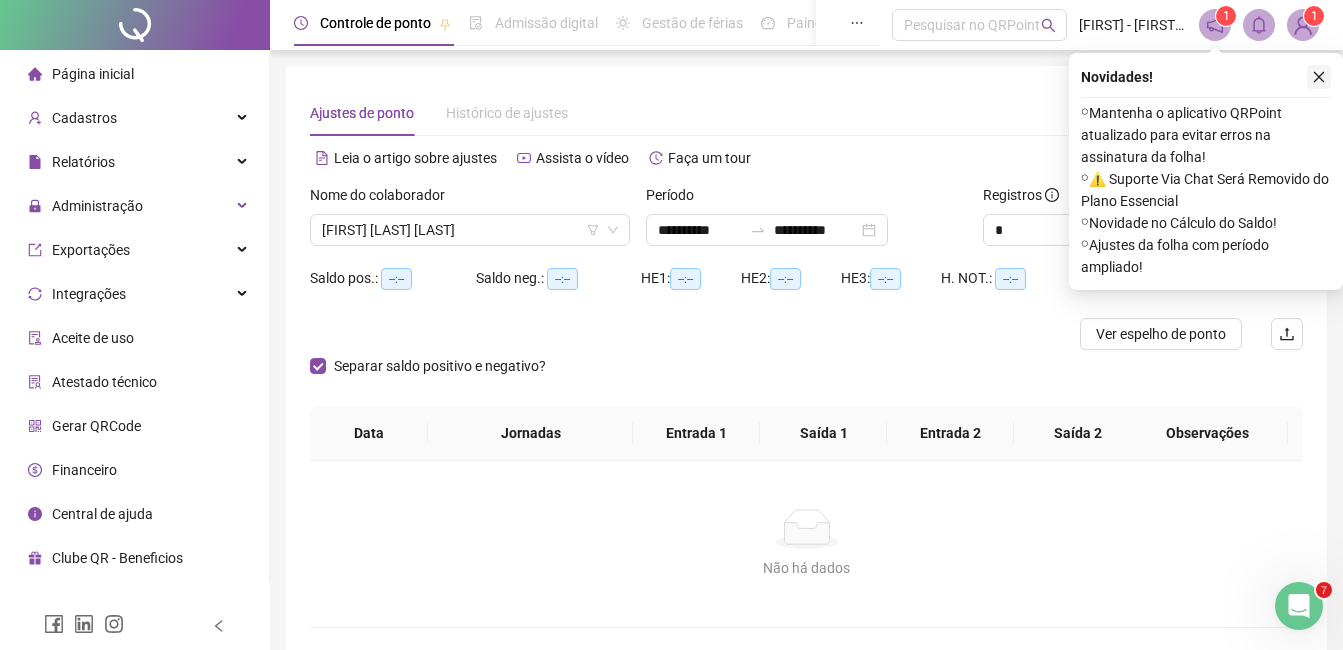 click at bounding box center [1319, 77] 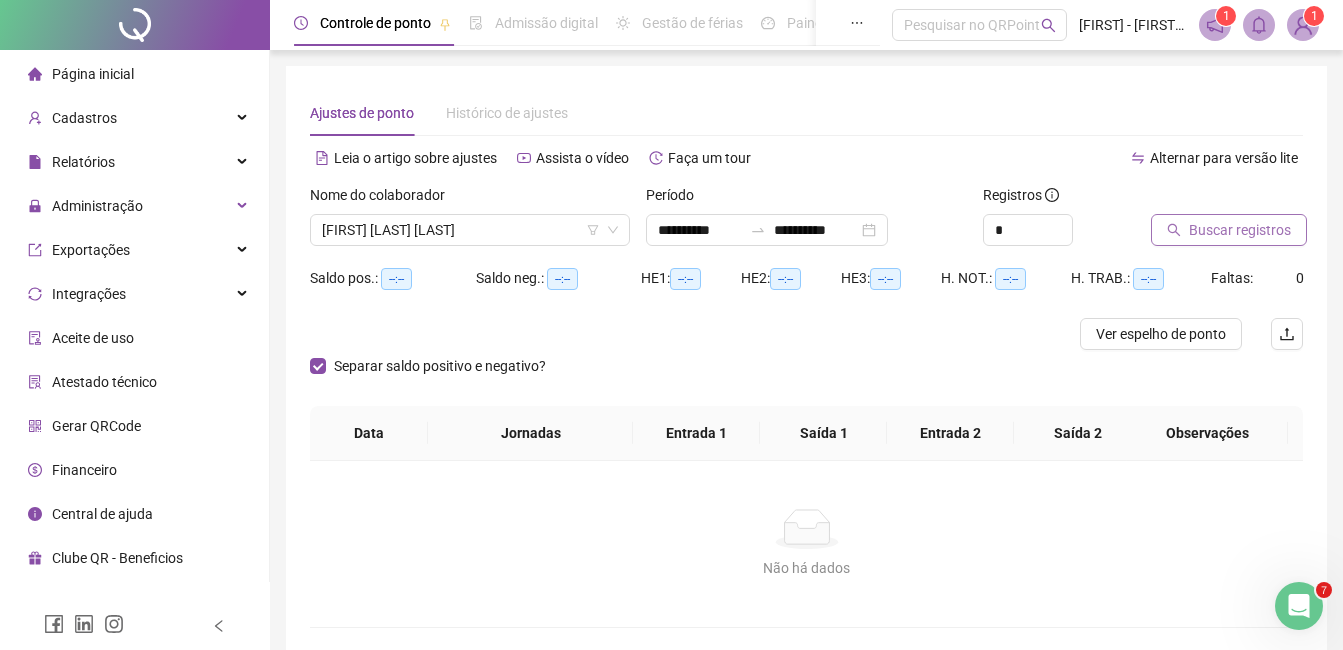 click on "Buscar registros" at bounding box center [1240, 230] 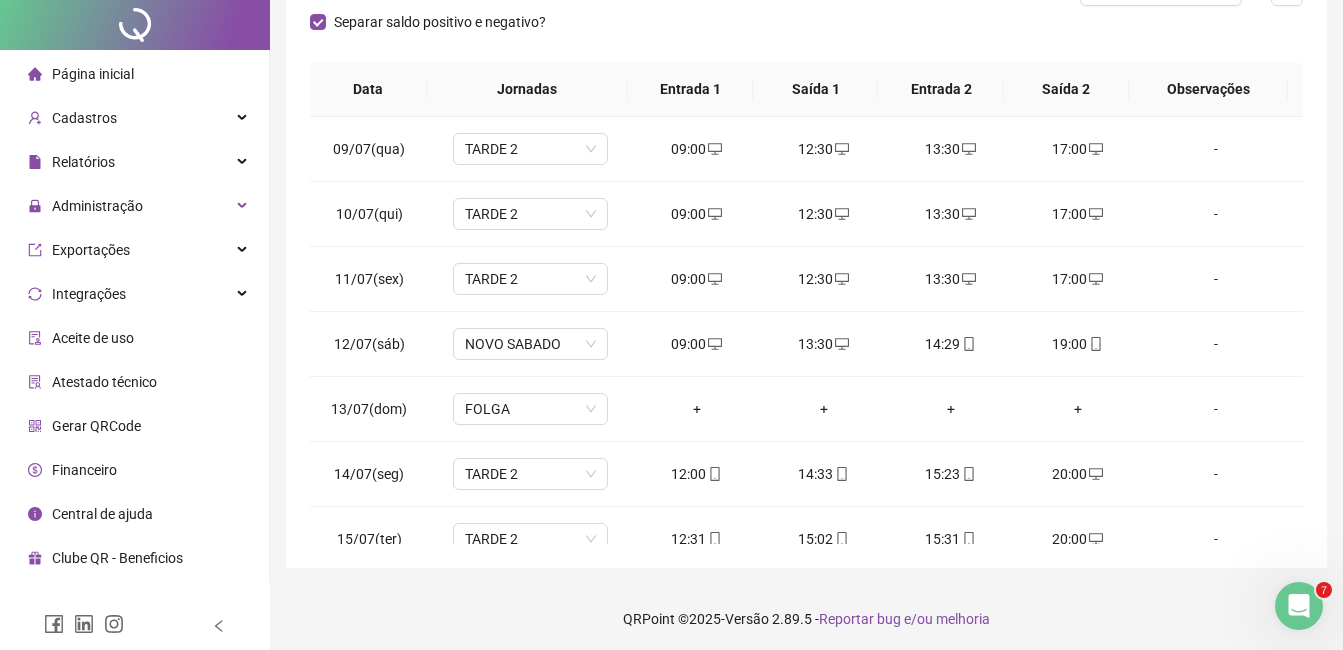 scroll, scrollTop: 348, scrollLeft: 0, axis: vertical 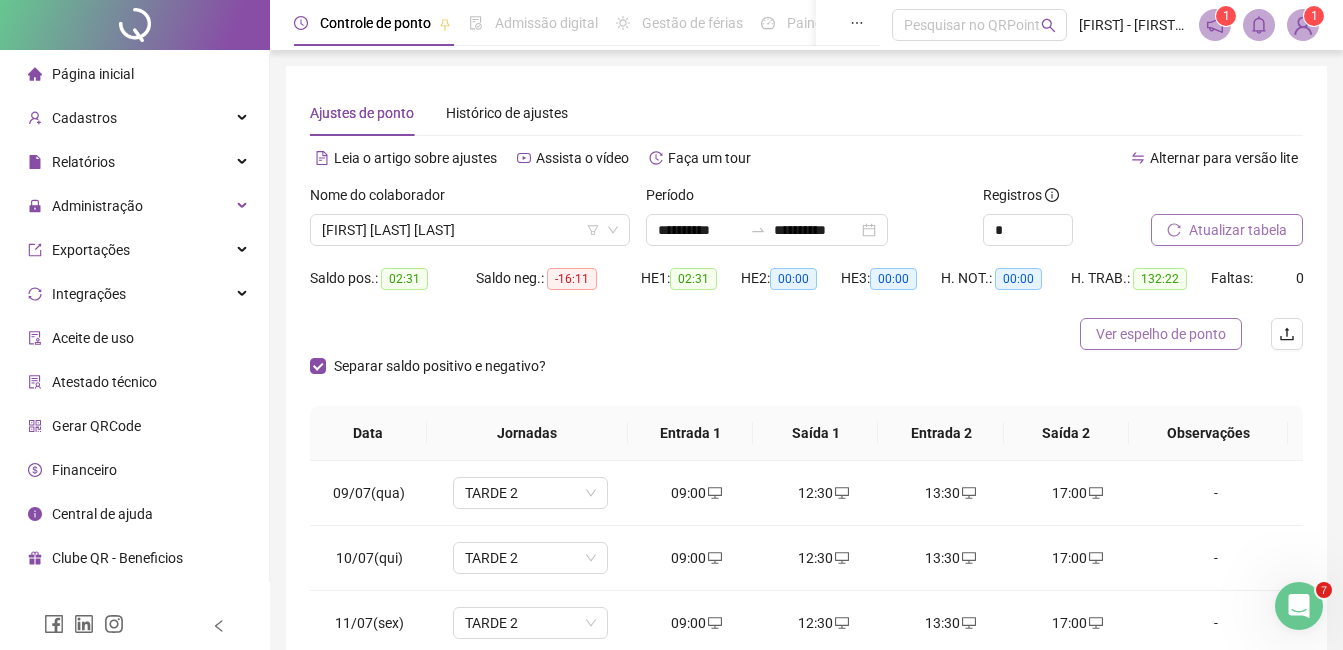 click on "Ver espelho de ponto" at bounding box center (1161, 334) 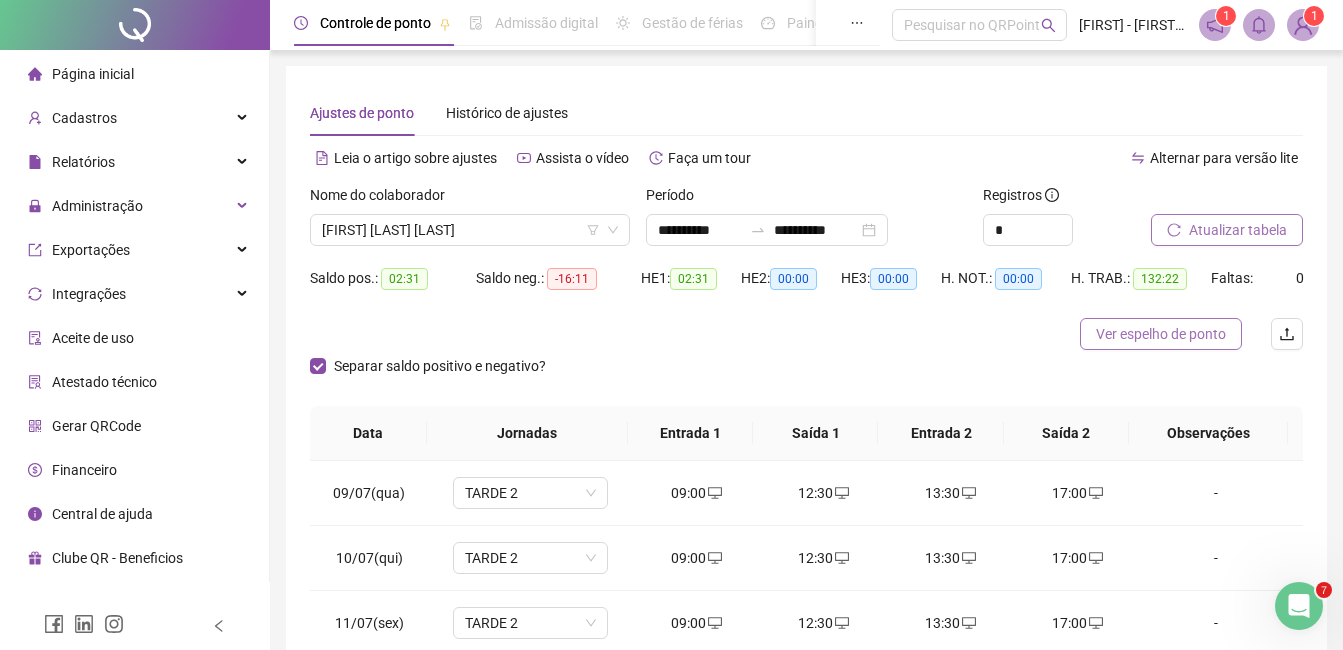 click on "Ver espelho de ponto" at bounding box center [1161, 334] 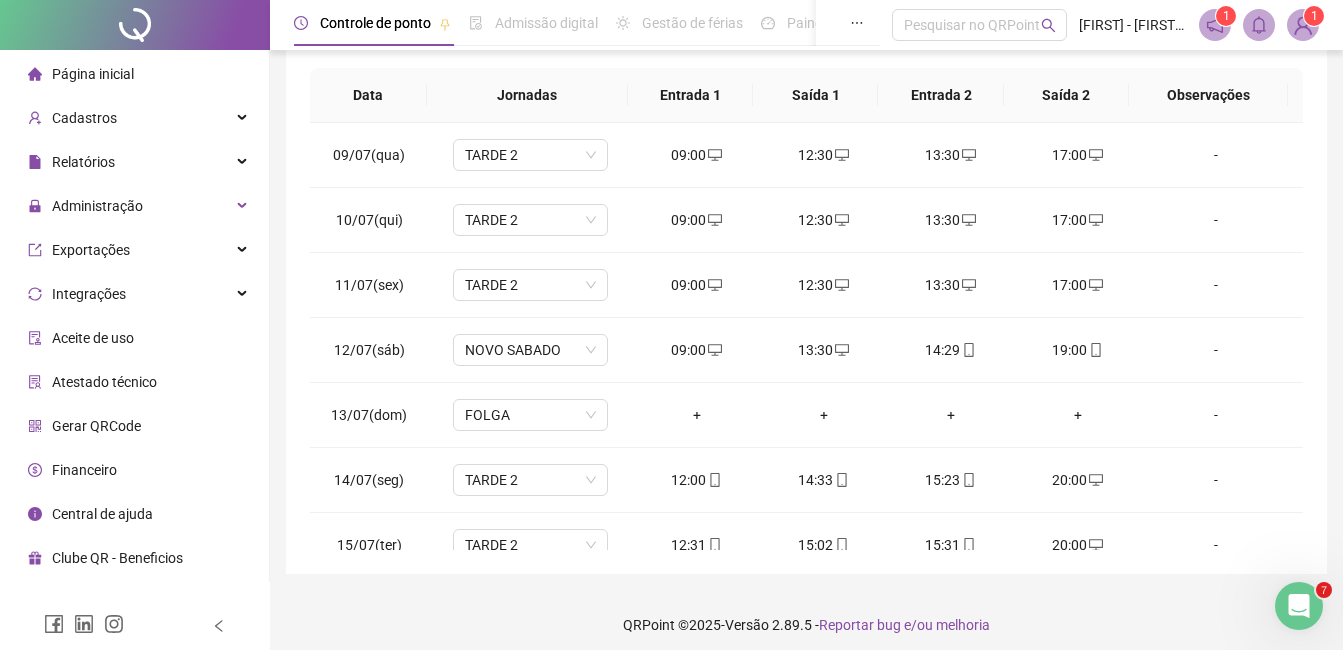 scroll, scrollTop: 348, scrollLeft: 0, axis: vertical 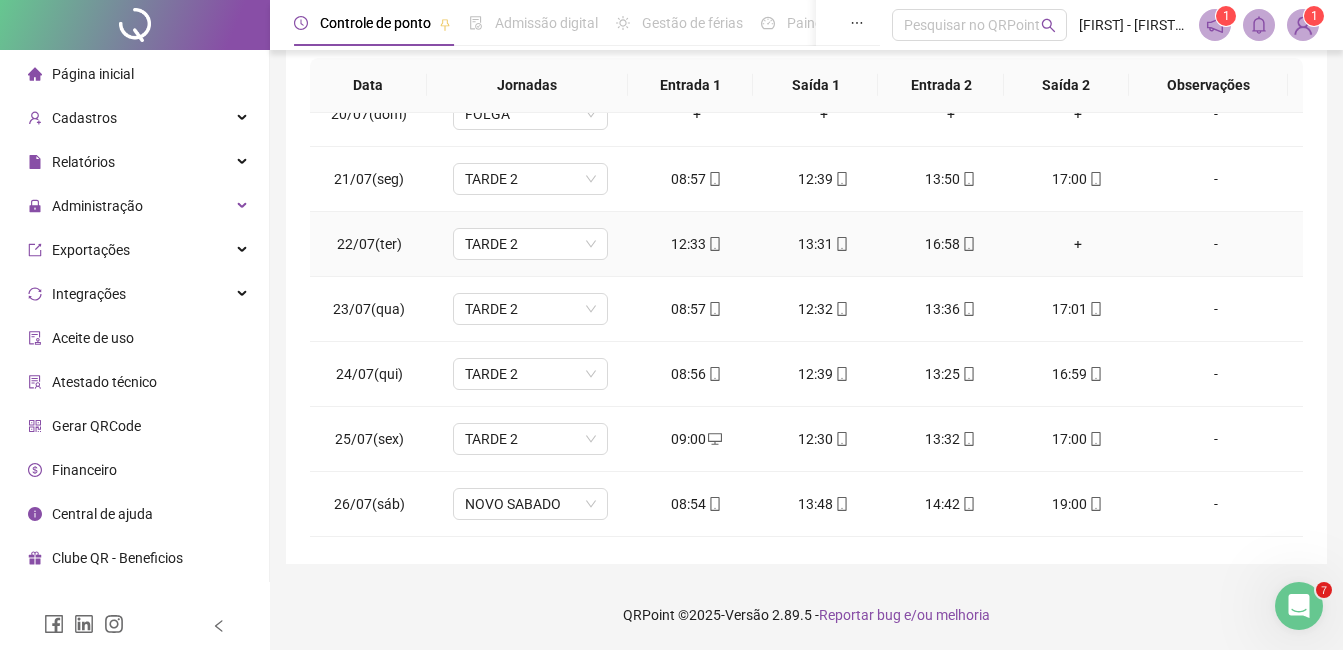 click on "+" at bounding box center [1077, 244] 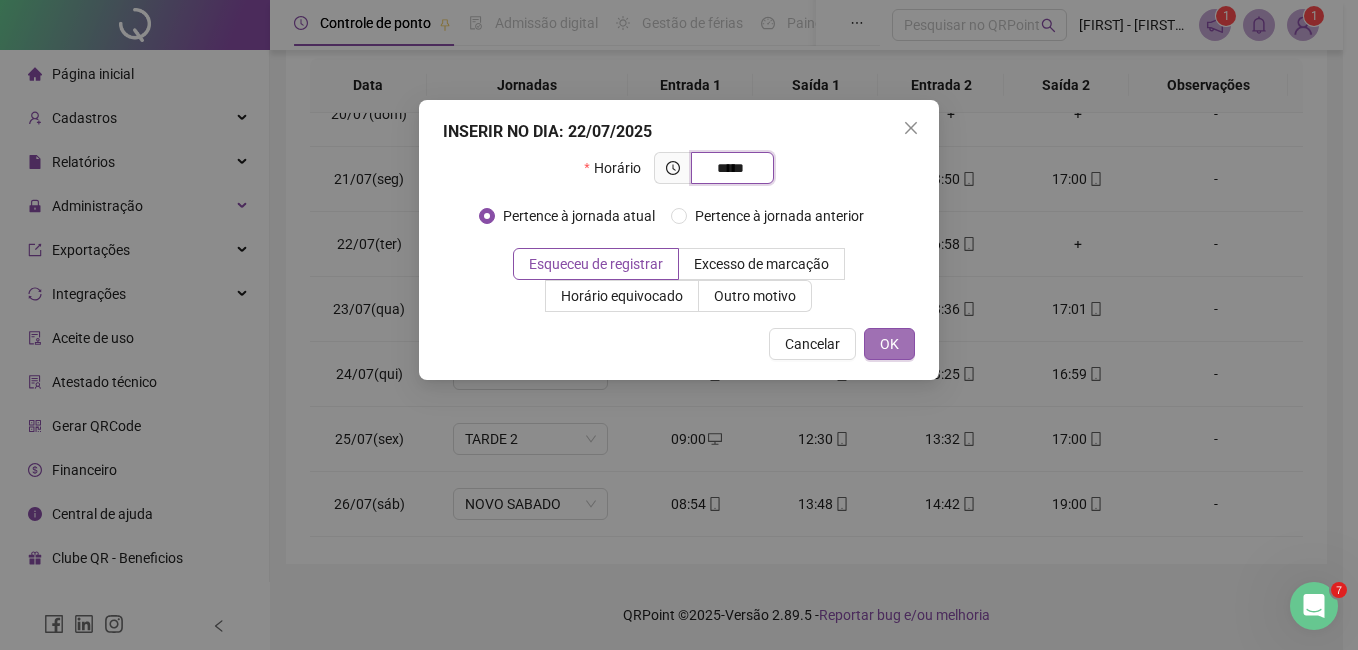 type on "*****" 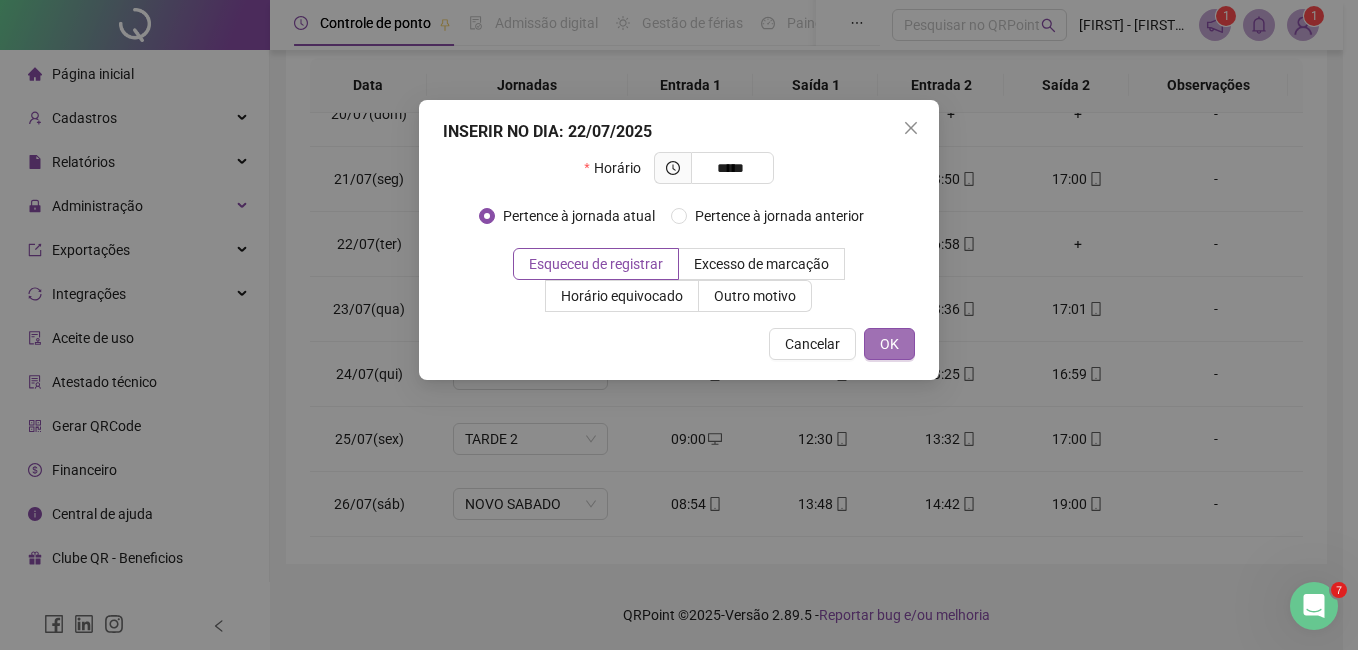 click on "OK" at bounding box center (889, 344) 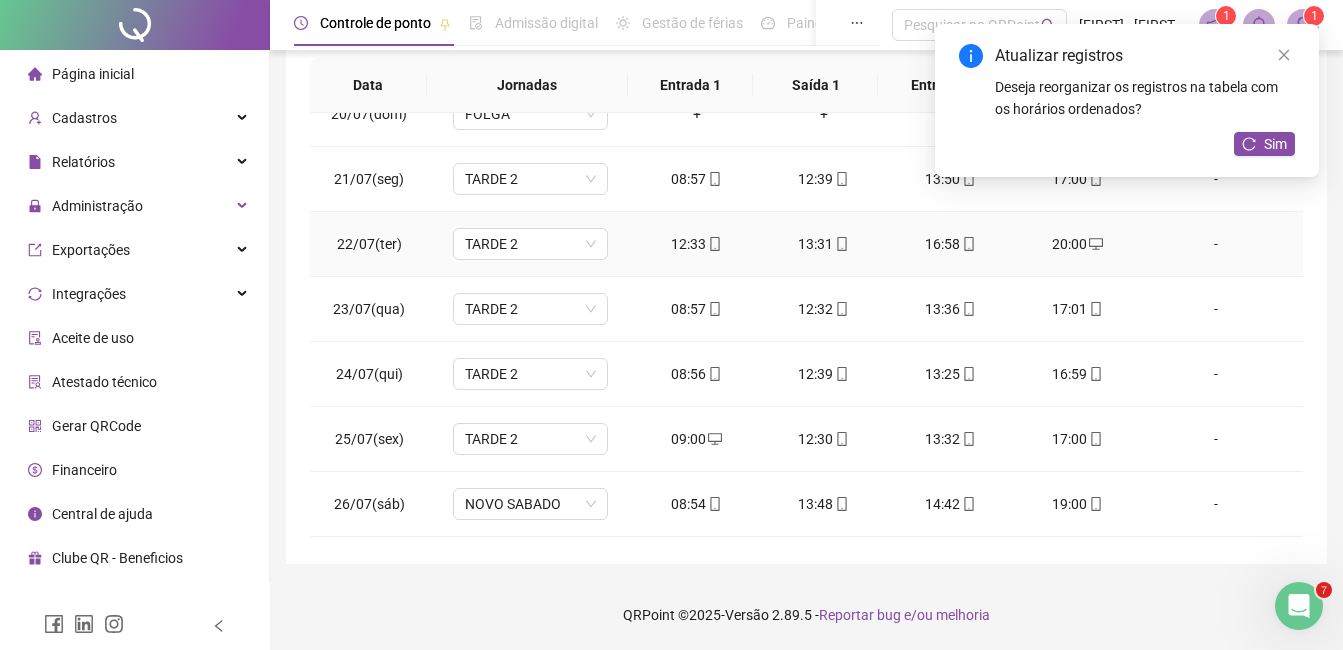 click 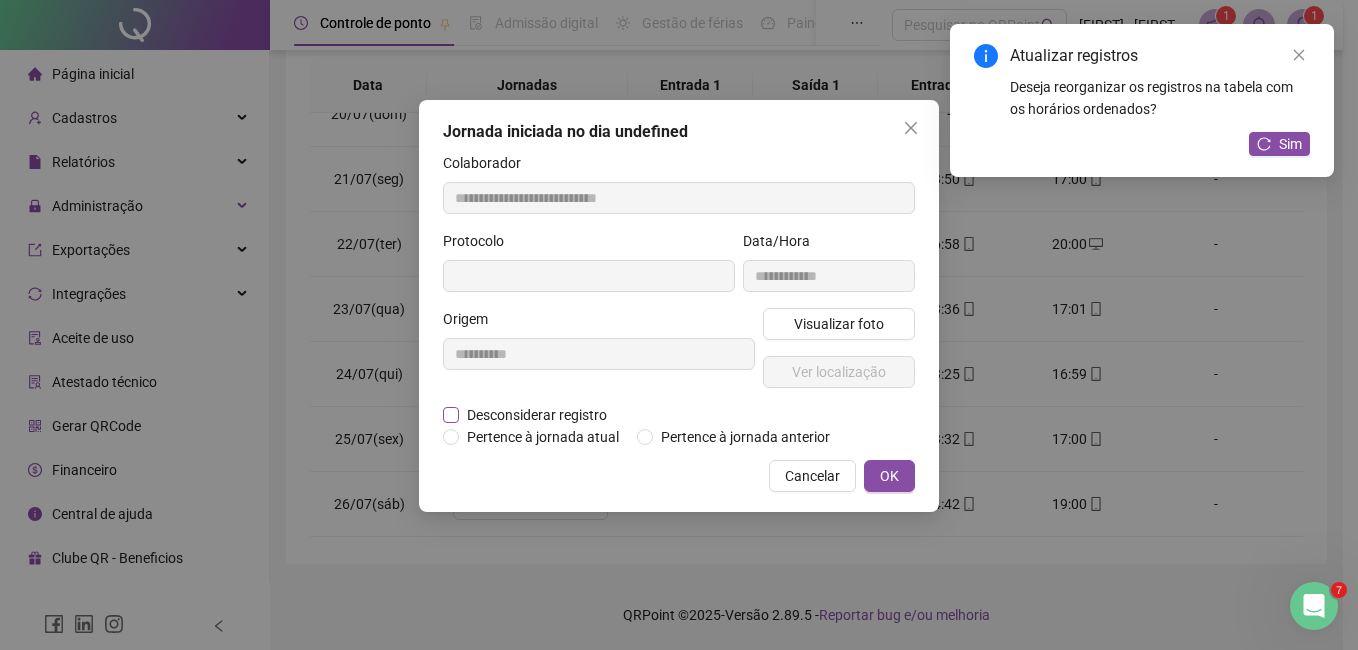 type on "**********" 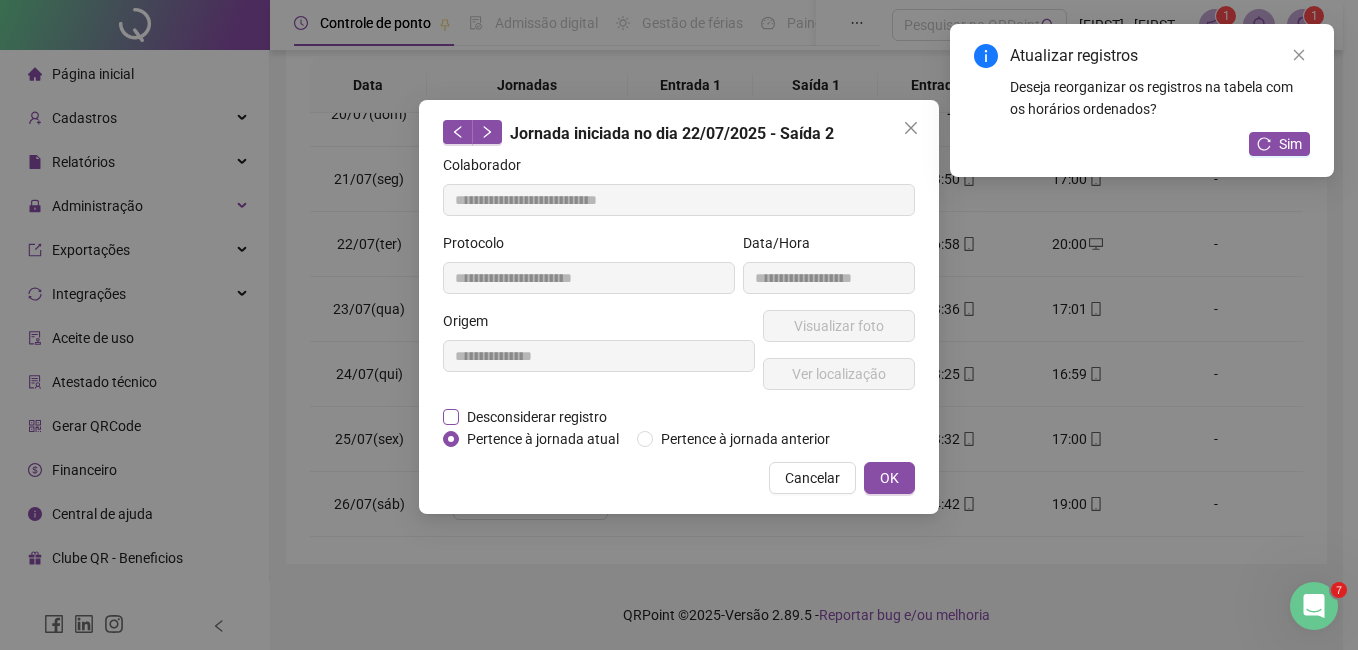 click on "Desconsiderar registro" at bounding box center (537, 417) 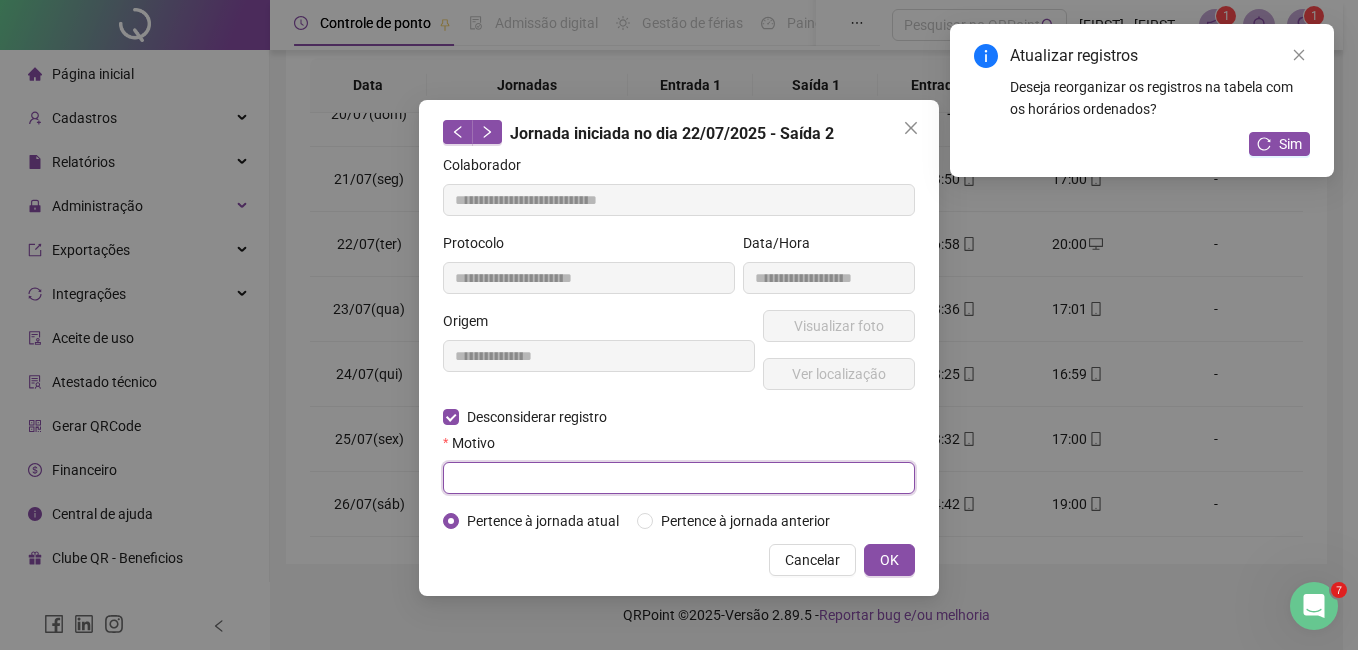 click at bounding box center [679, 478] 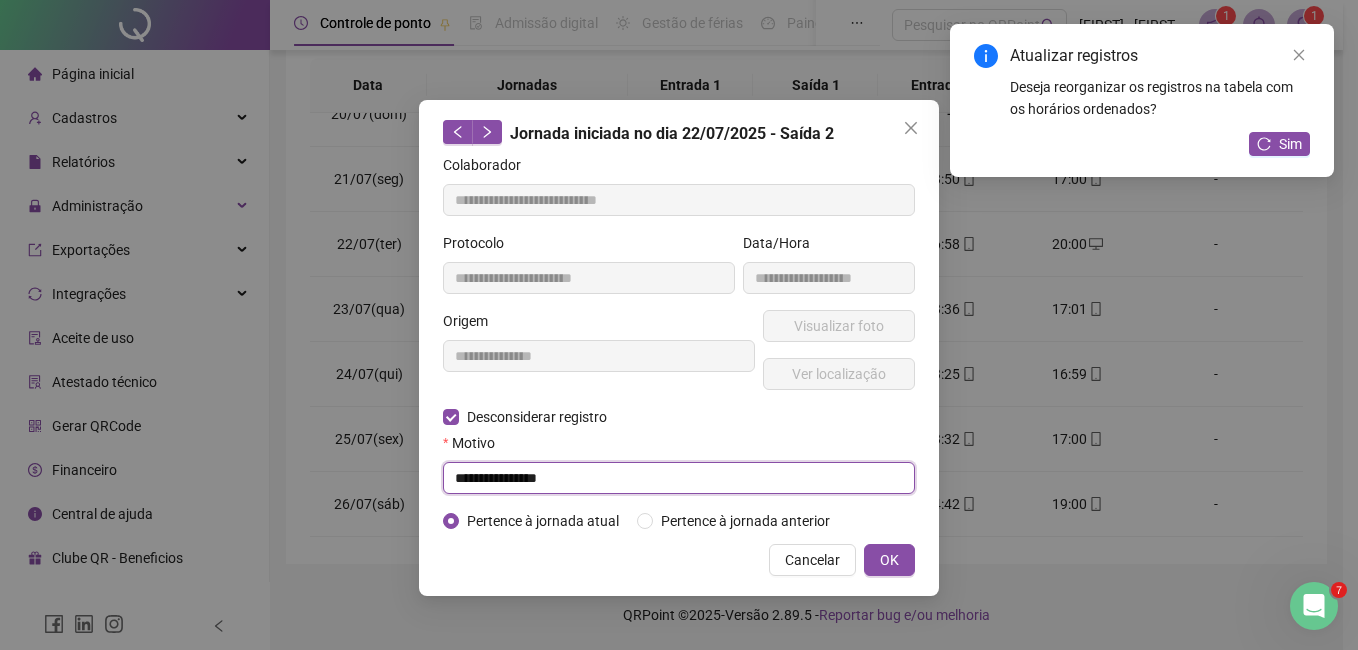 type on "**********" 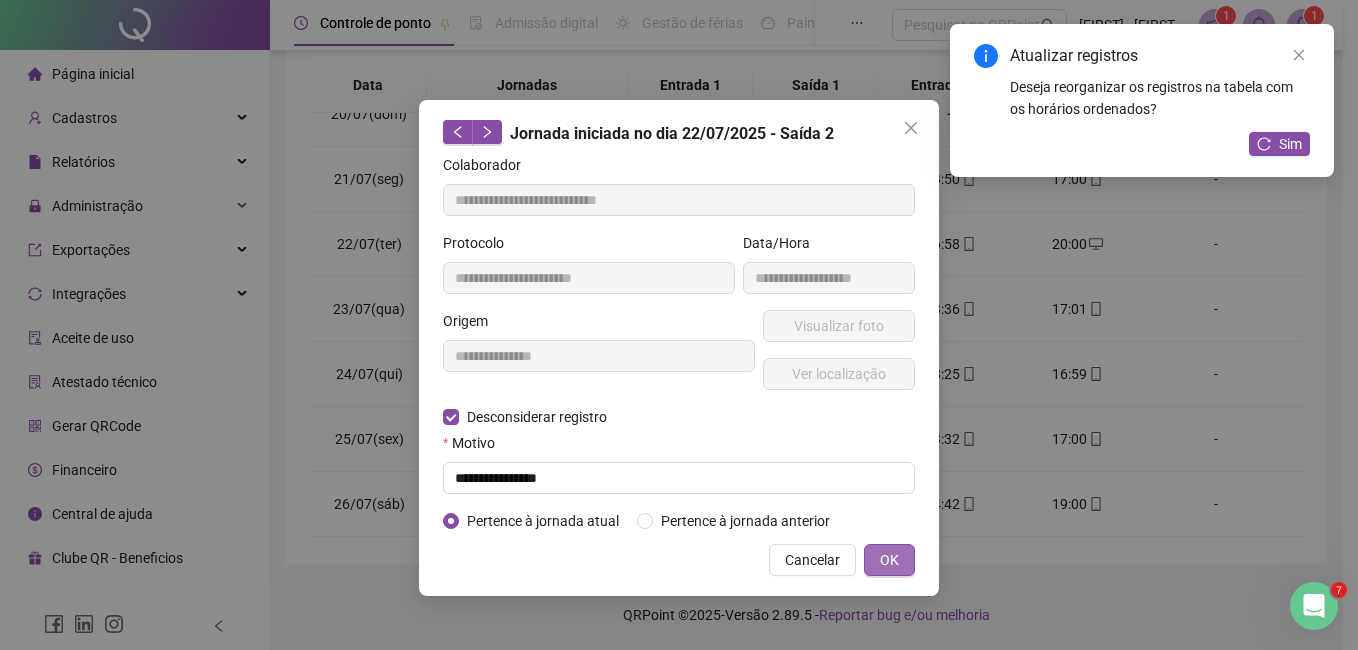 click on "OK" at bounding box center [889, 560] 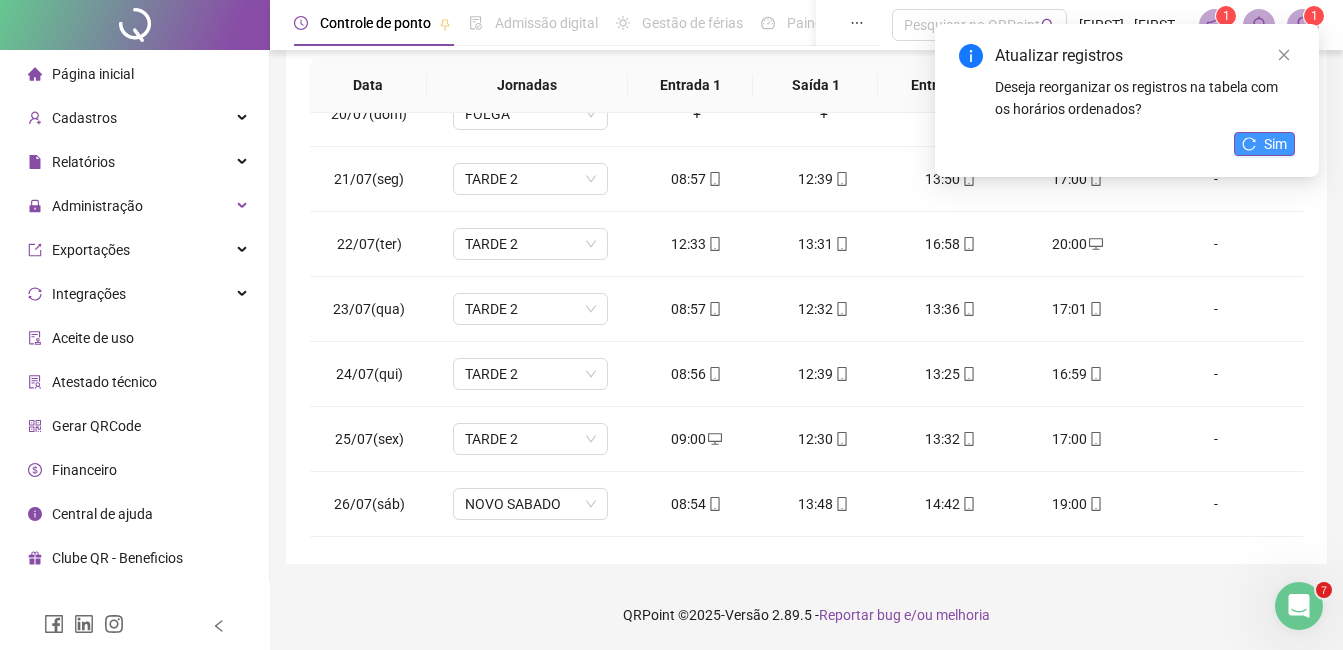 click on "Sim" at bounding box center [1264, 144] 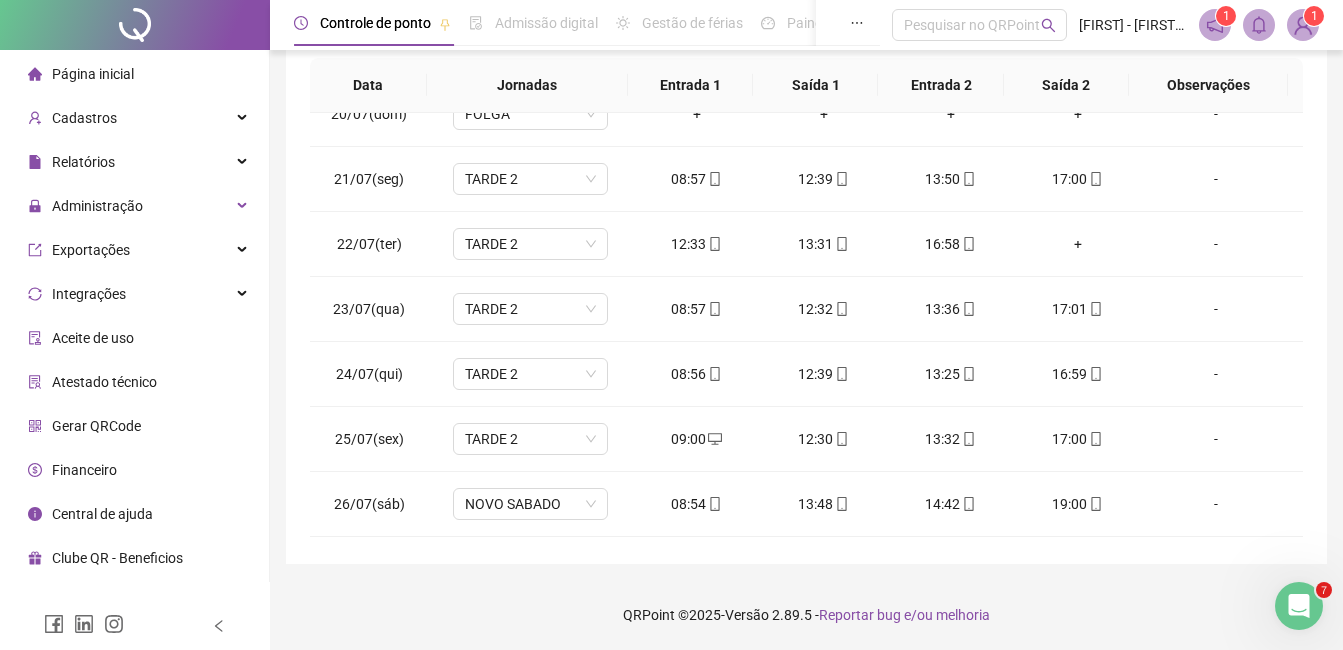 scroll, scrollTop: 7, scrollLeft: 0, axis: vertical 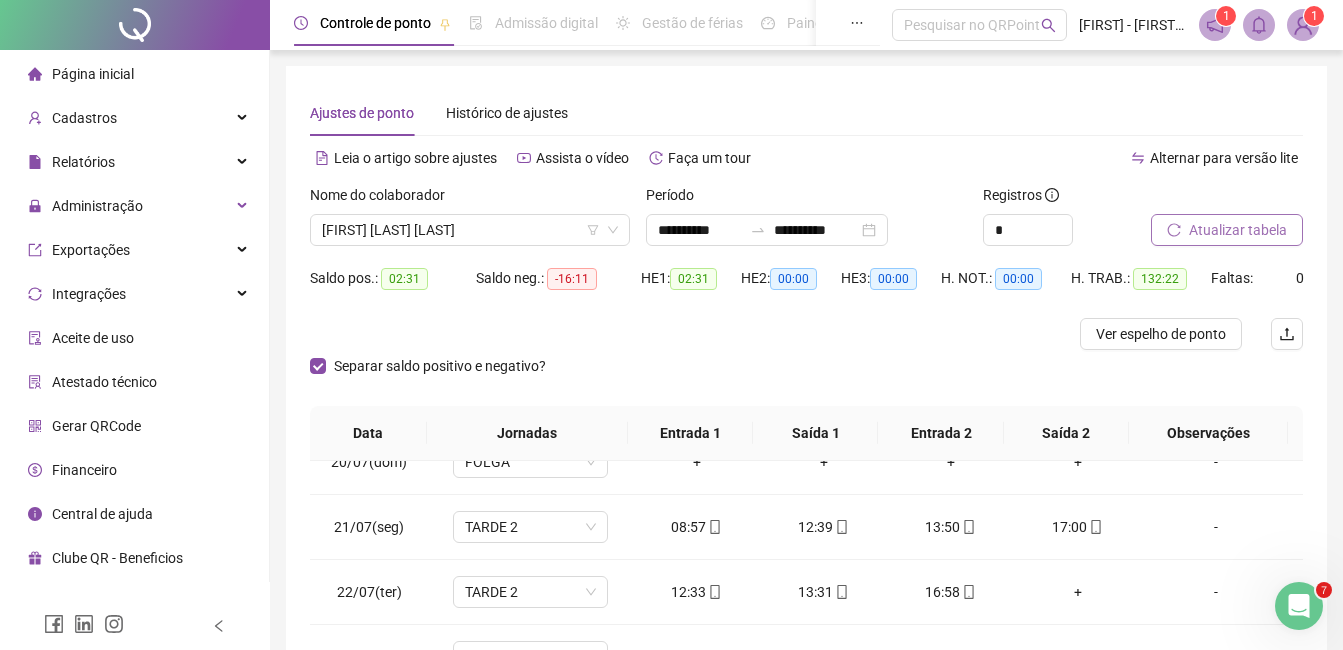 click on "Atualizar tabela" at bounding box center (1238, 230) 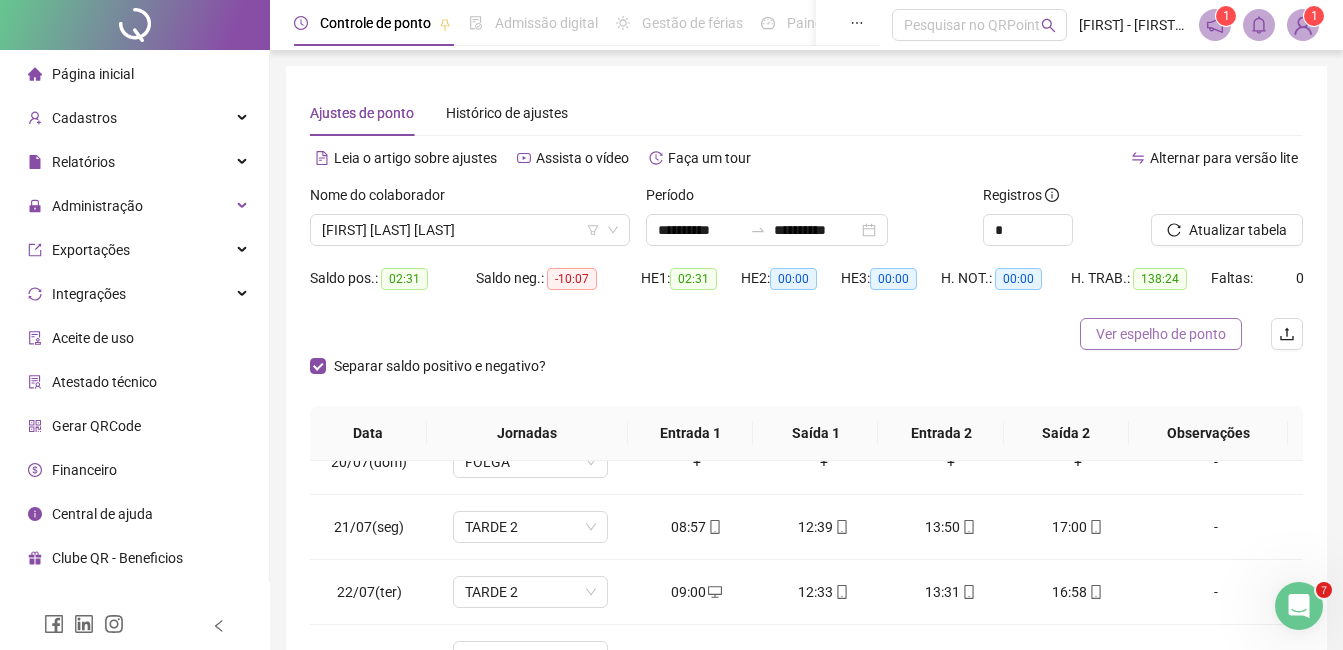 click on "Ver espelho de ponto" at bounding box center (1161, 334) 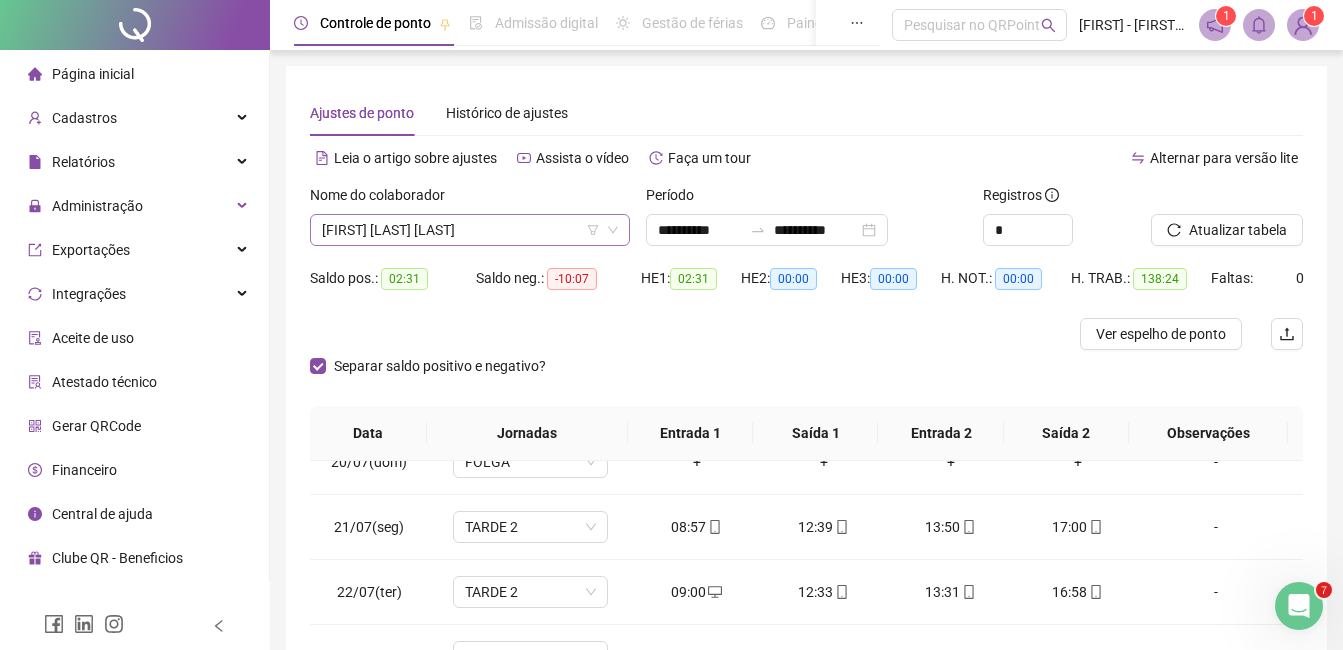 click on "[FIRST] [LAST] [LAST]" at bounding box center (470, 230) 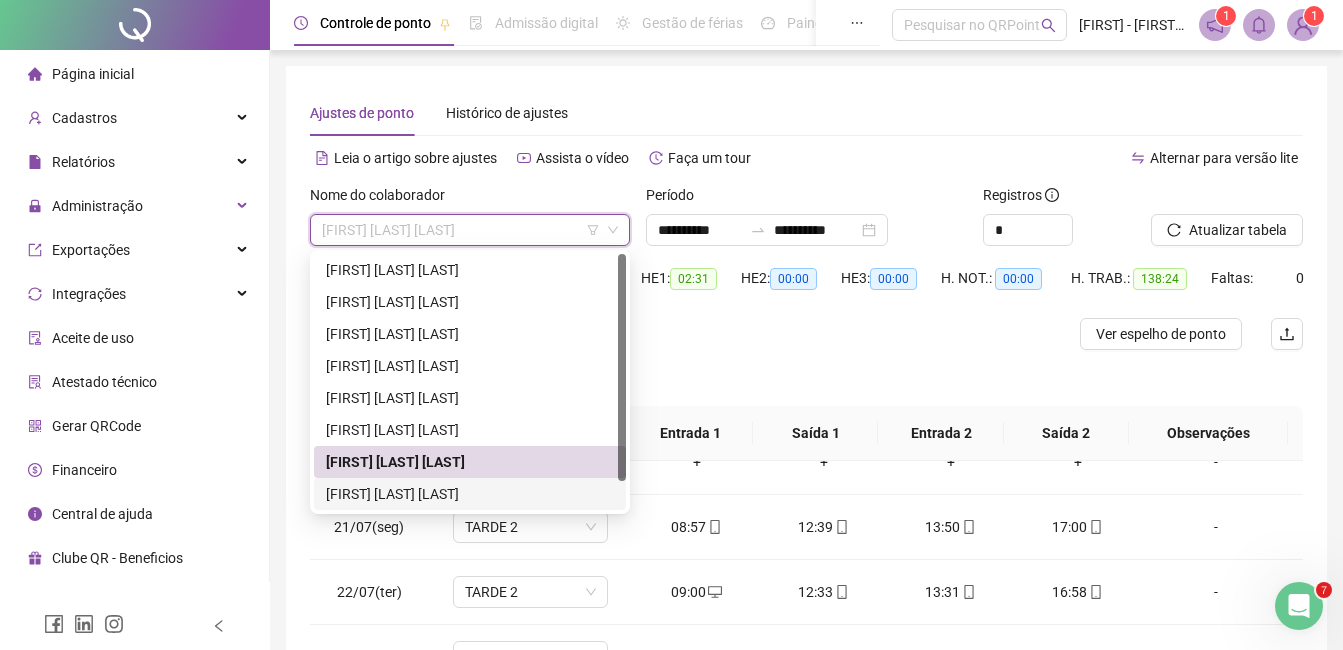 click on "[FIRST] [LAST] [LAST]" at bounding box center [470, 494] 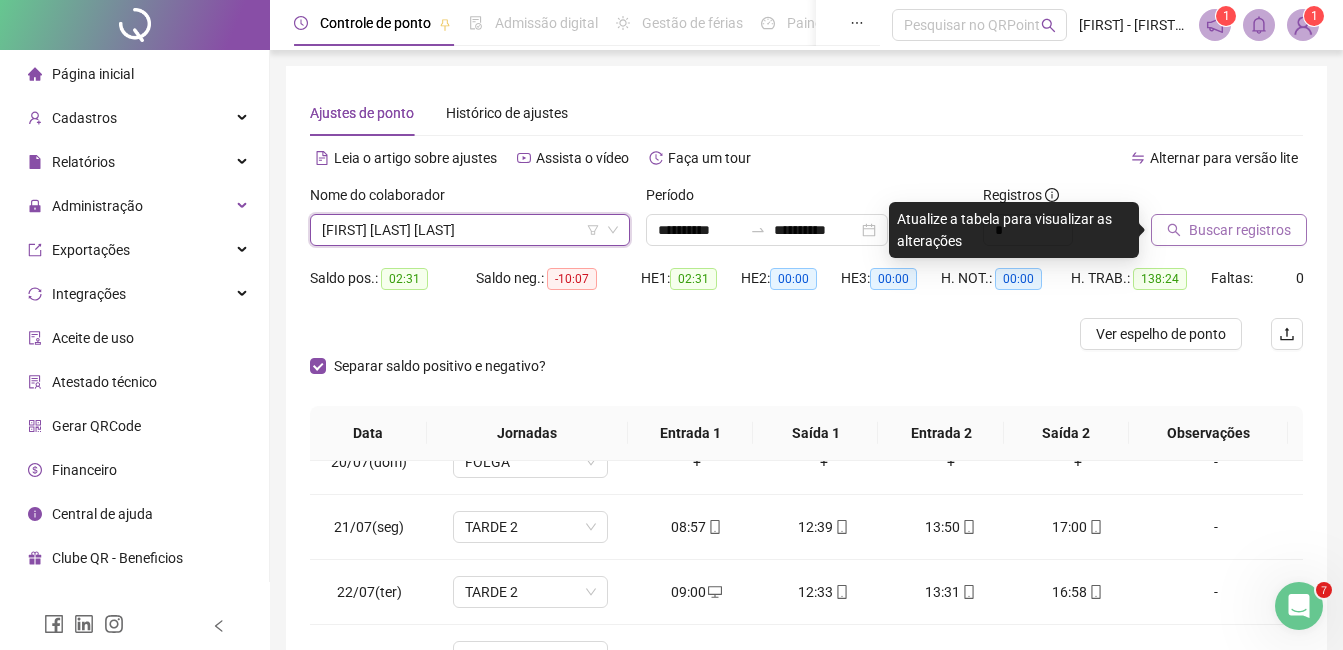 click on "Buscar registros" at bounding box center (1240, 230) 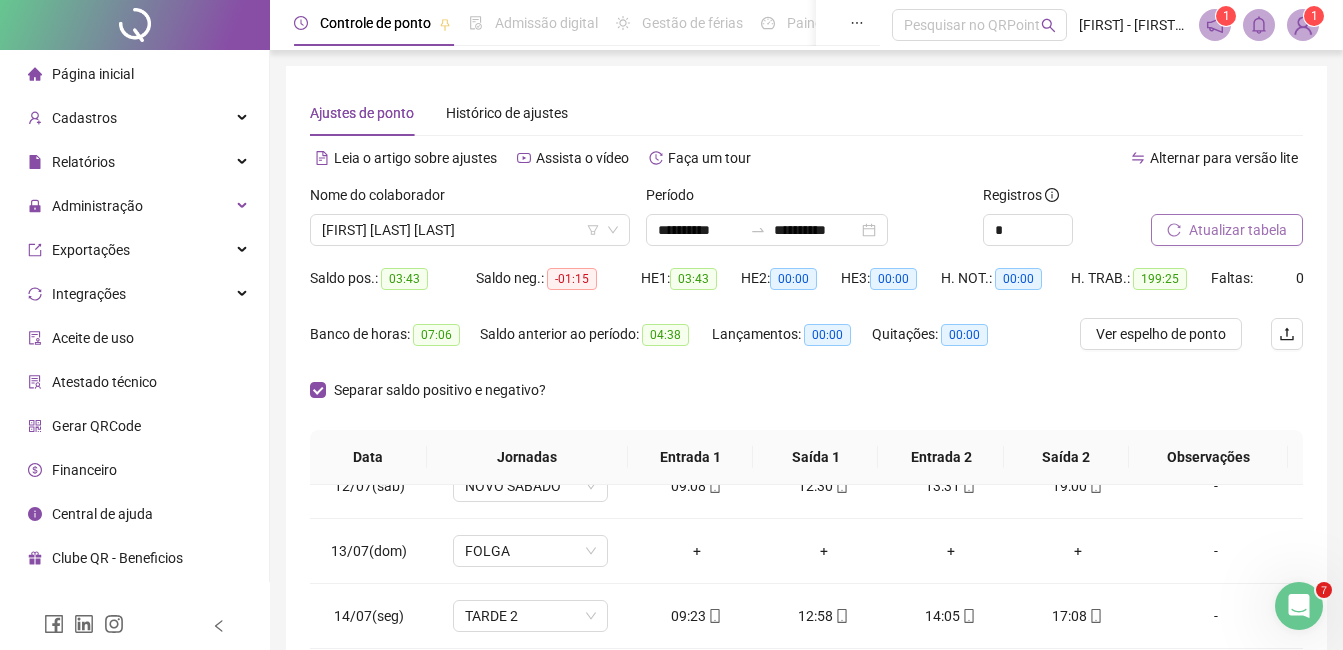 scroll, scrollTop: 372, scrollLeft: 0, axis: vertical 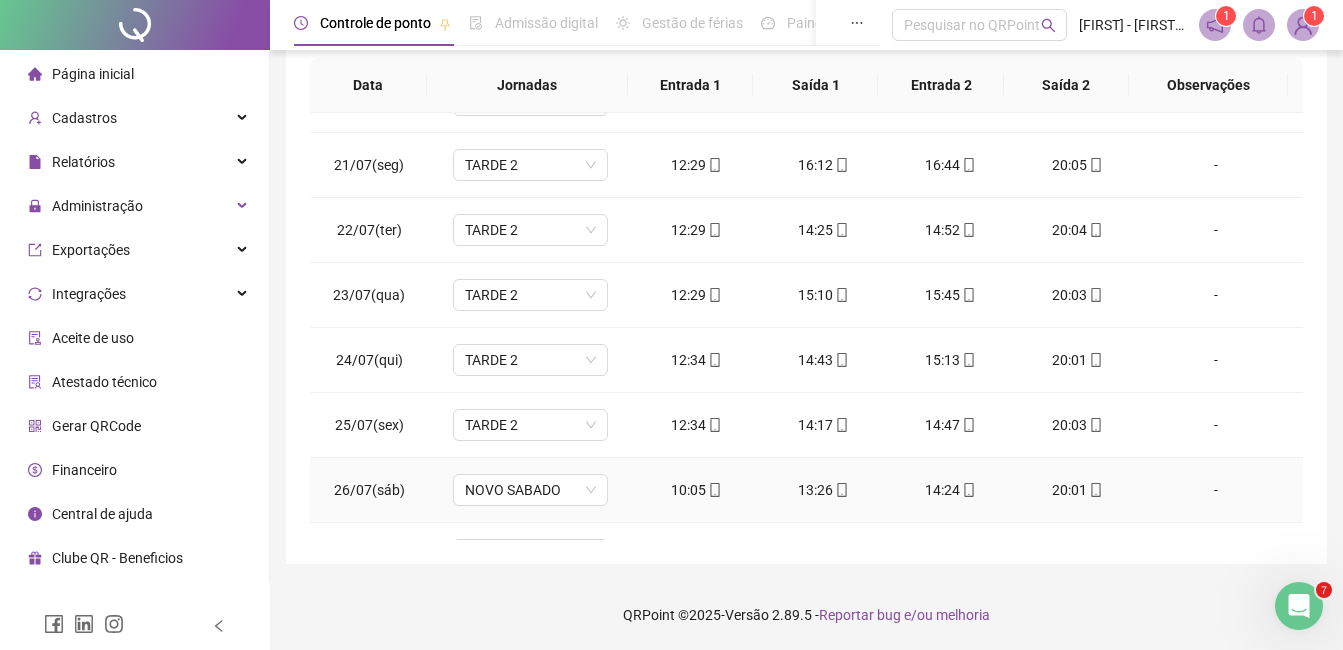 click on "-" at bounding box center (1222, 490) 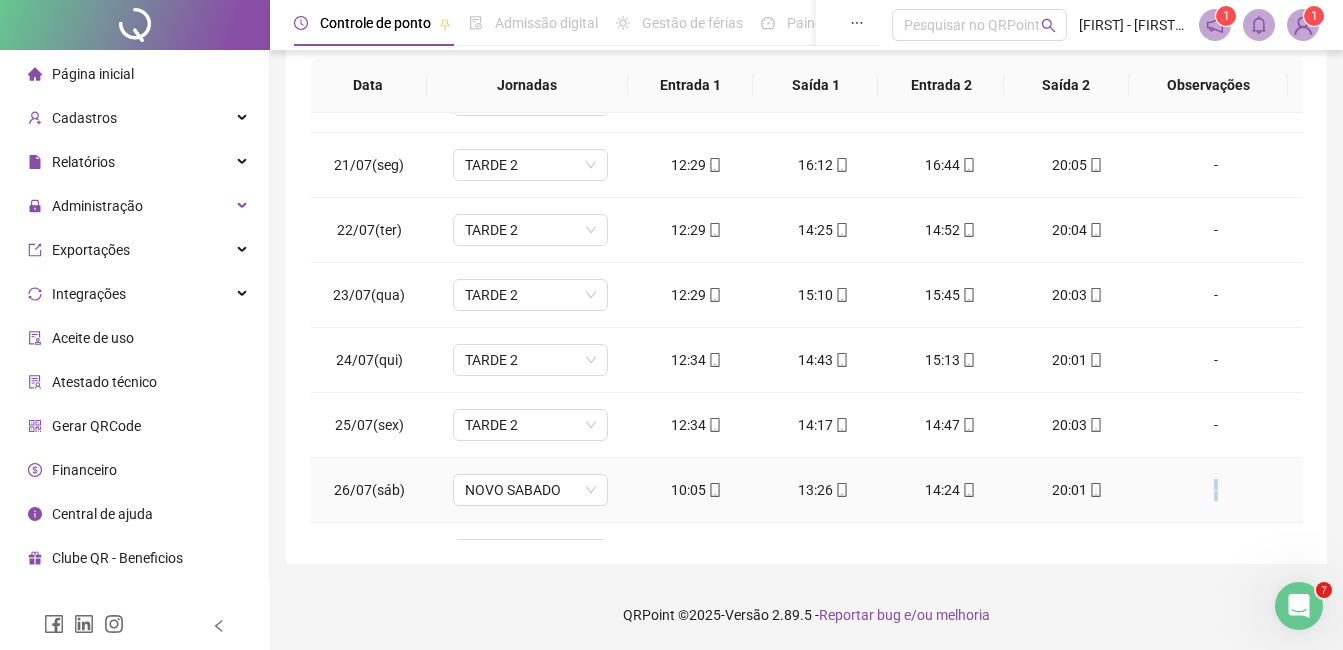 click on "-" at bounding box center [1222, 490] 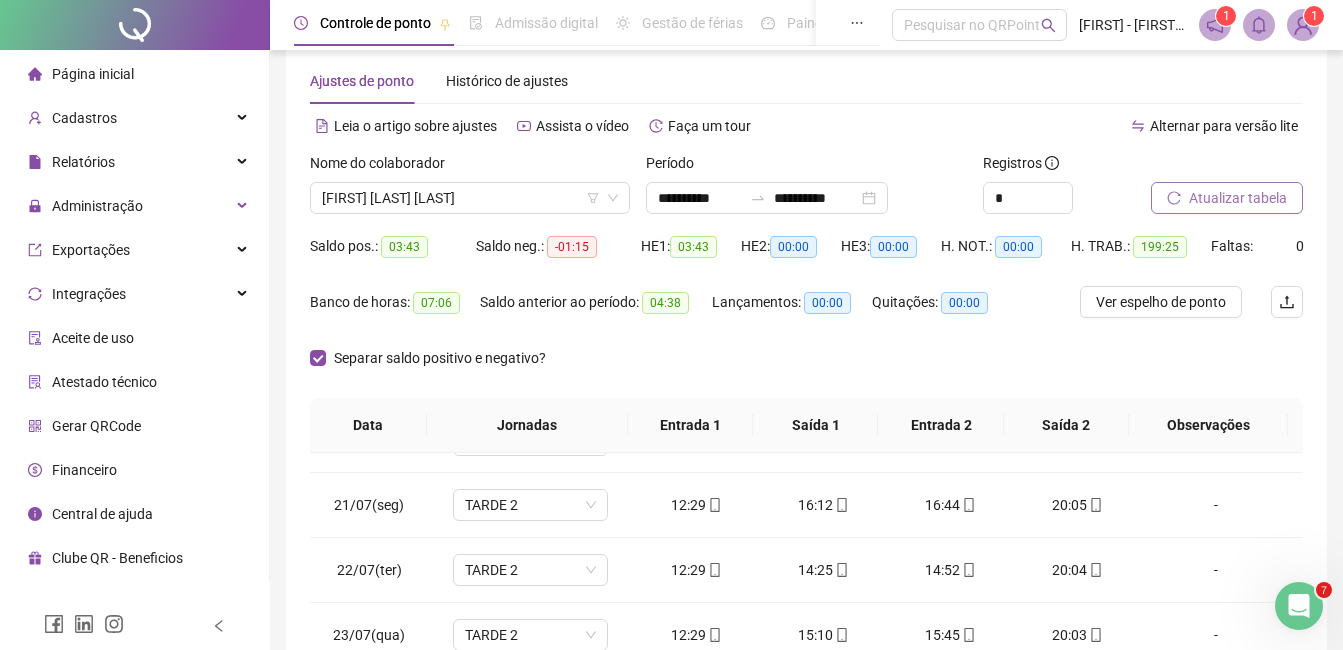scroll, scrollTop: 0, scrollLeft: 0, axis: both 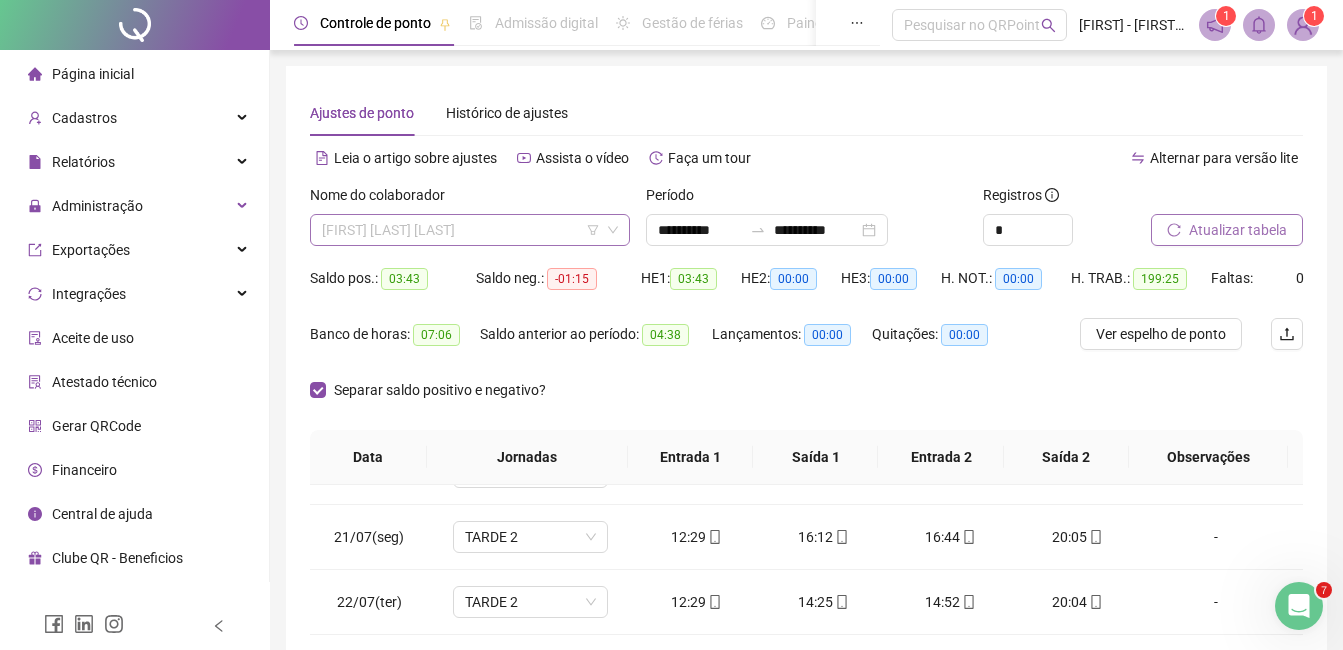 click on "[FIRST] [LAST] [LAST]" at bounding box center (470, 230) 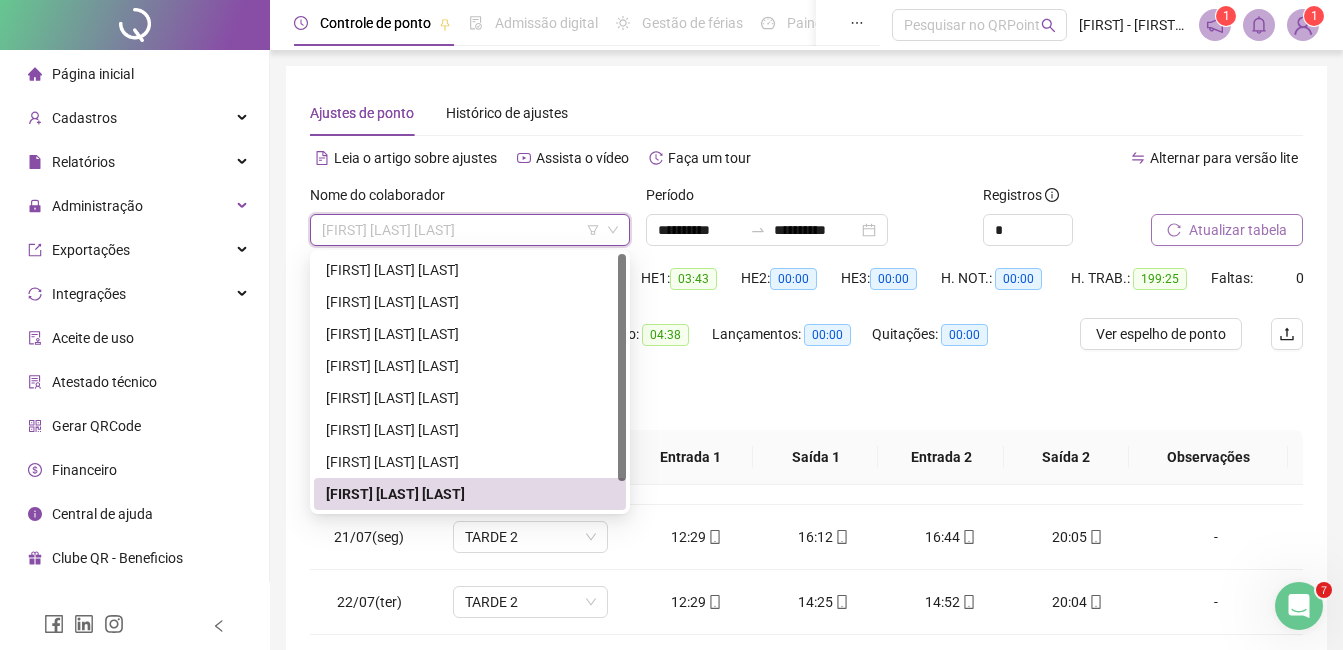 click at bounding box center (622, 382) 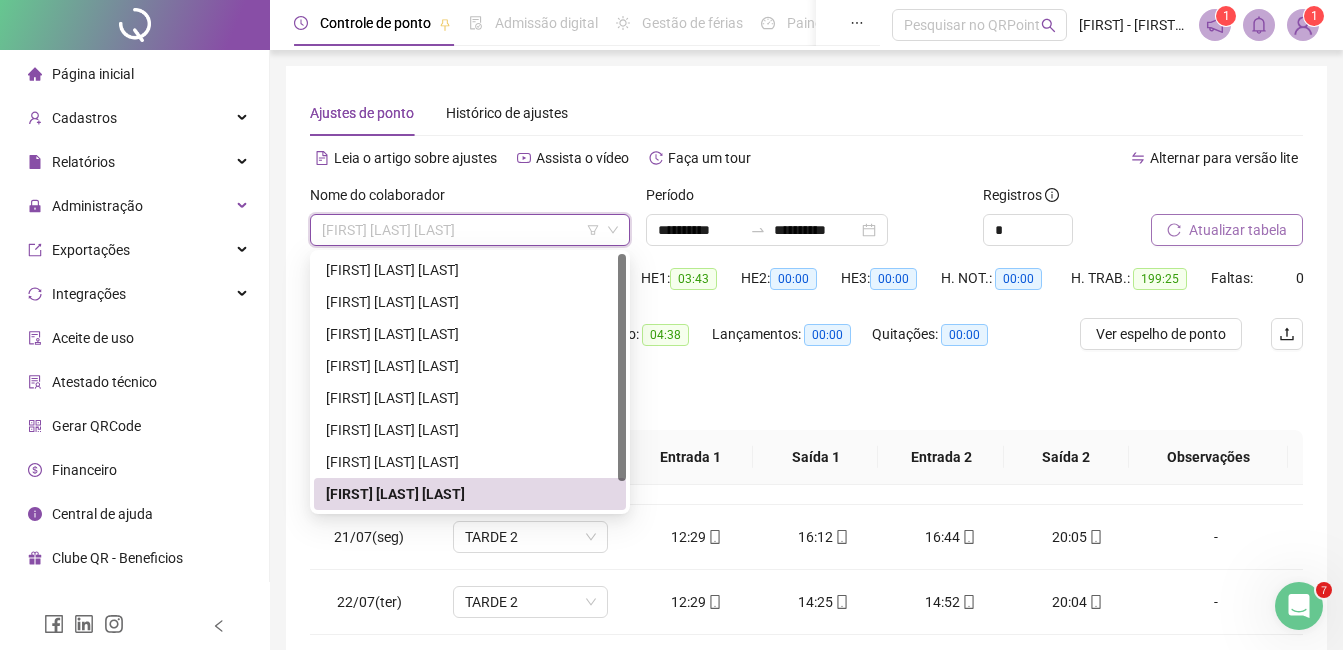click at bounding box center (622, 382) 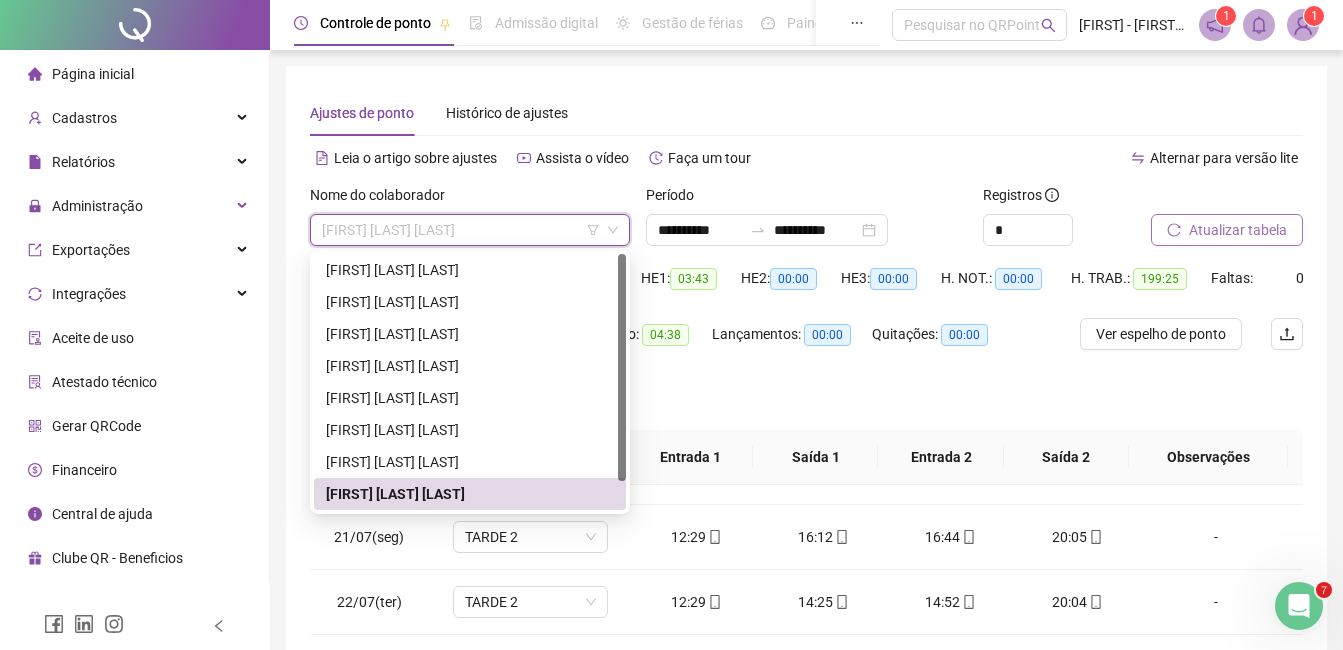 scroll, scrollTop: 32, scrollLeft: 0, axis: vertical 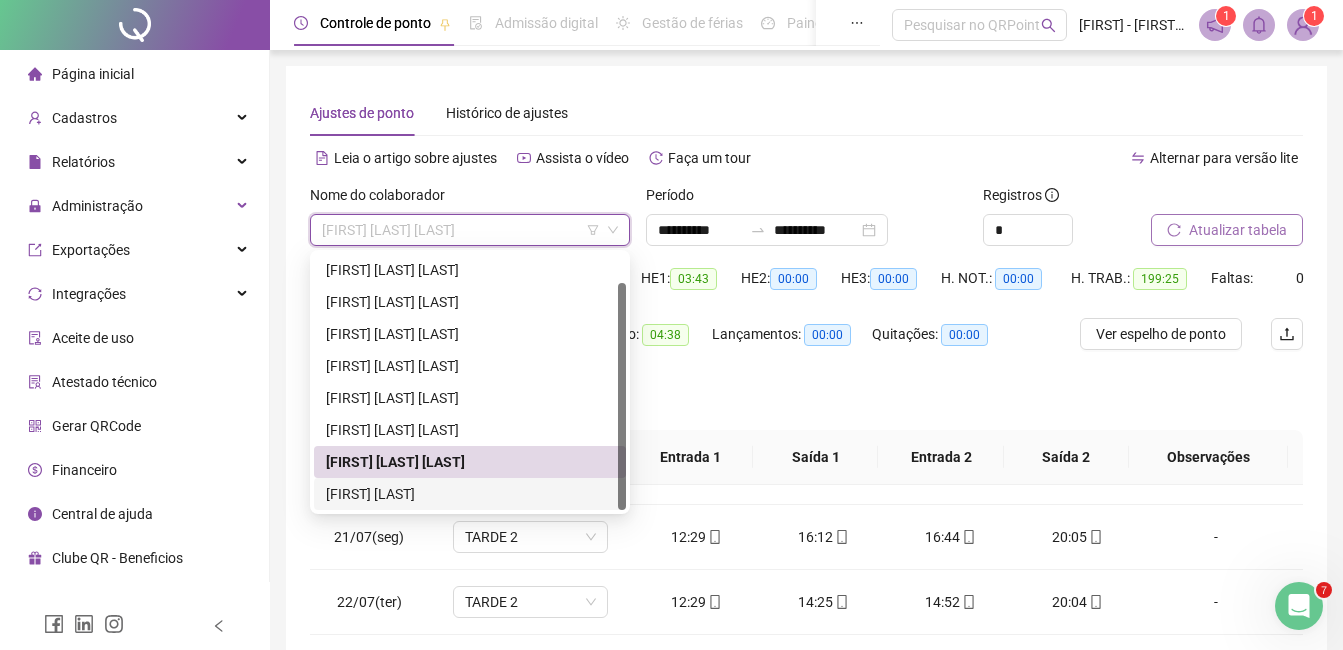 click on "[FIRST] [LAST]" at bounding box center [470, 494] 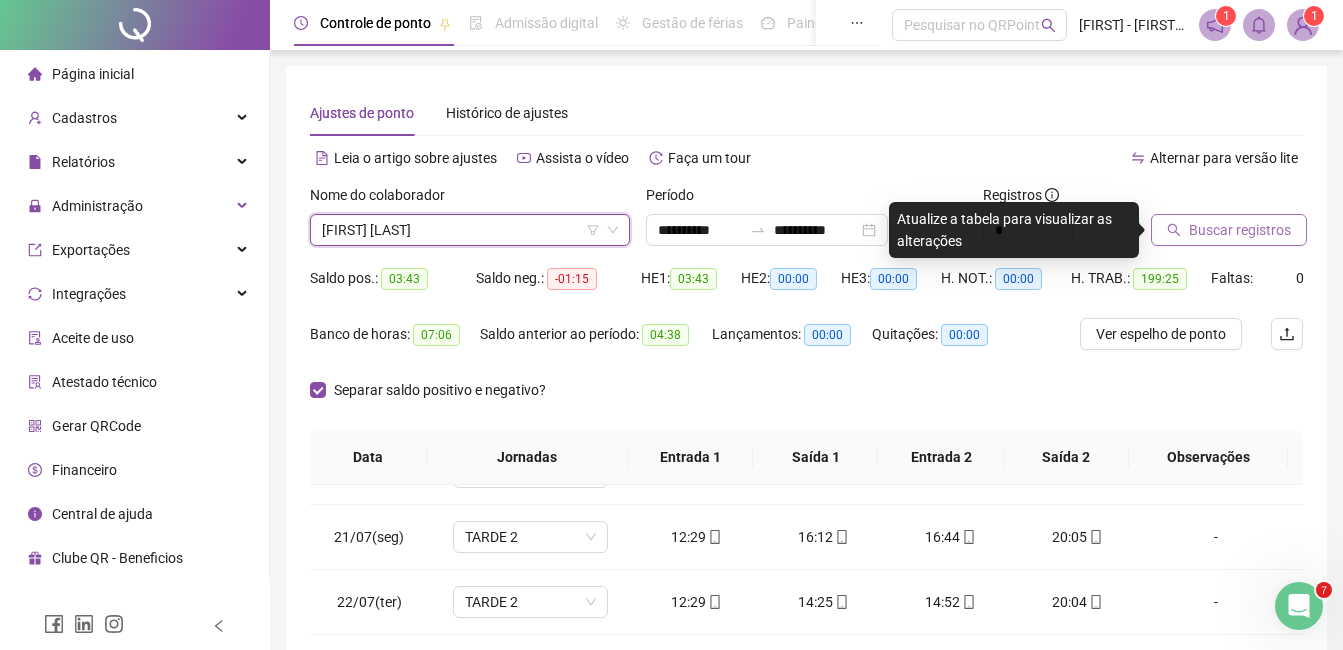 click on "Buscar registros" at bounding box center (1240, 230) 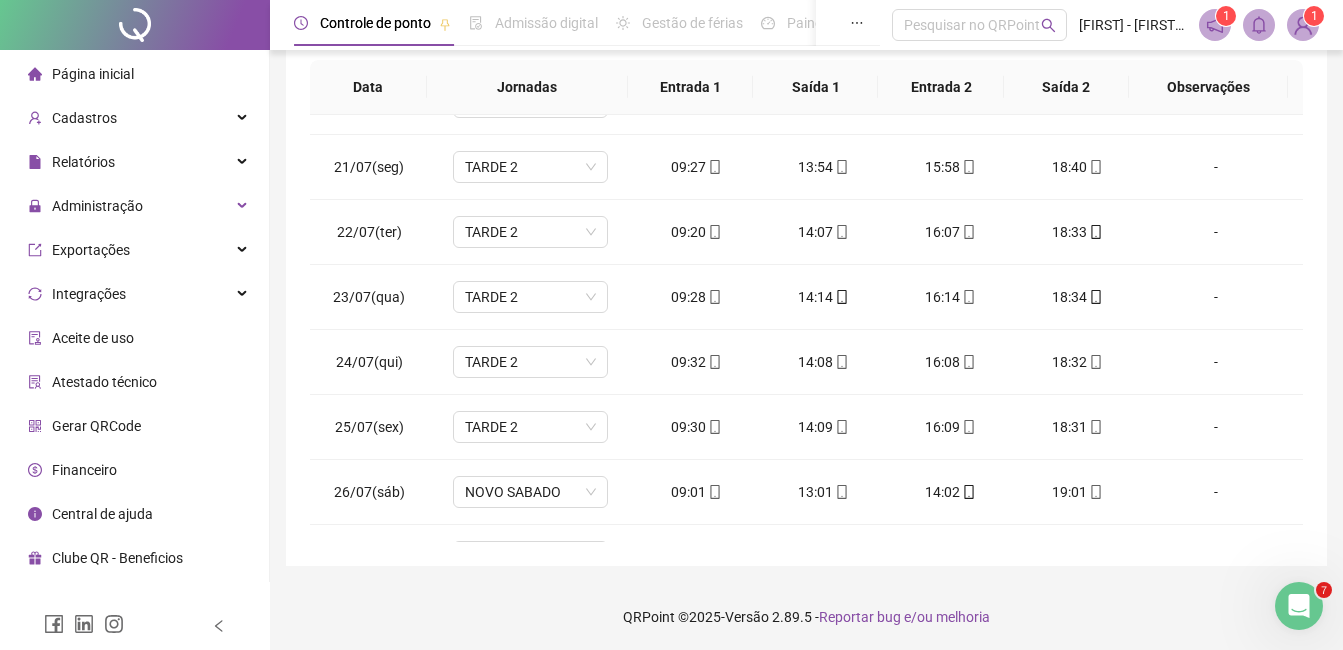 scroll, scrollTop: 372, scrollLeft: 0, axis: vertical 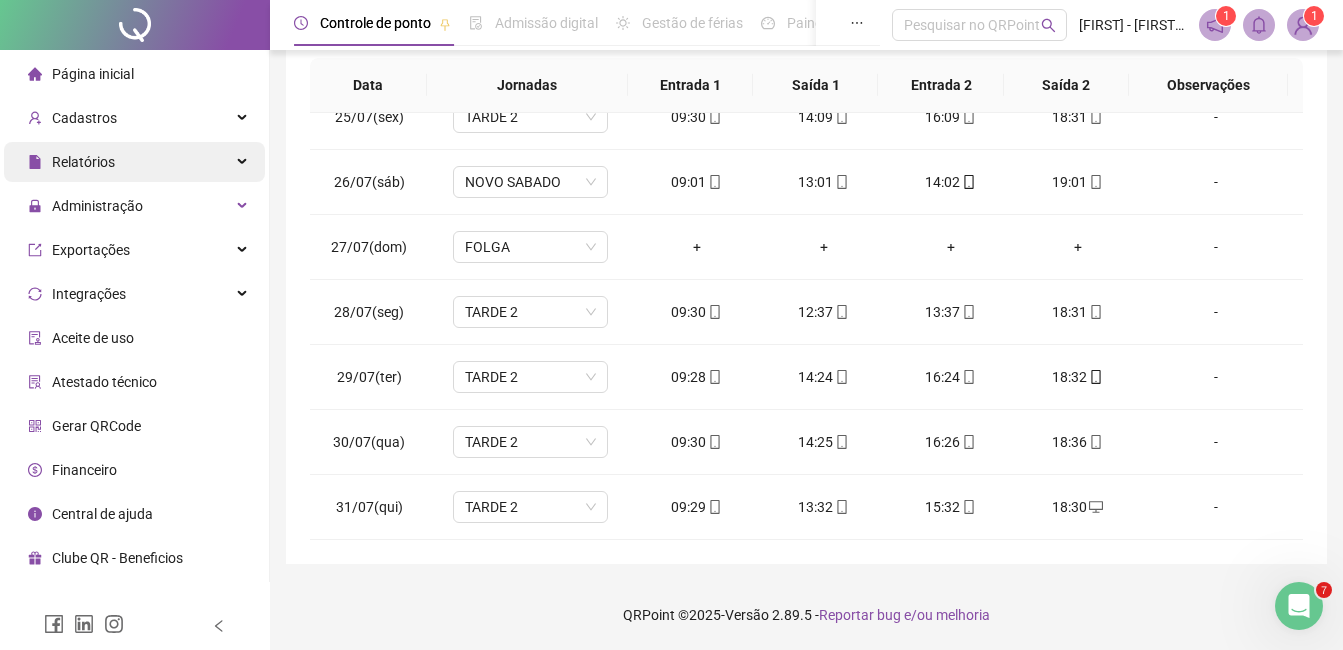 click on "Relatórios" at bounding box center (134, 162) 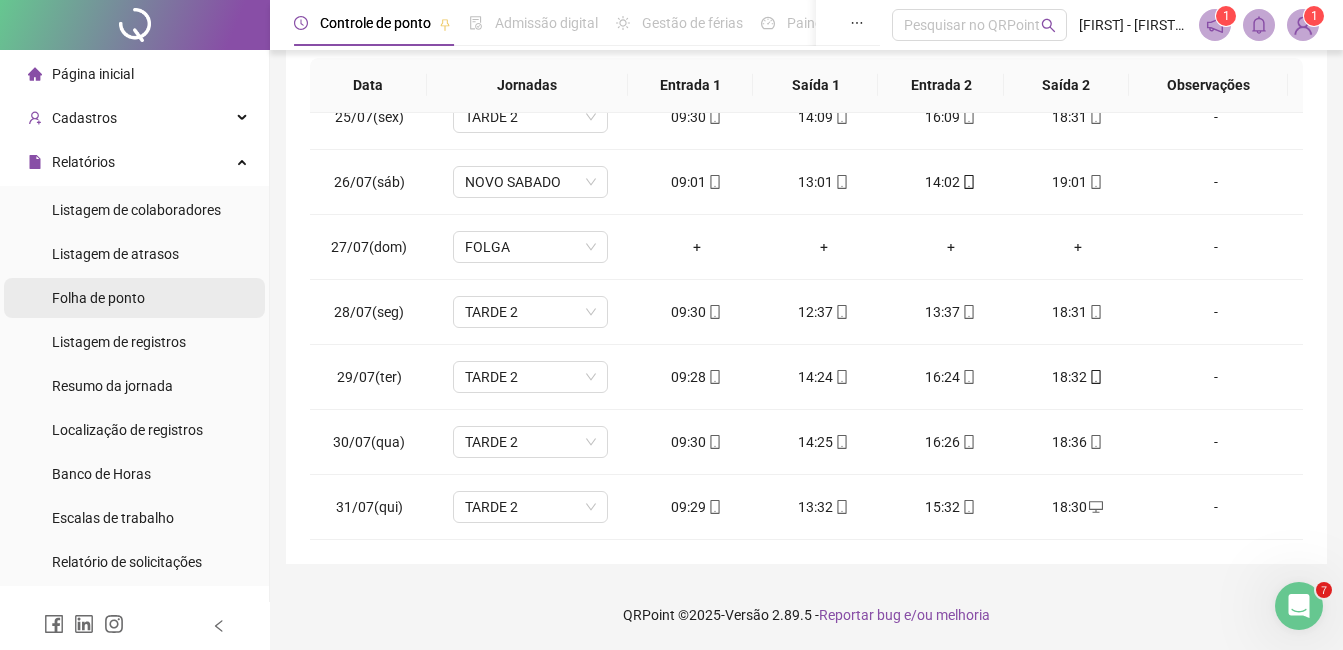 click on "Folha de ponto" at bounding box center (98, 298) 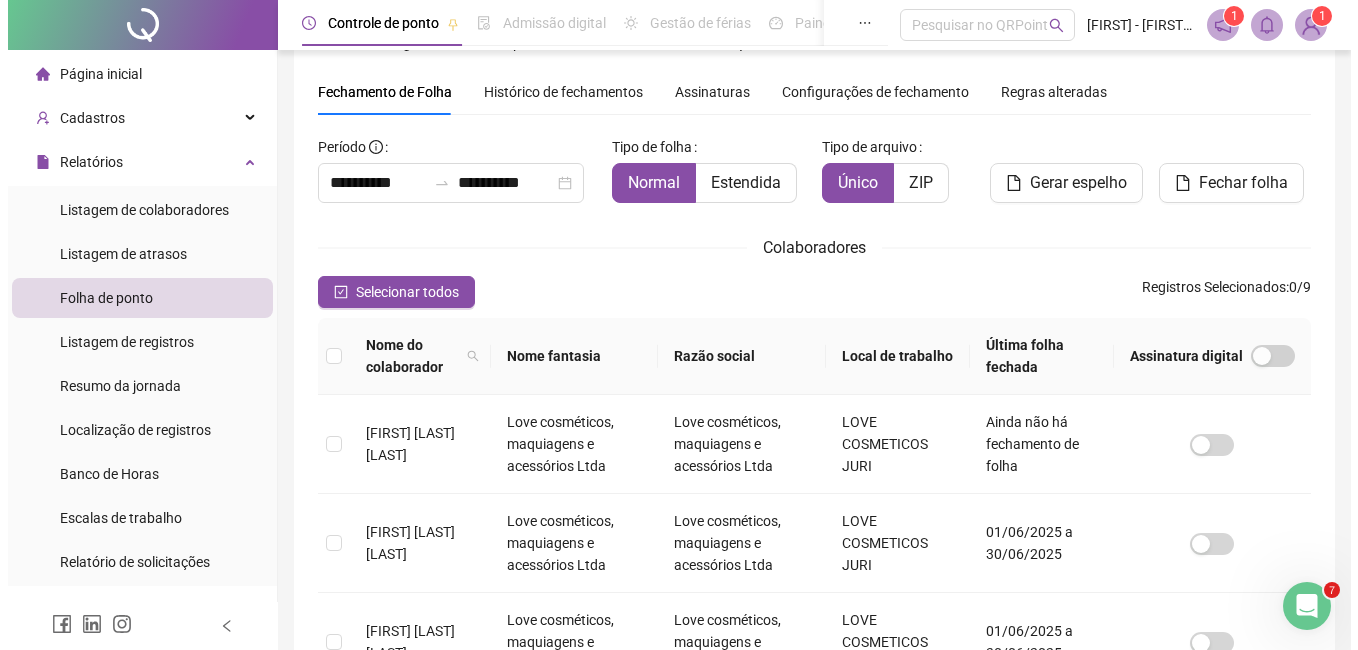 scroll, scrollTop: 85, scrollLeft: 0, axis: vertical 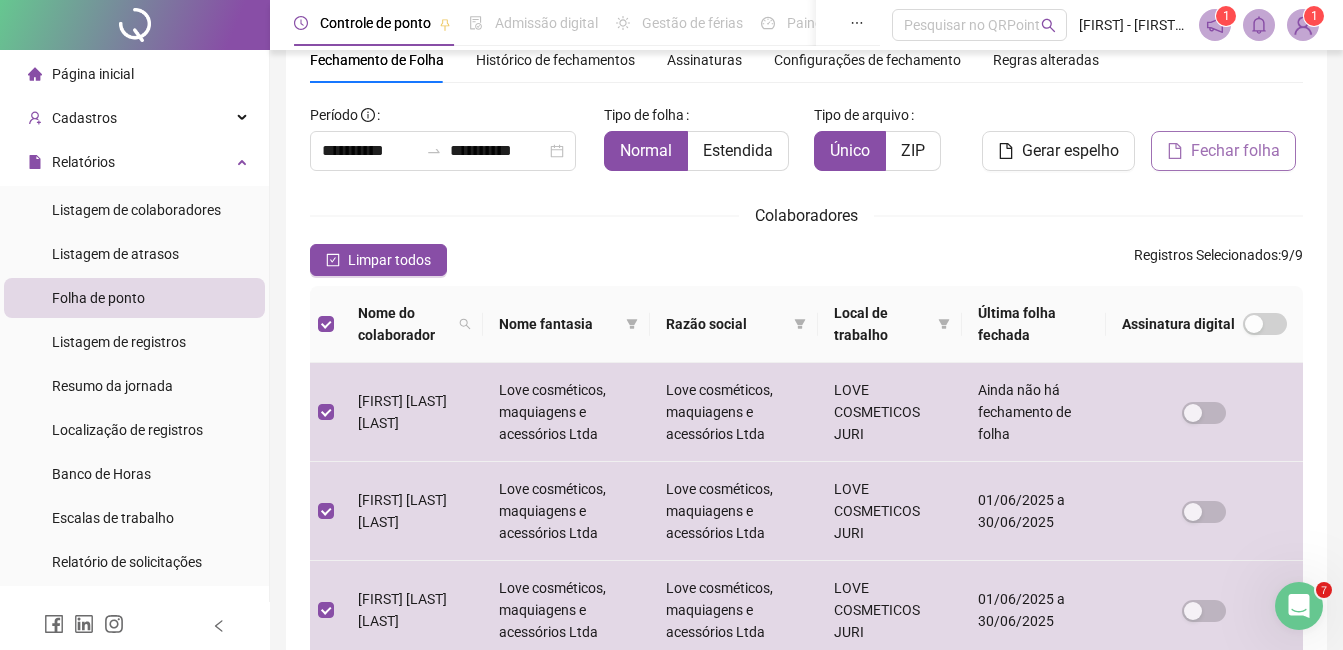 click on "Fechar folha" at bounding box center (1223, 151) 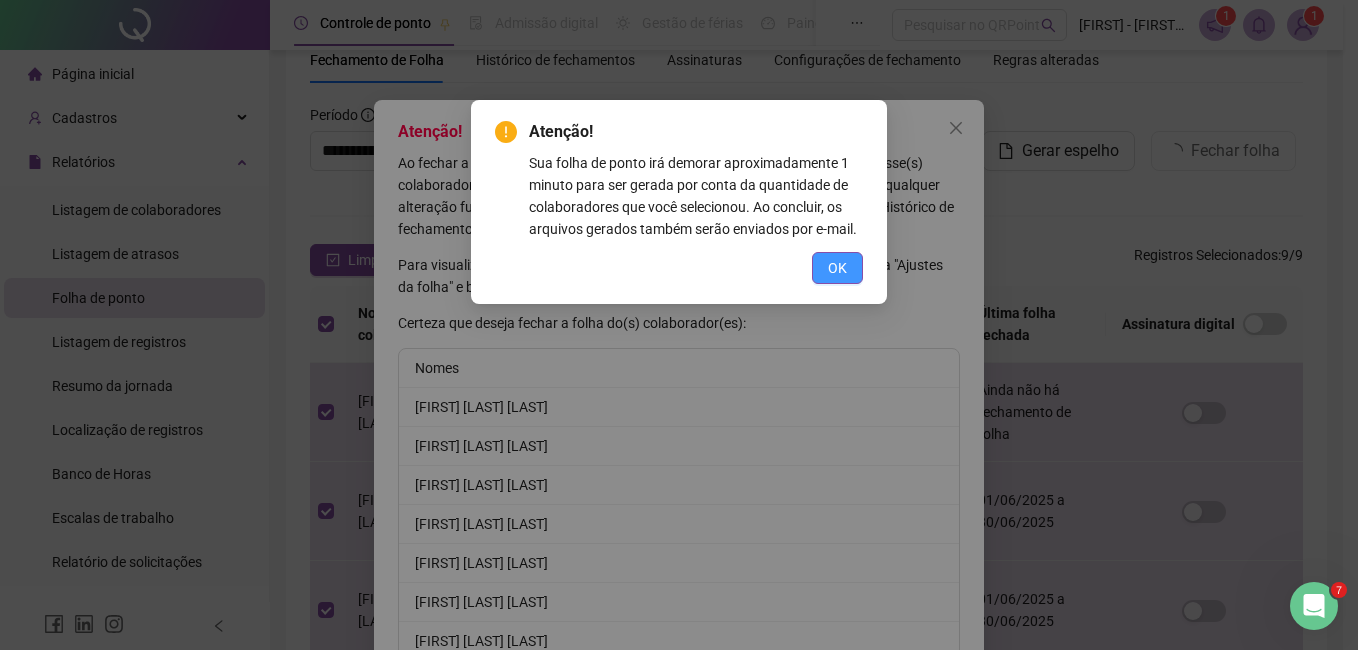 click on "OK" at bounding box center [837, 268] 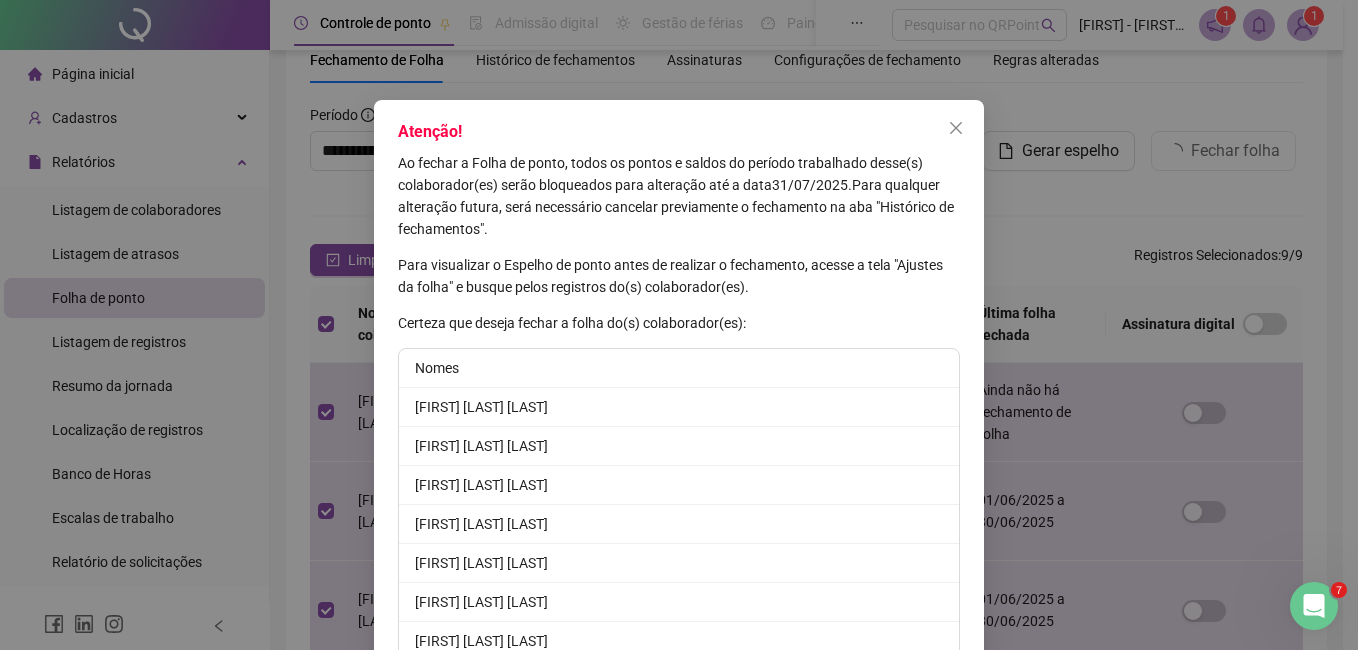 scroll, scrollTop: 177, scrollLeft: 0, axis: vertical 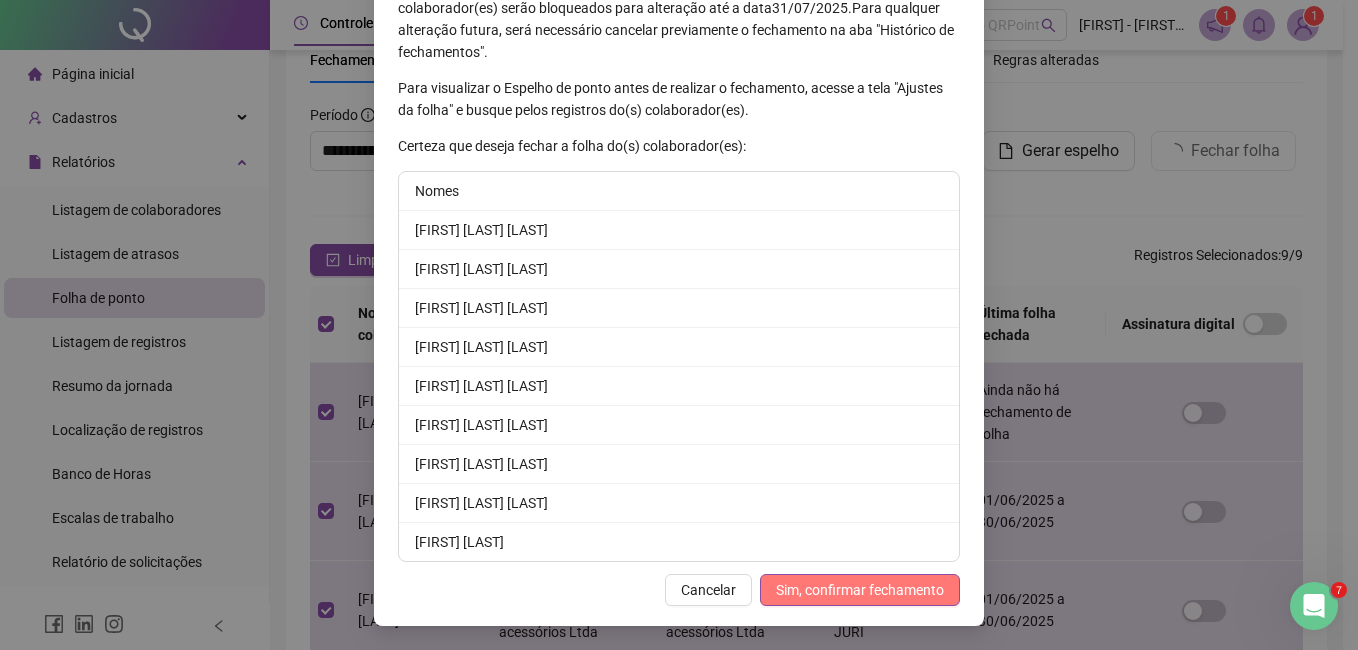 click on "Sim, confirmar fechamento" at bounding box center (860, 590) 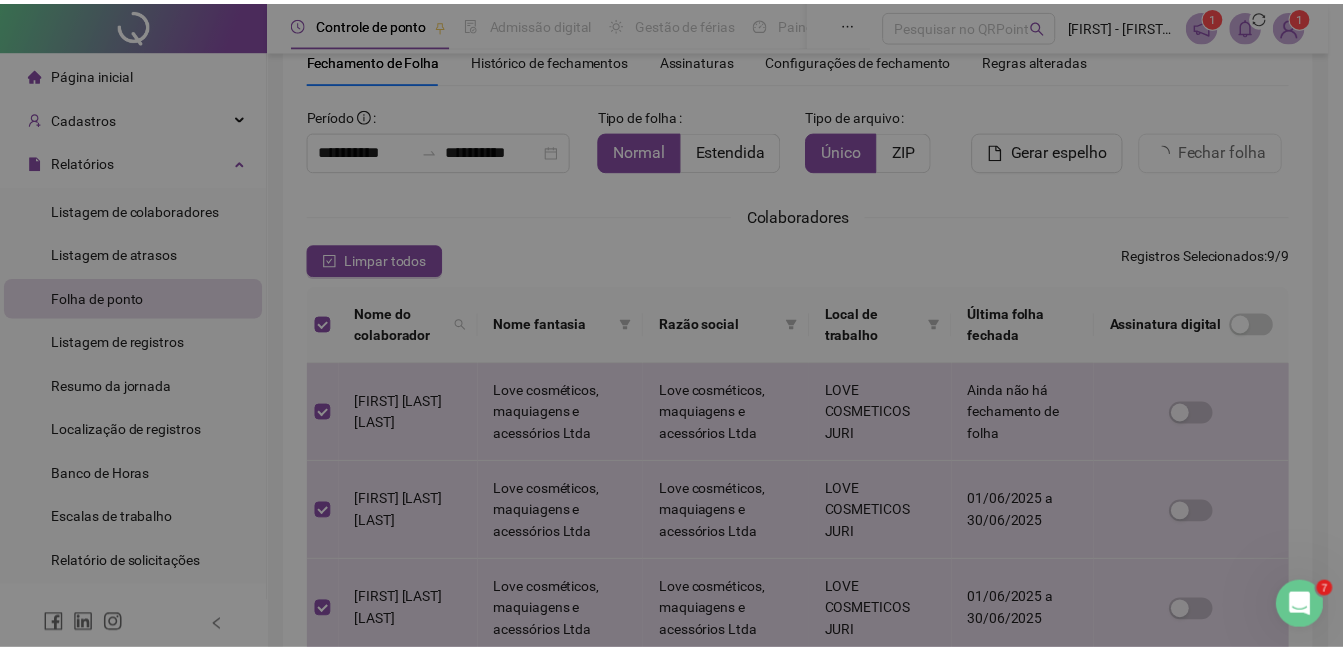 scroll, scrollTop: 79, scrollLeft: 0, axis: vertical 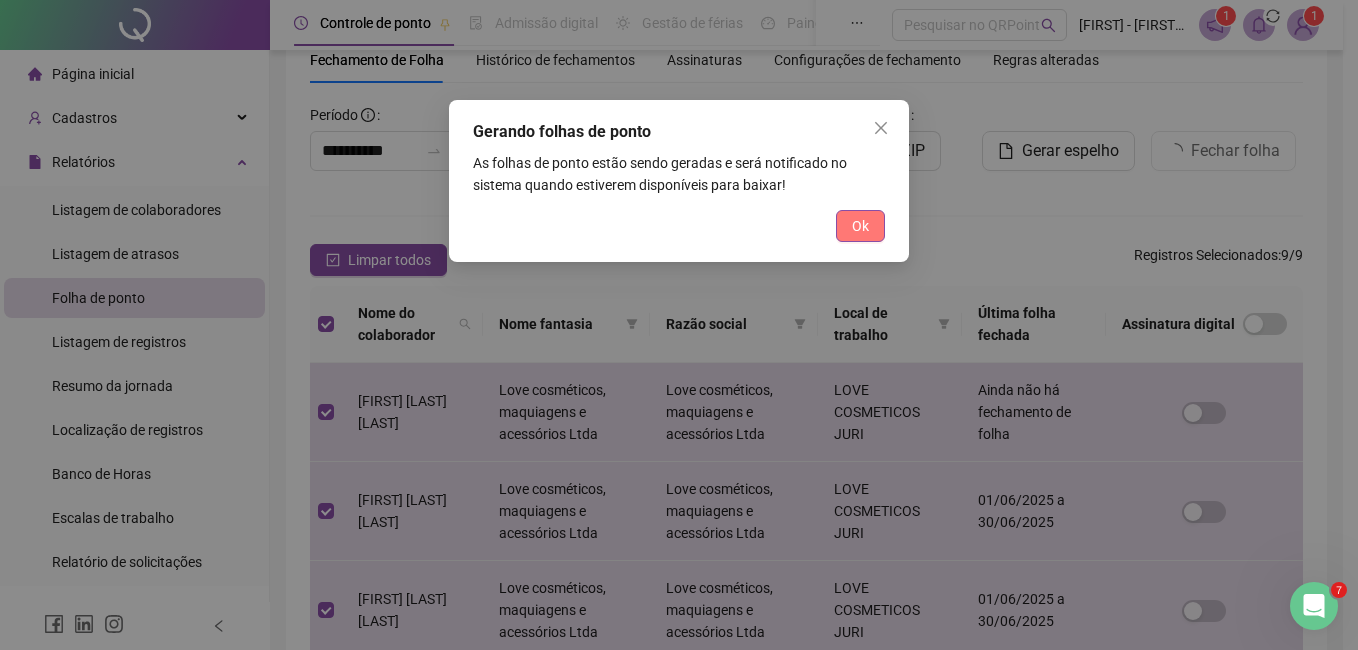 click on "Ok" at bounding box center [860, 226] 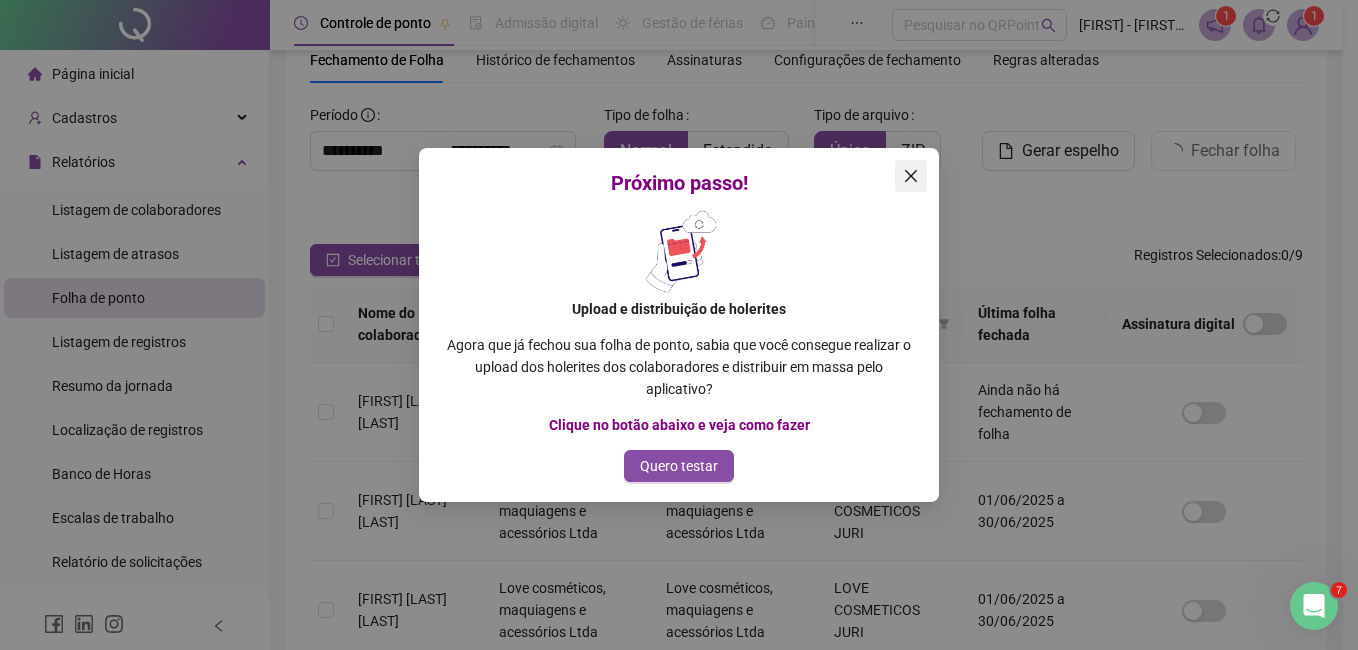 click at bounding box center (911, 176) 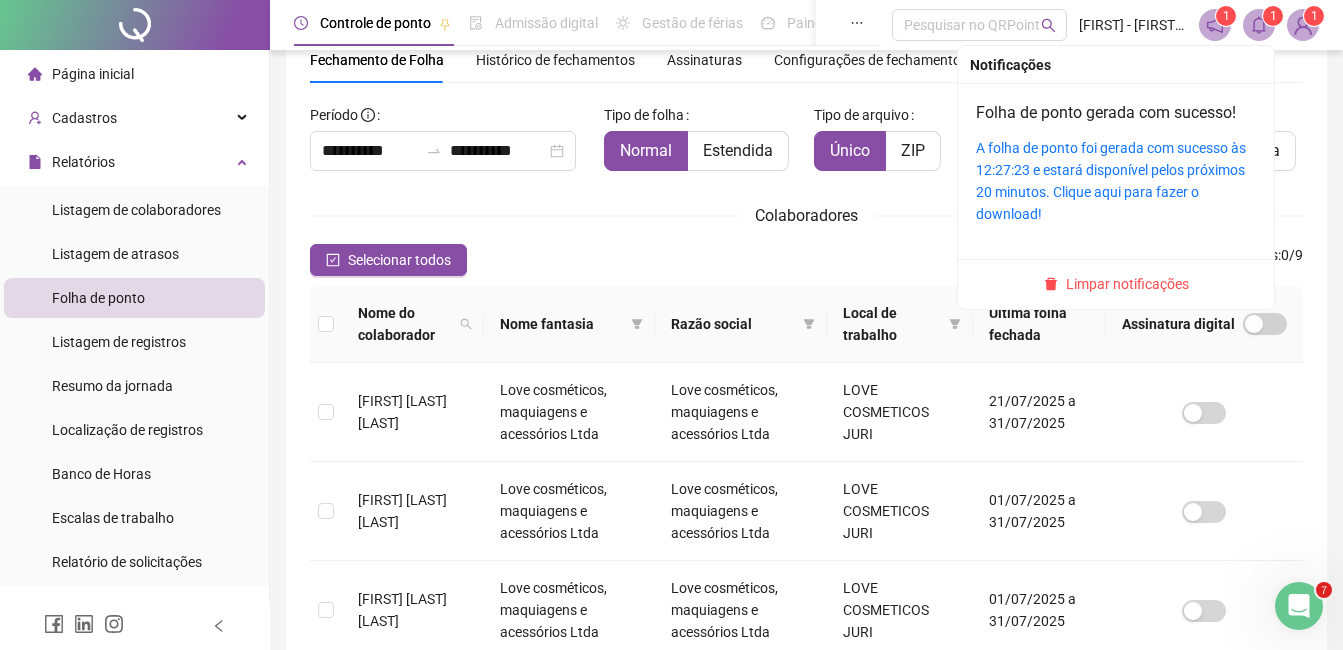 click 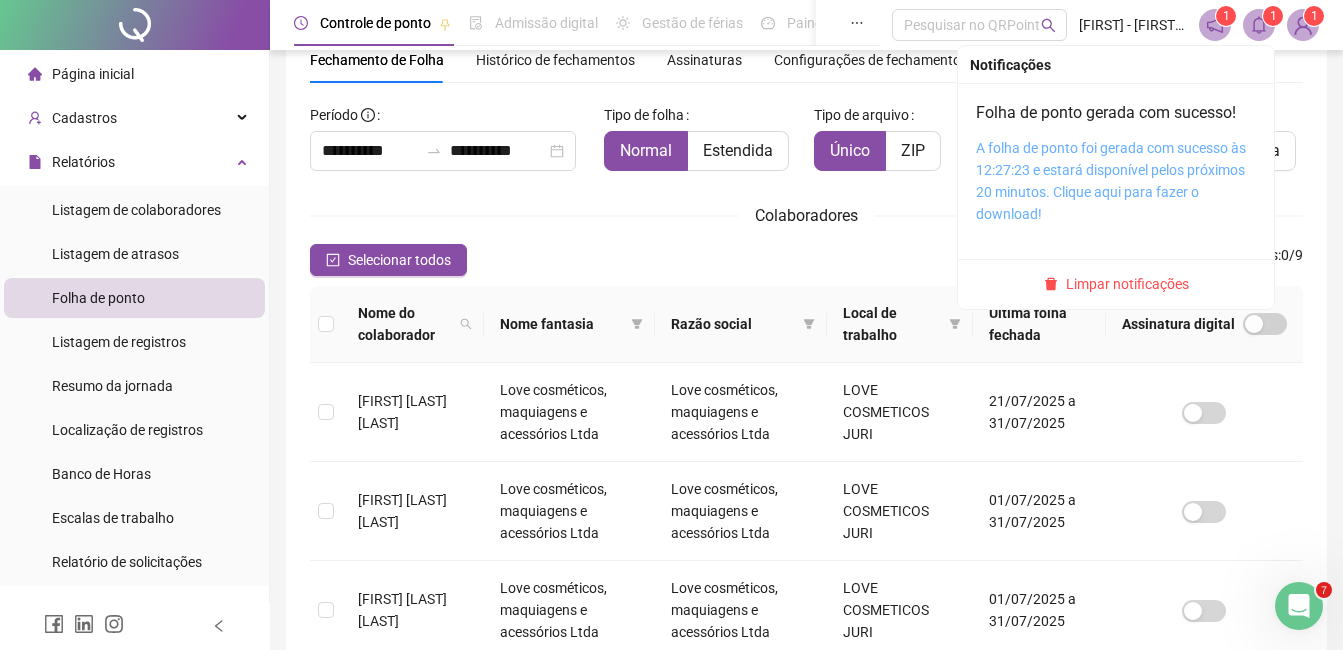 click on "A folha de ponto foi gerada com sucesso às 12:27:23 e estará disponível pelos próximos 20 minutos.
Clique aqui para fazer o download!" at bounding box center [1111, 181] 